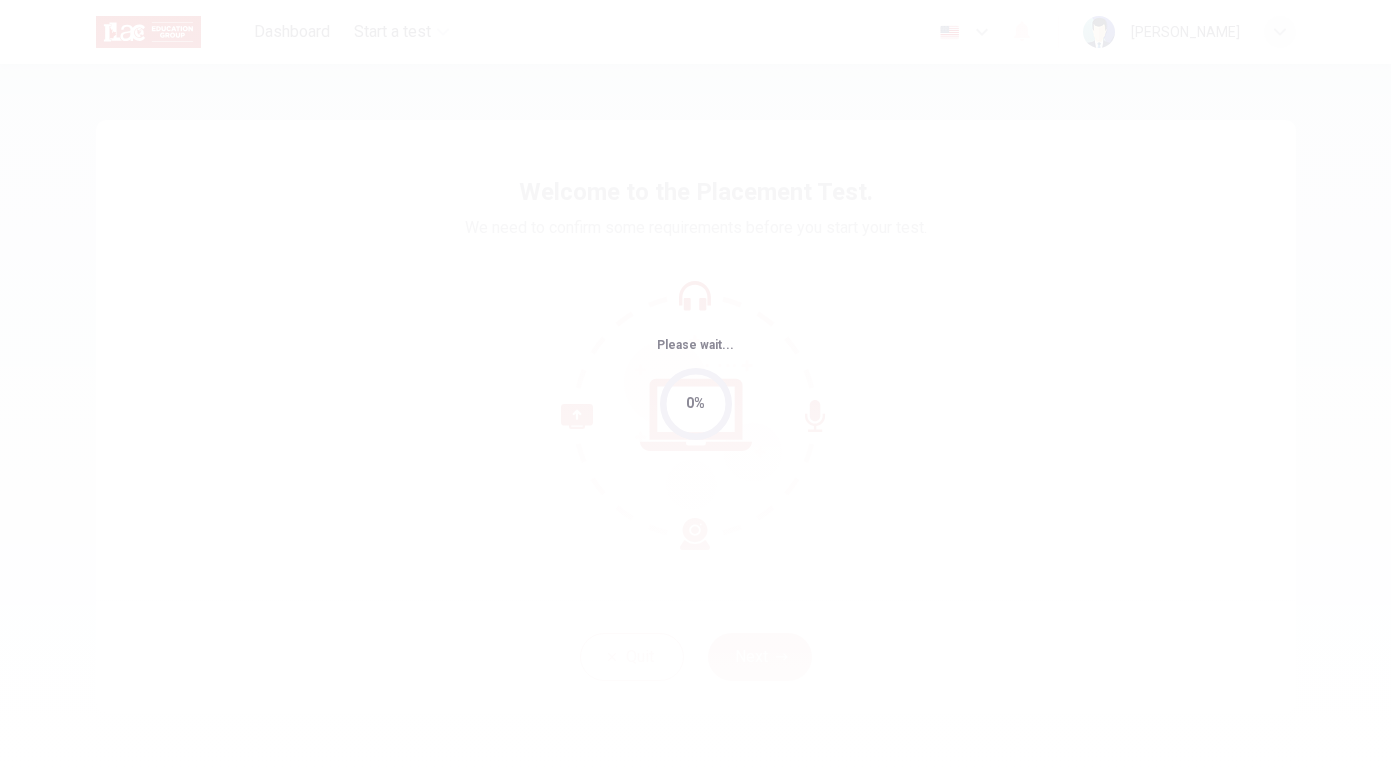 scroll, scrollTop: 0, scrollLeft: 0, axis: both 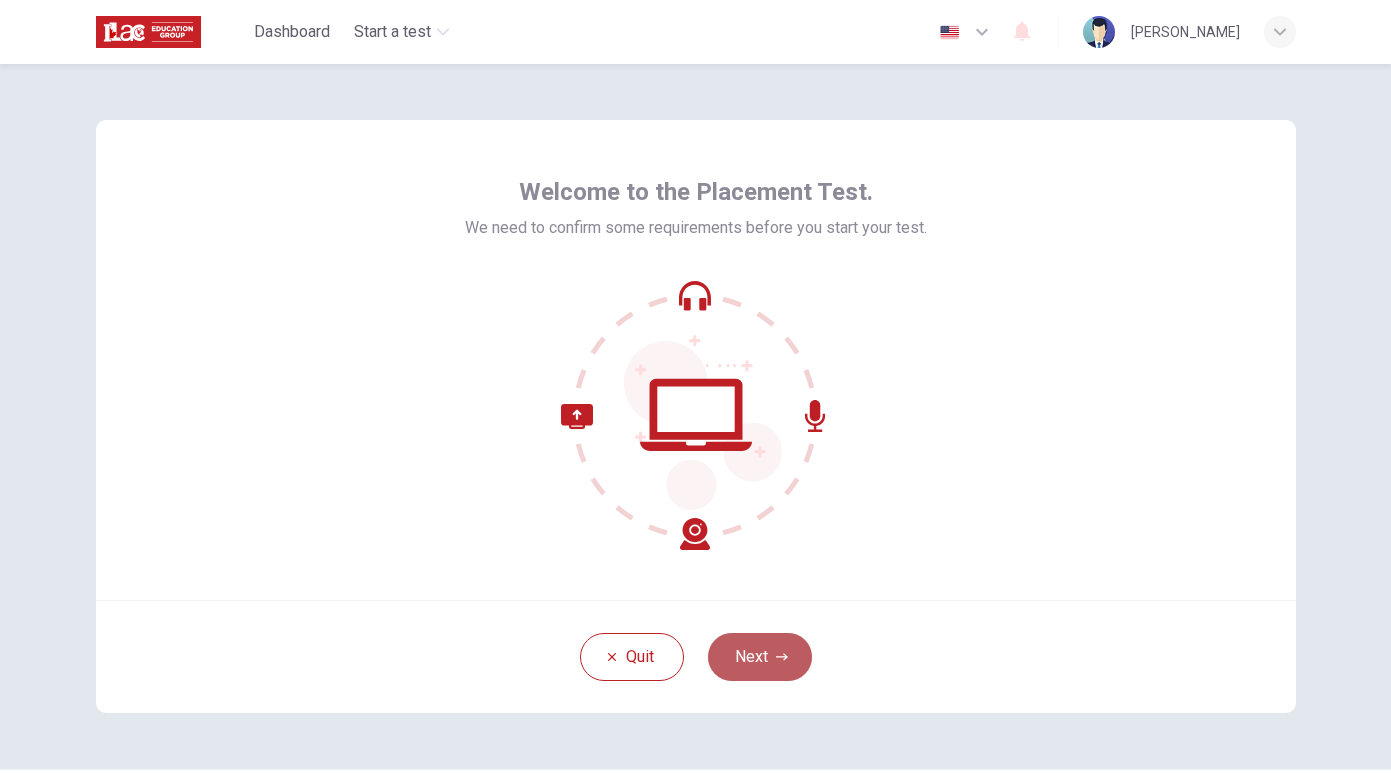 click on "Next" at bounding box center (760, 657) 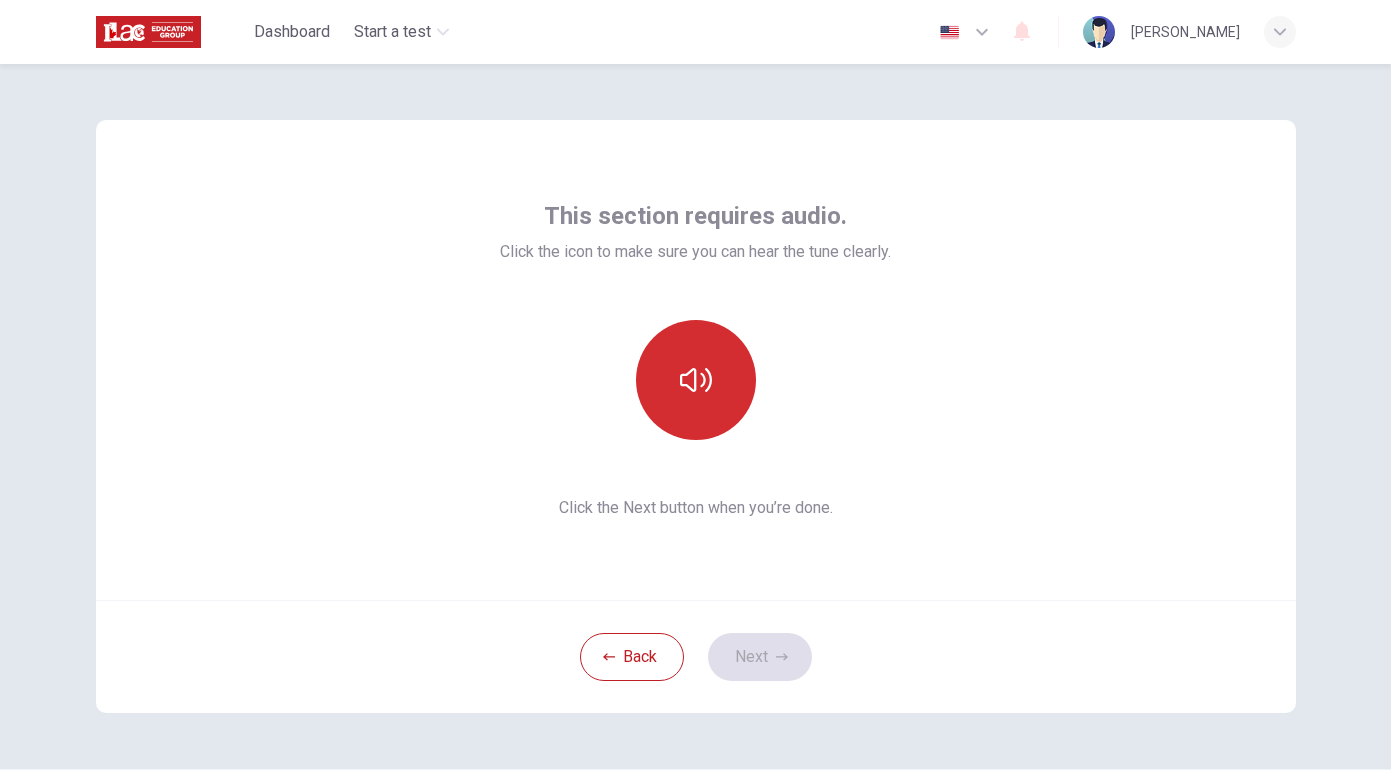 click at bounding box center [696, 380] 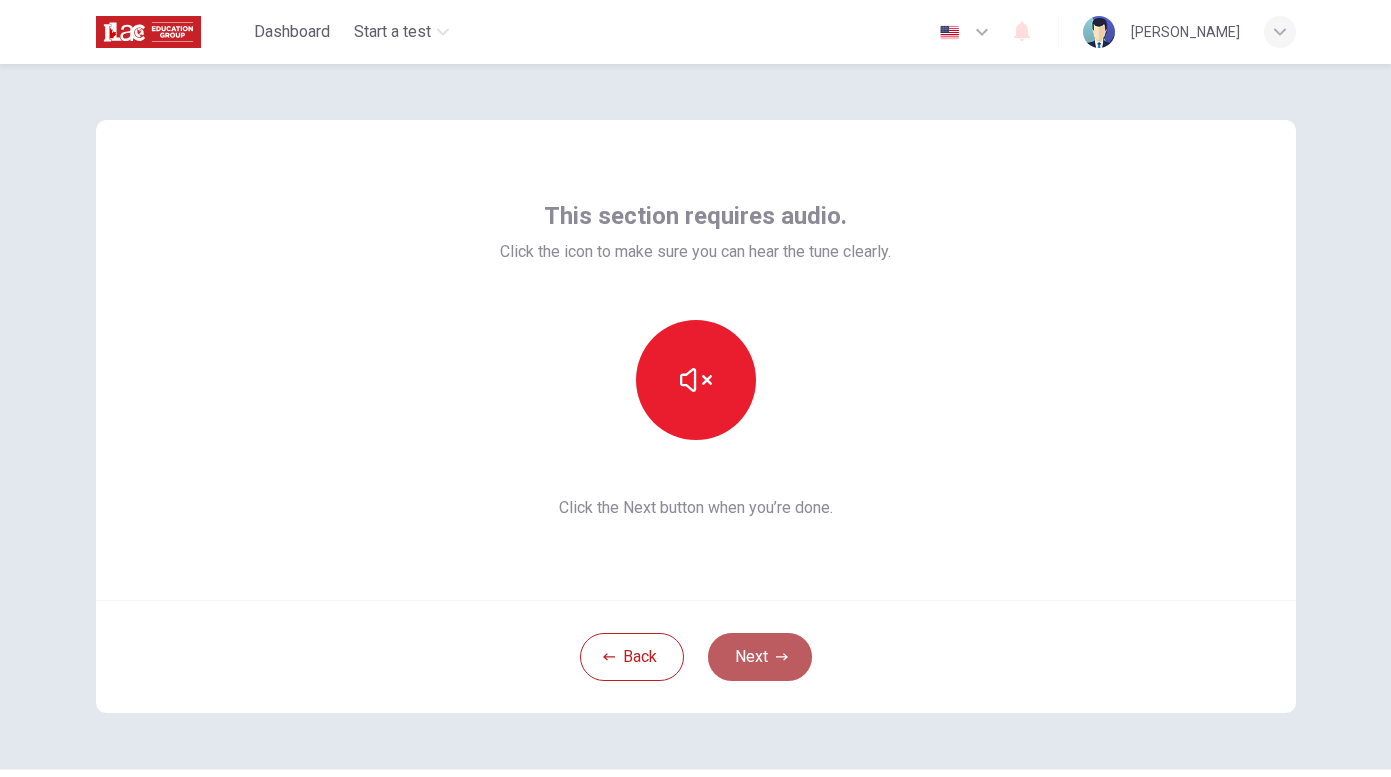 click on "Next" at bounding box center [760, 657] 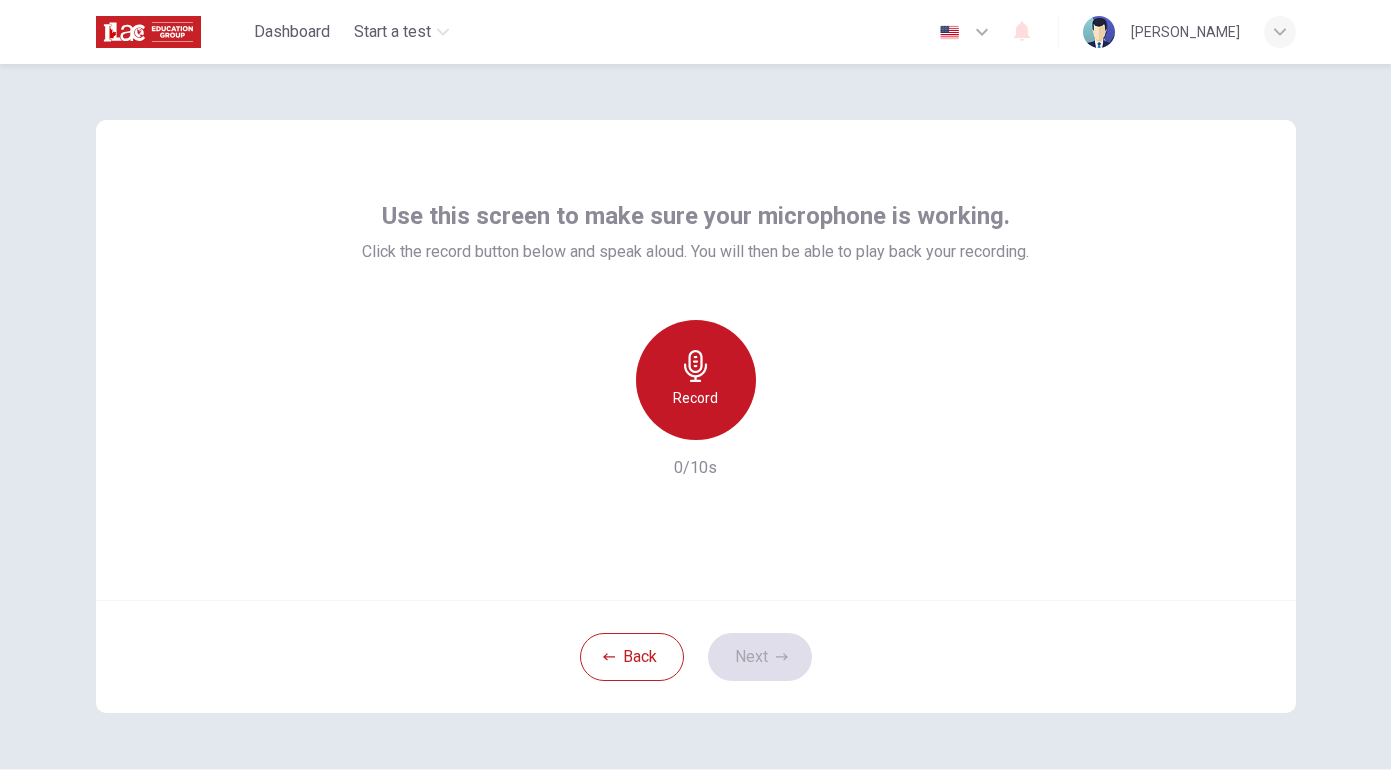 click on "Record" at bounding box center [696, 380] 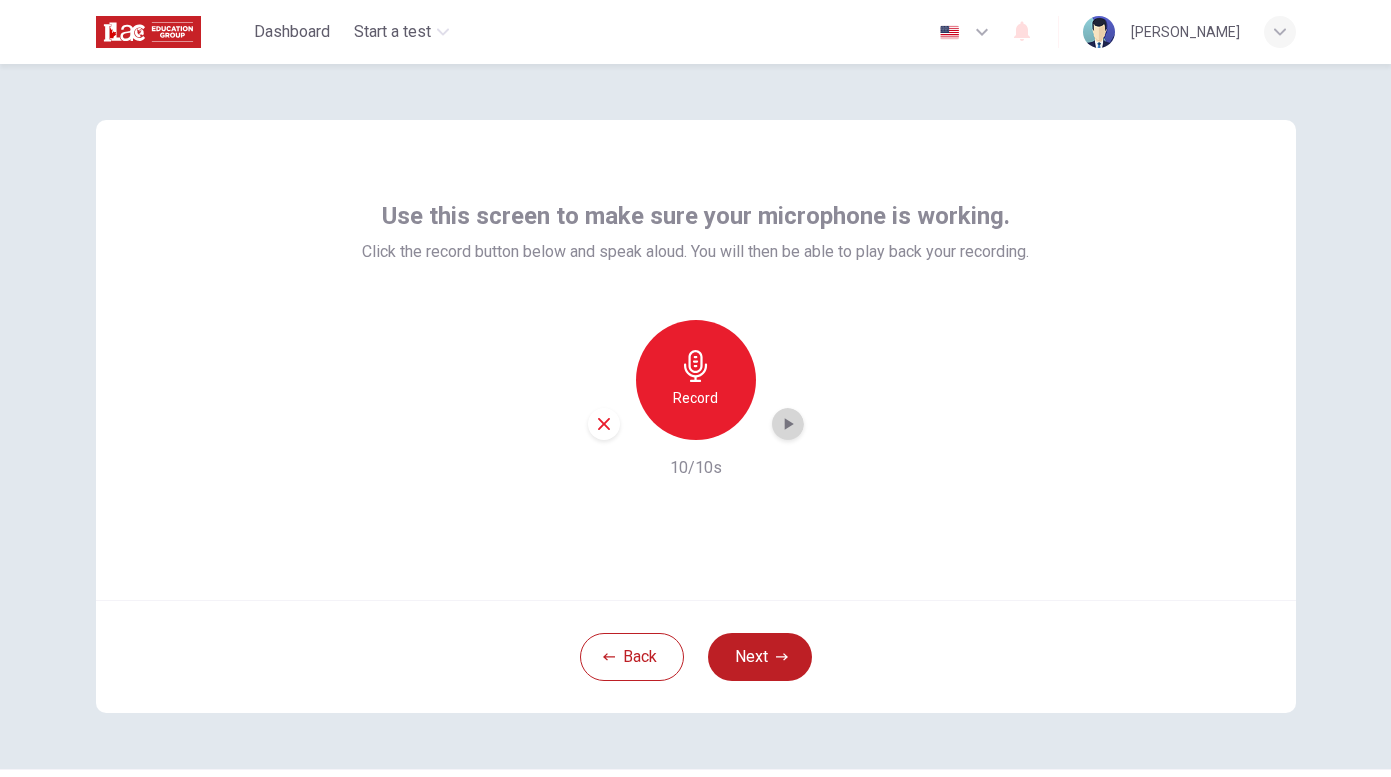 click 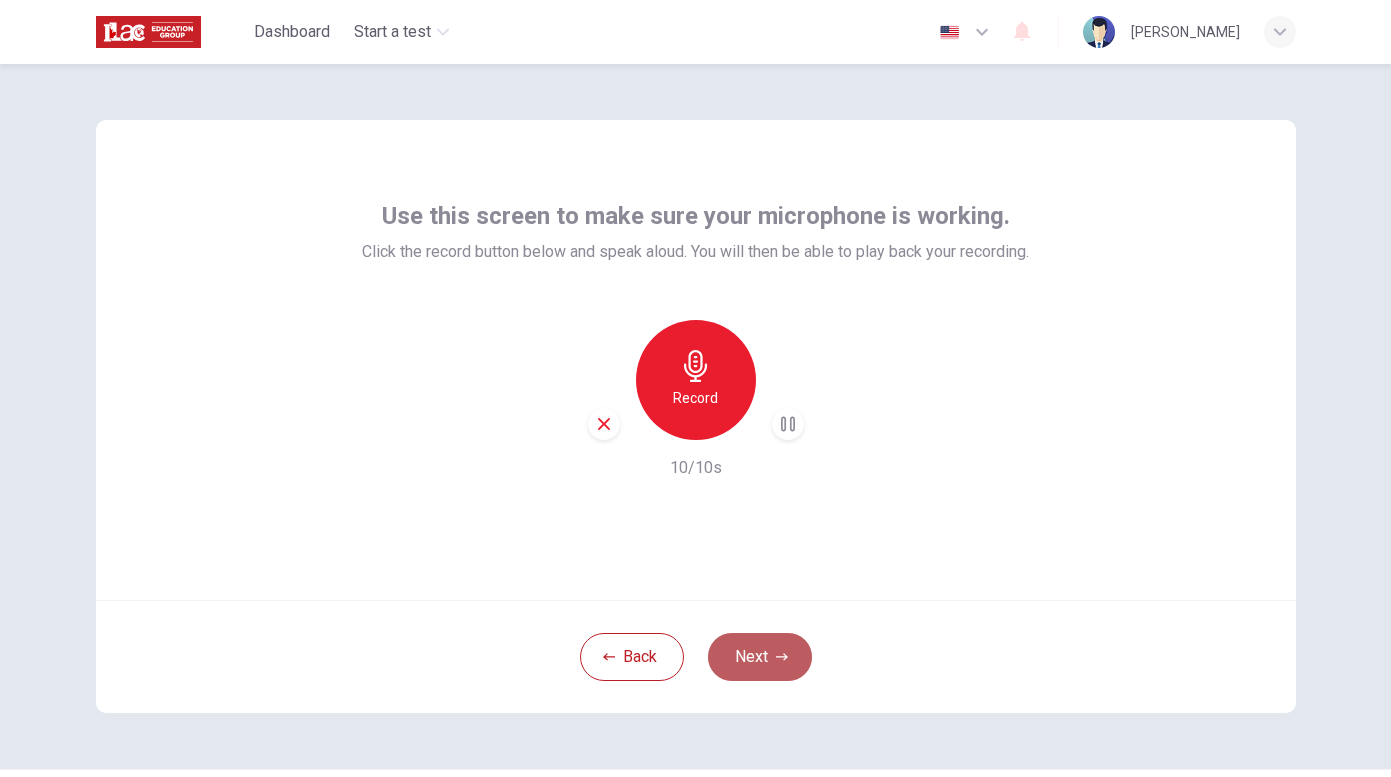 click on "Next" at bounding box center [760, 657] 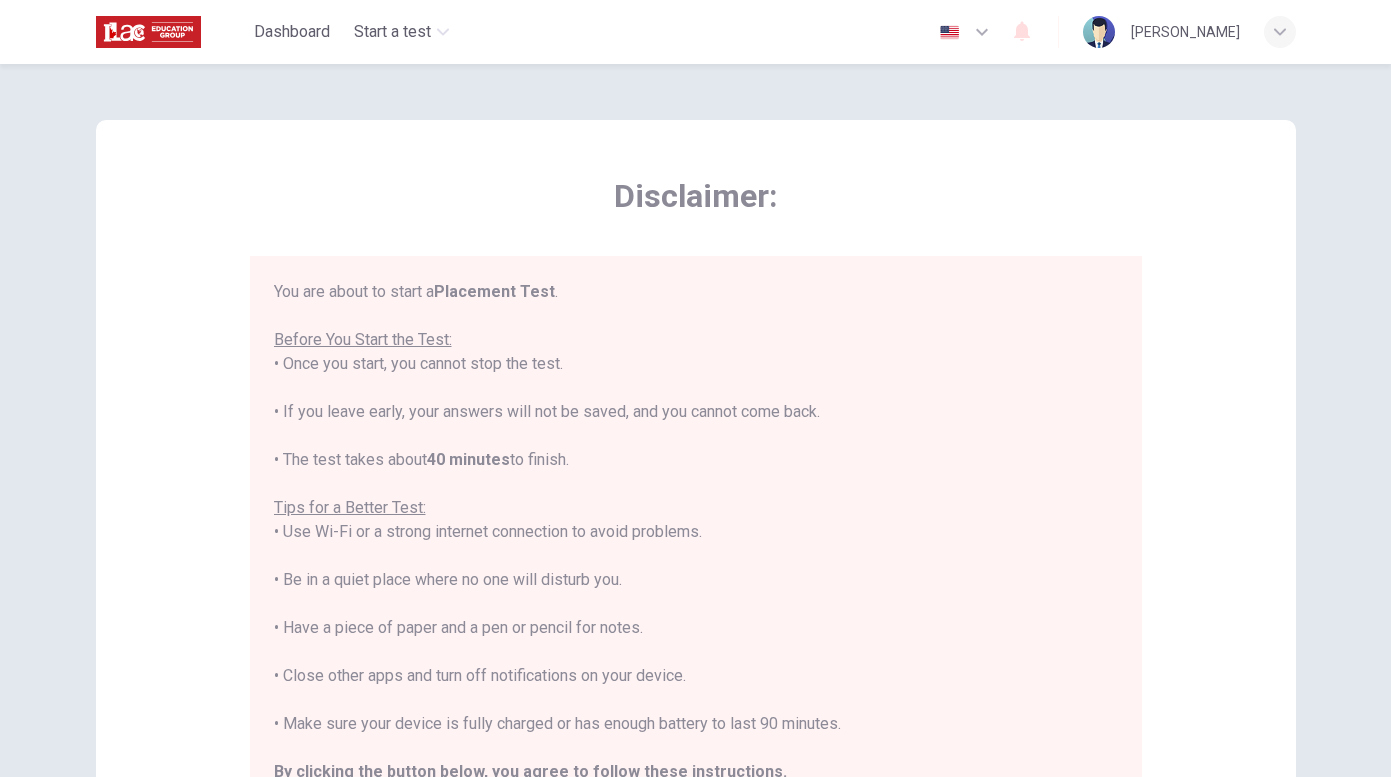 scroll, scrollTop: 23, scrollLeft: 0, axis: vertical 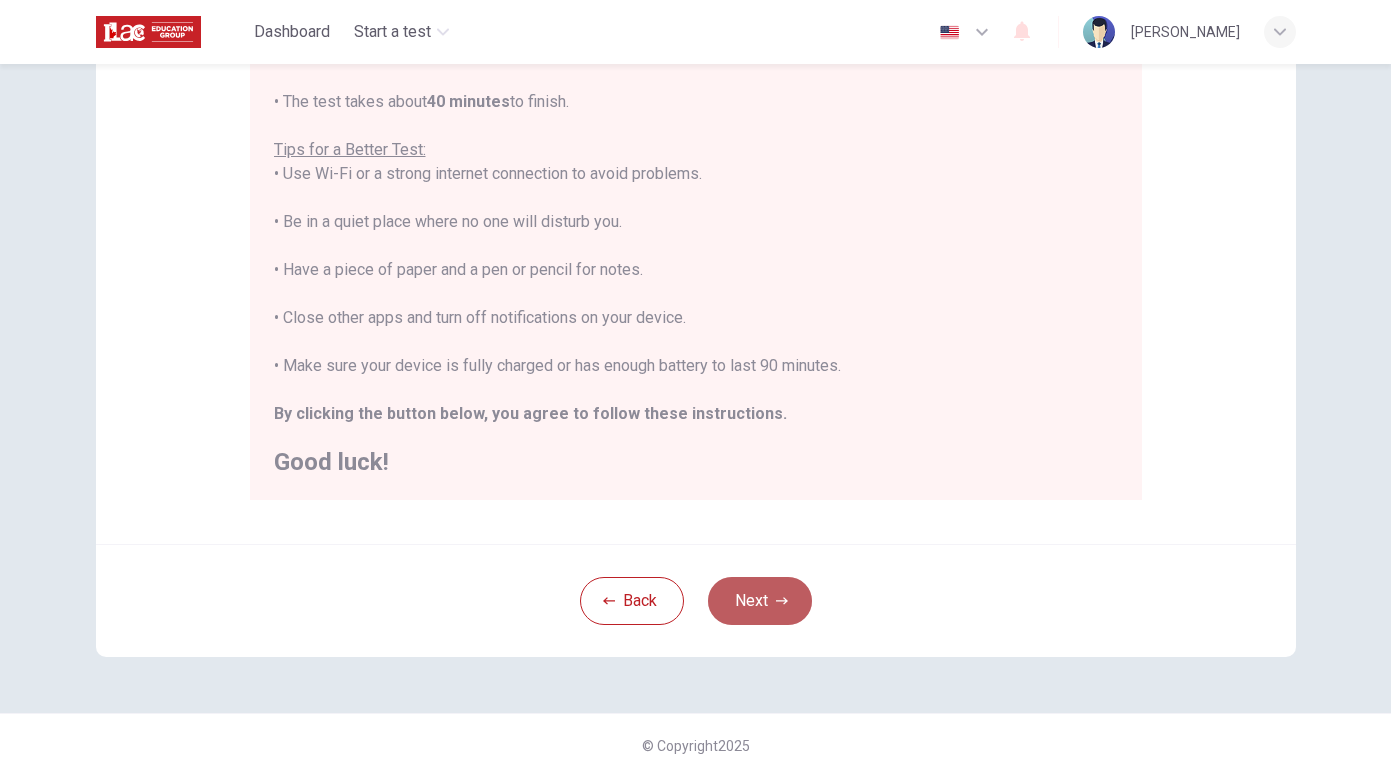 click on "Next" at bounding box center [760, 601] 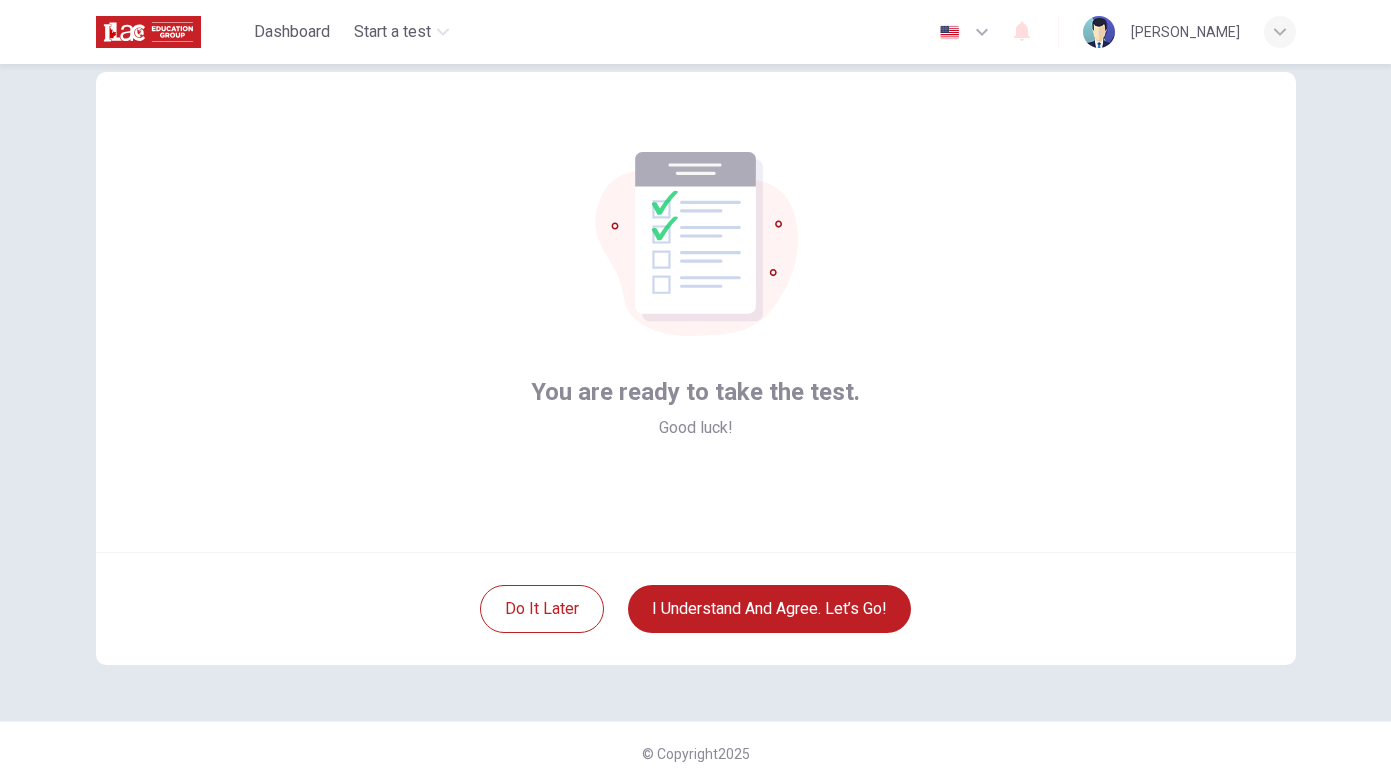 scroll, scrollTop: 0, scrollLeft: 0, axis: both 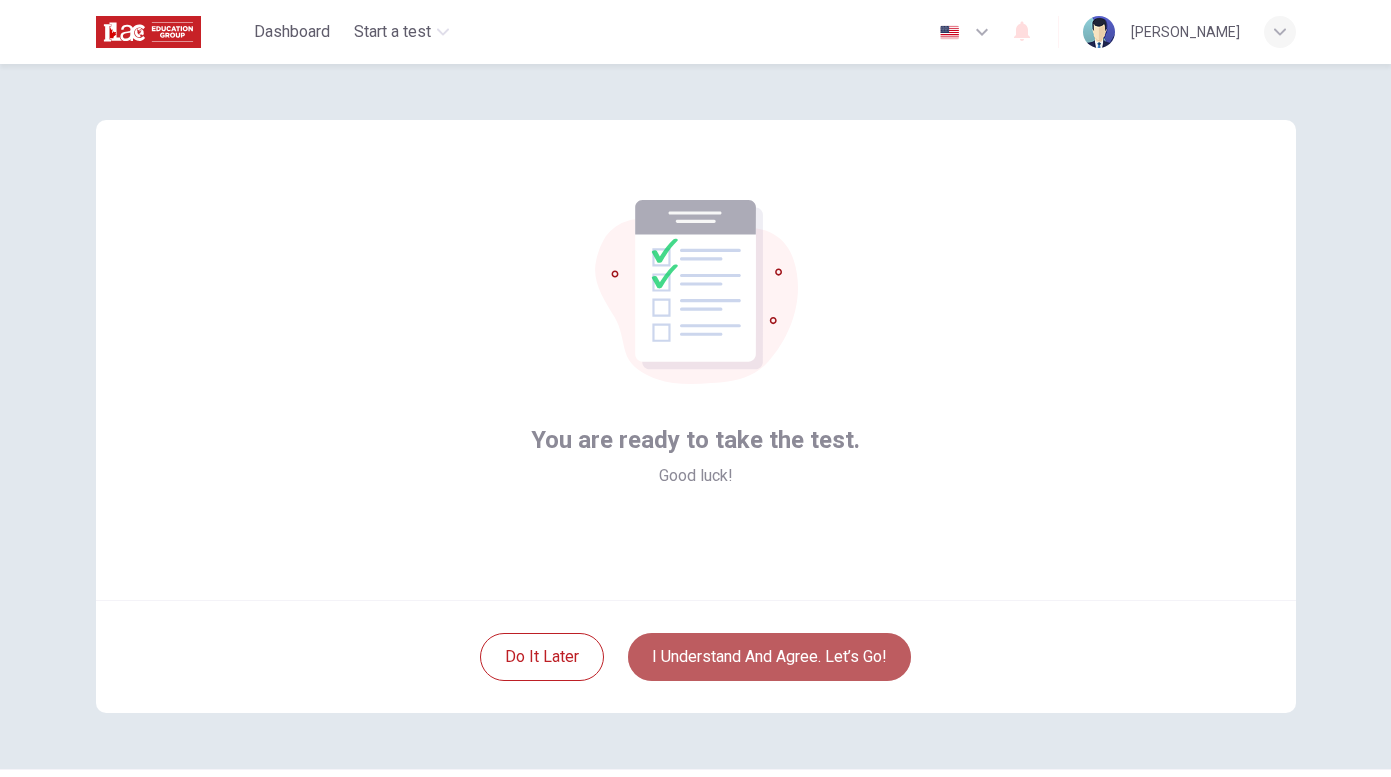 click on "I understand and agree. Let’s go!" at bounding box center (769, 657) 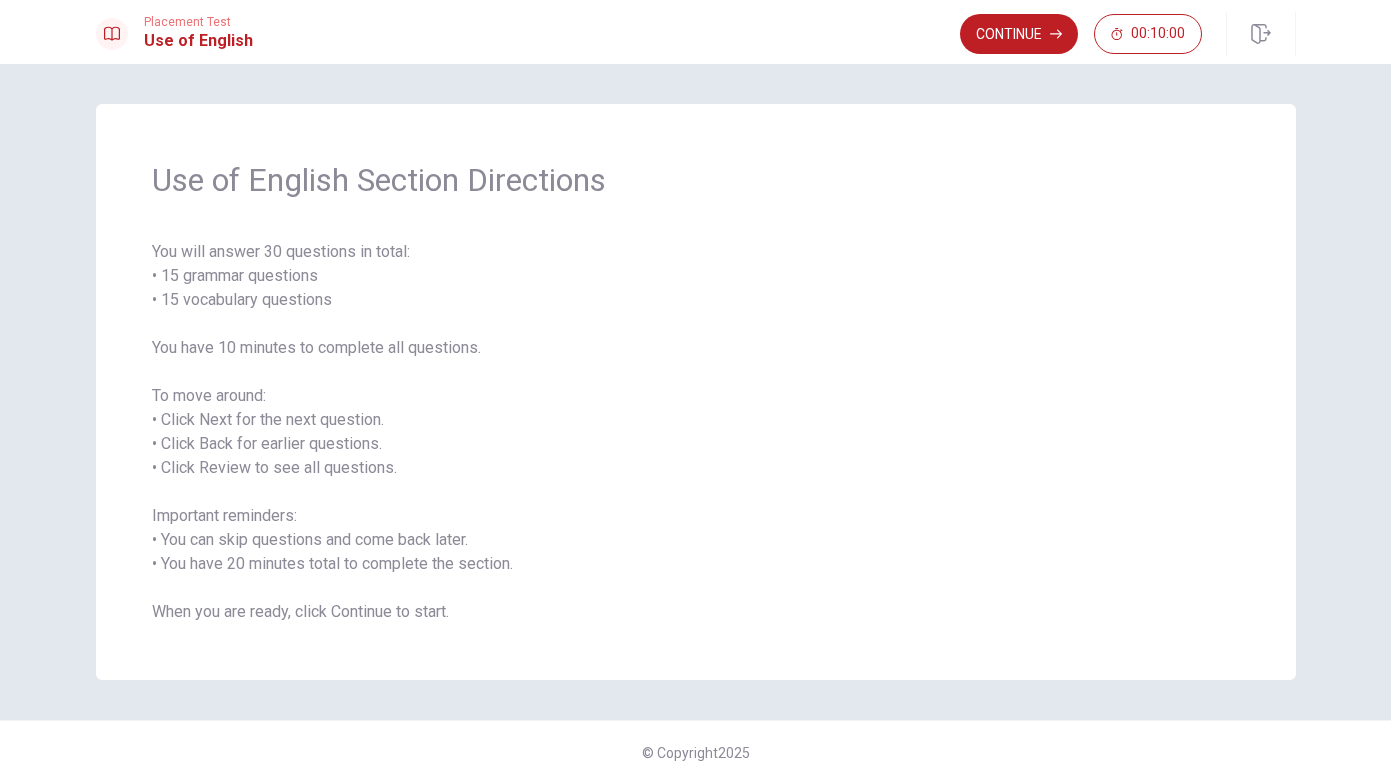 scroll, scrollTop: 7, scrollLeft: 0, axis: vertical 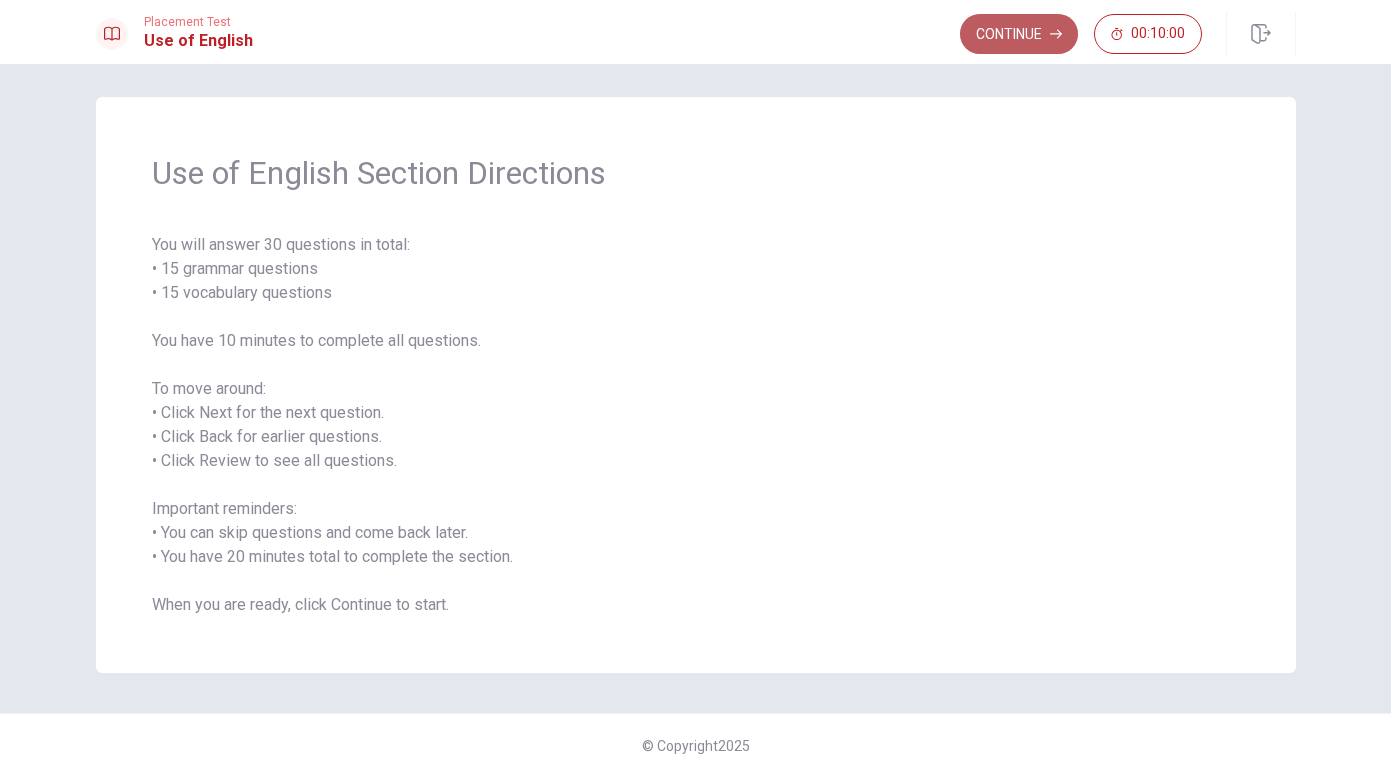 click on "Continue" at bounding box center (1019, 34) 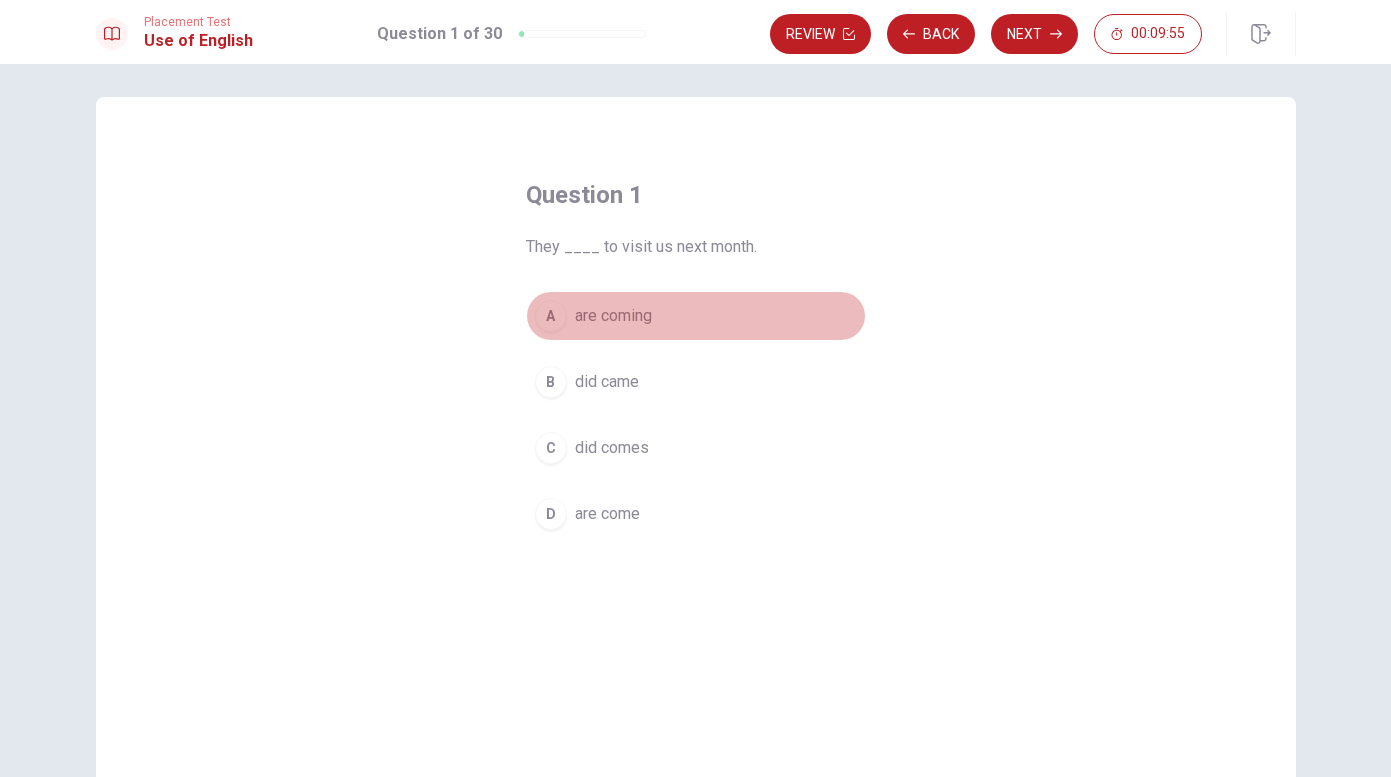 click on "are coming" at bounding box center (613, 316) 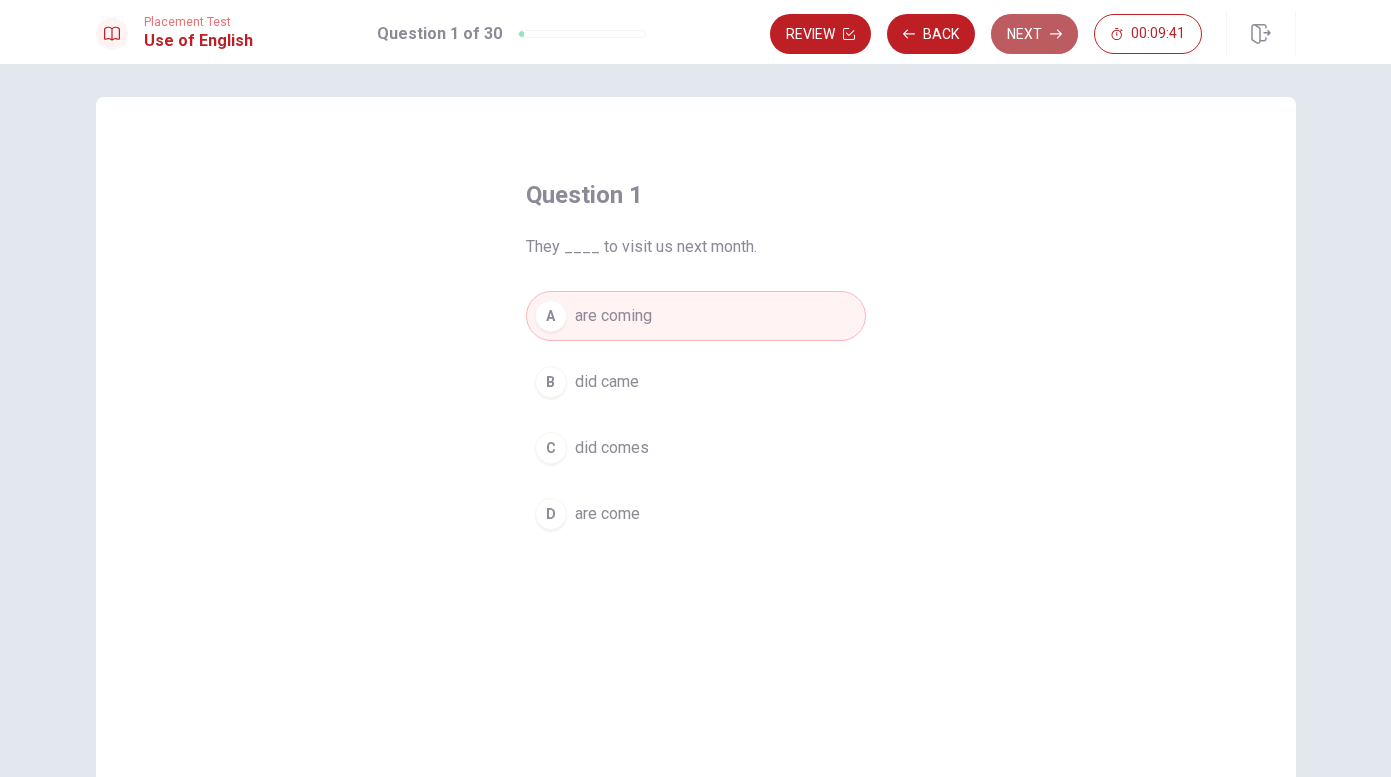 click on "Next" at bounding box center (1034, 34) 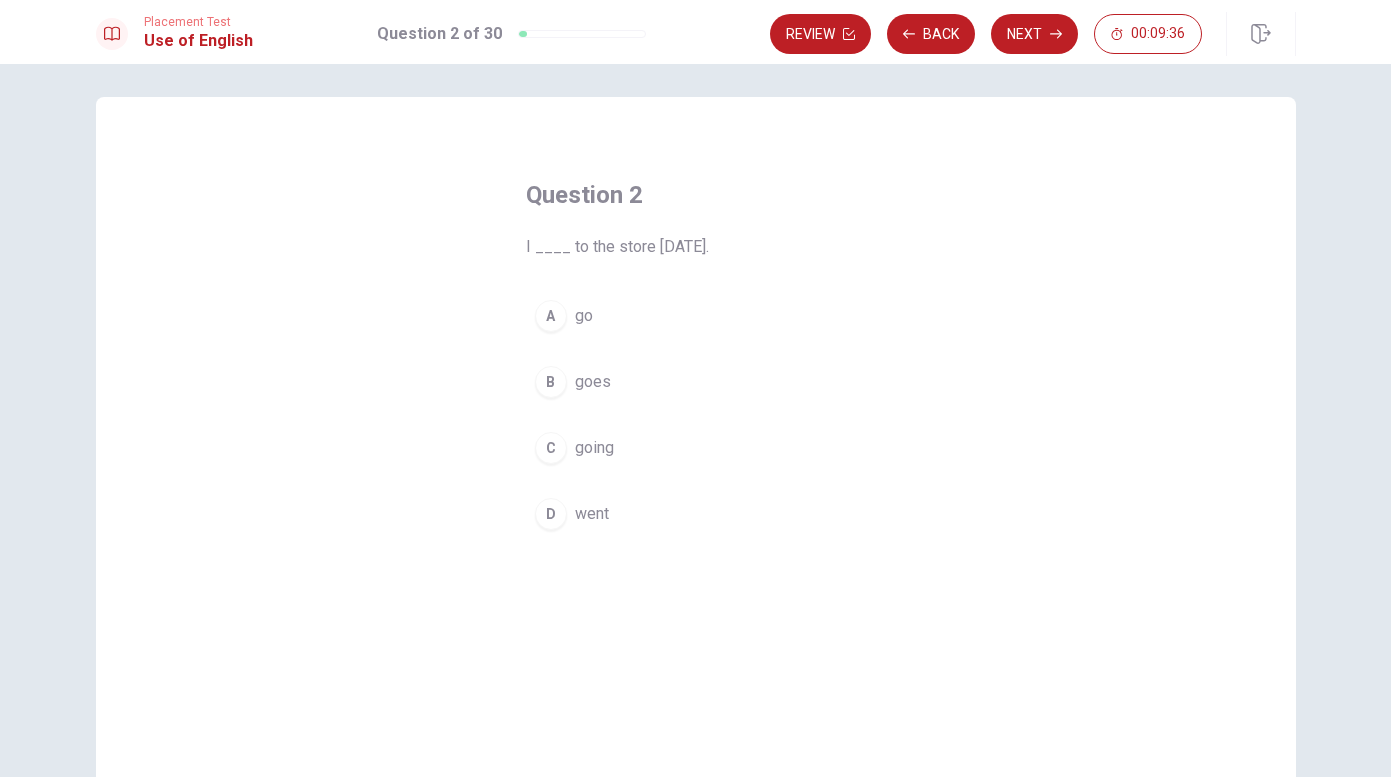 click on "D went" at bounding box center (696, 514) 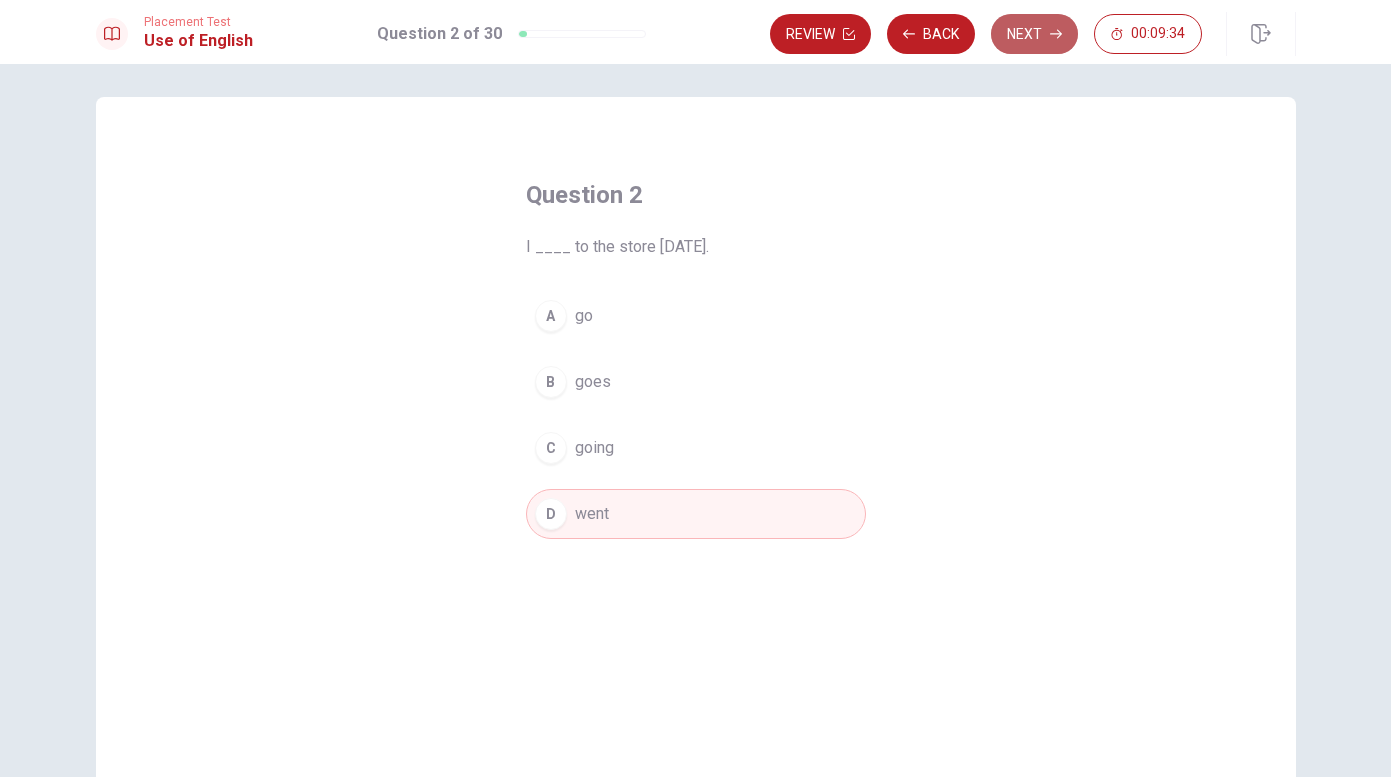 click on "Next" at bounding box center (1034, 34) 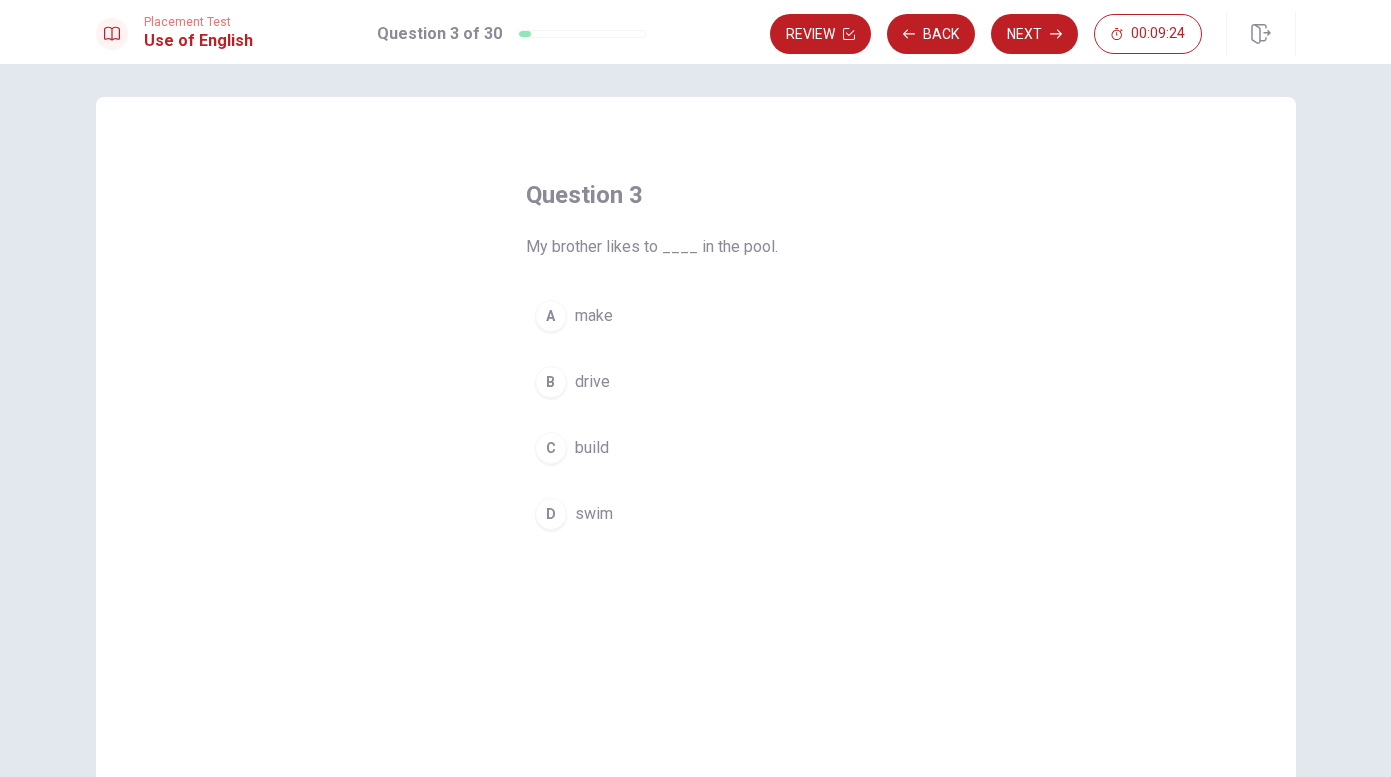 click on "swim" at bounding box center (594, 514) 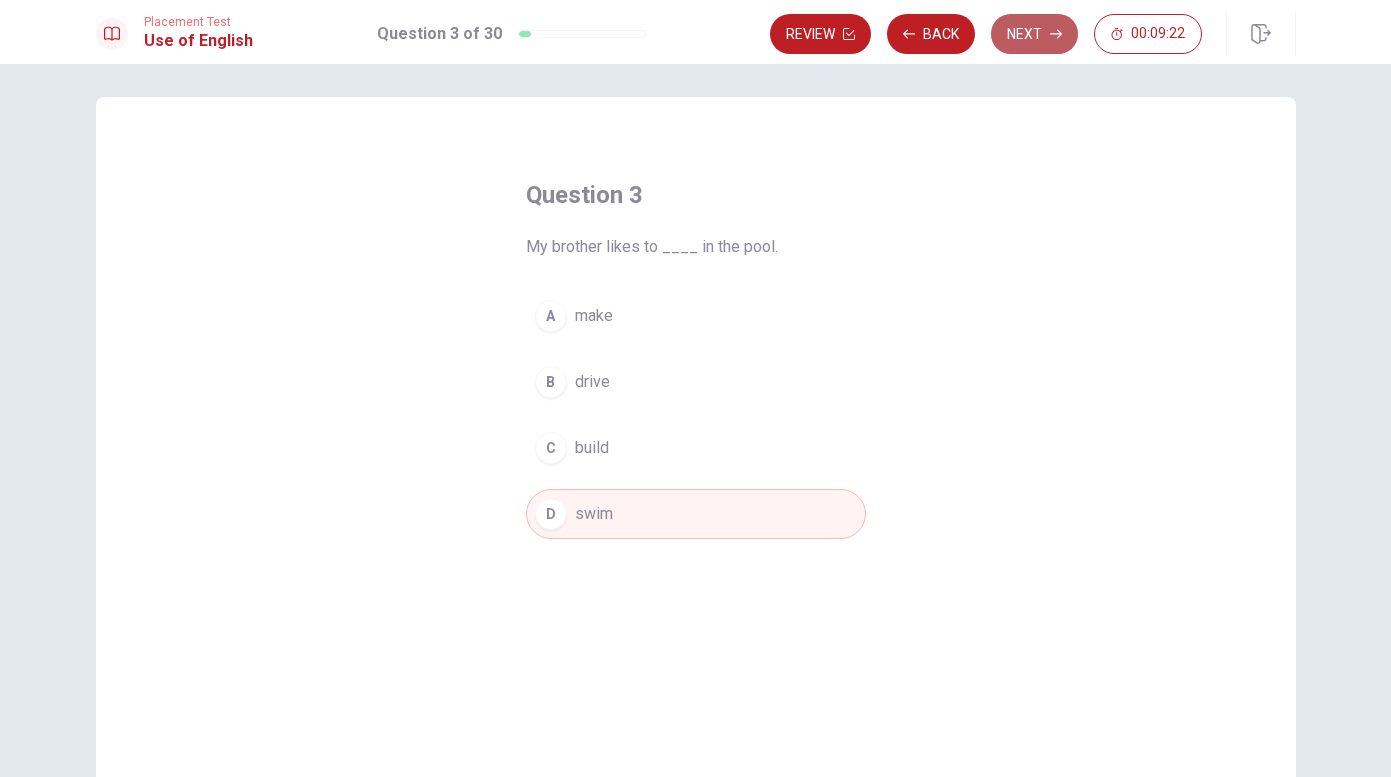 click on "Next" at bounding box center [1034, 34] 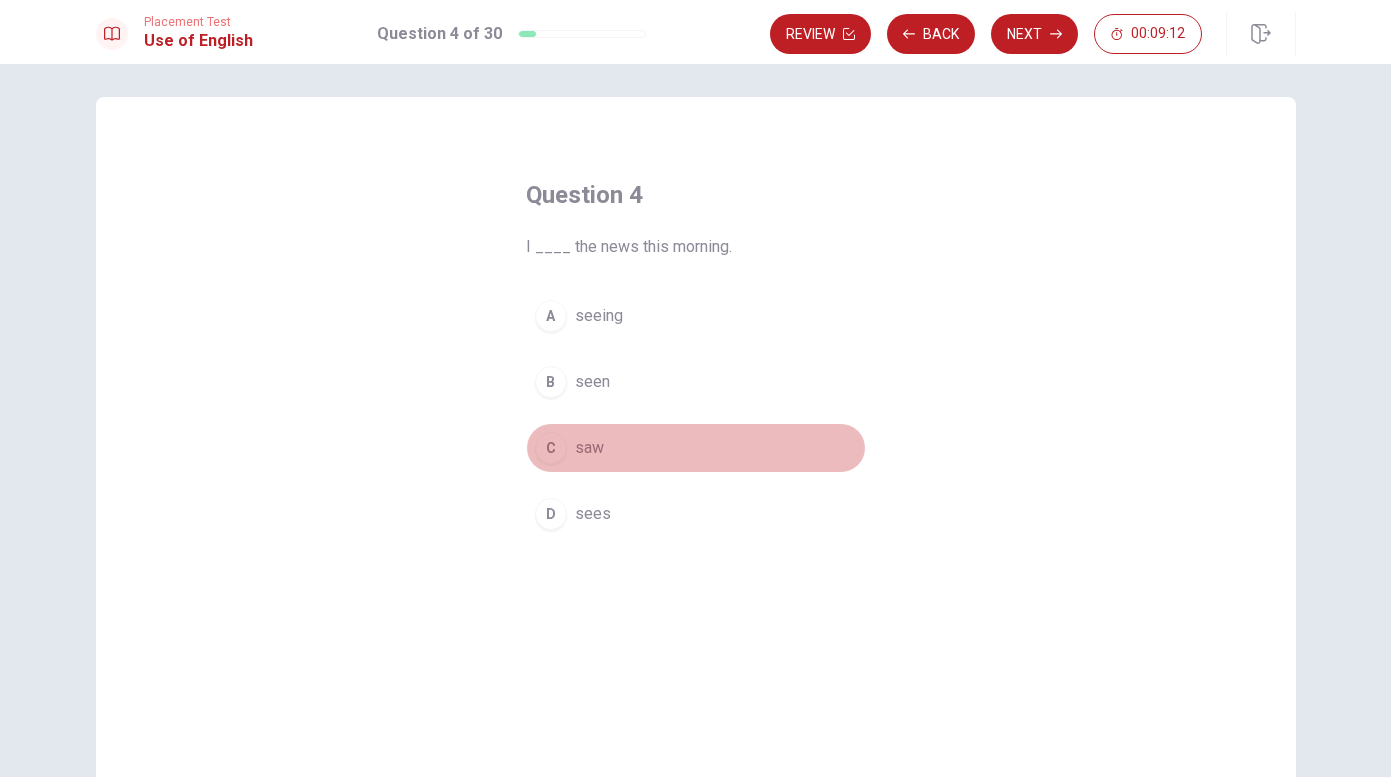 click on "saw" at bounding box center [589, 448] 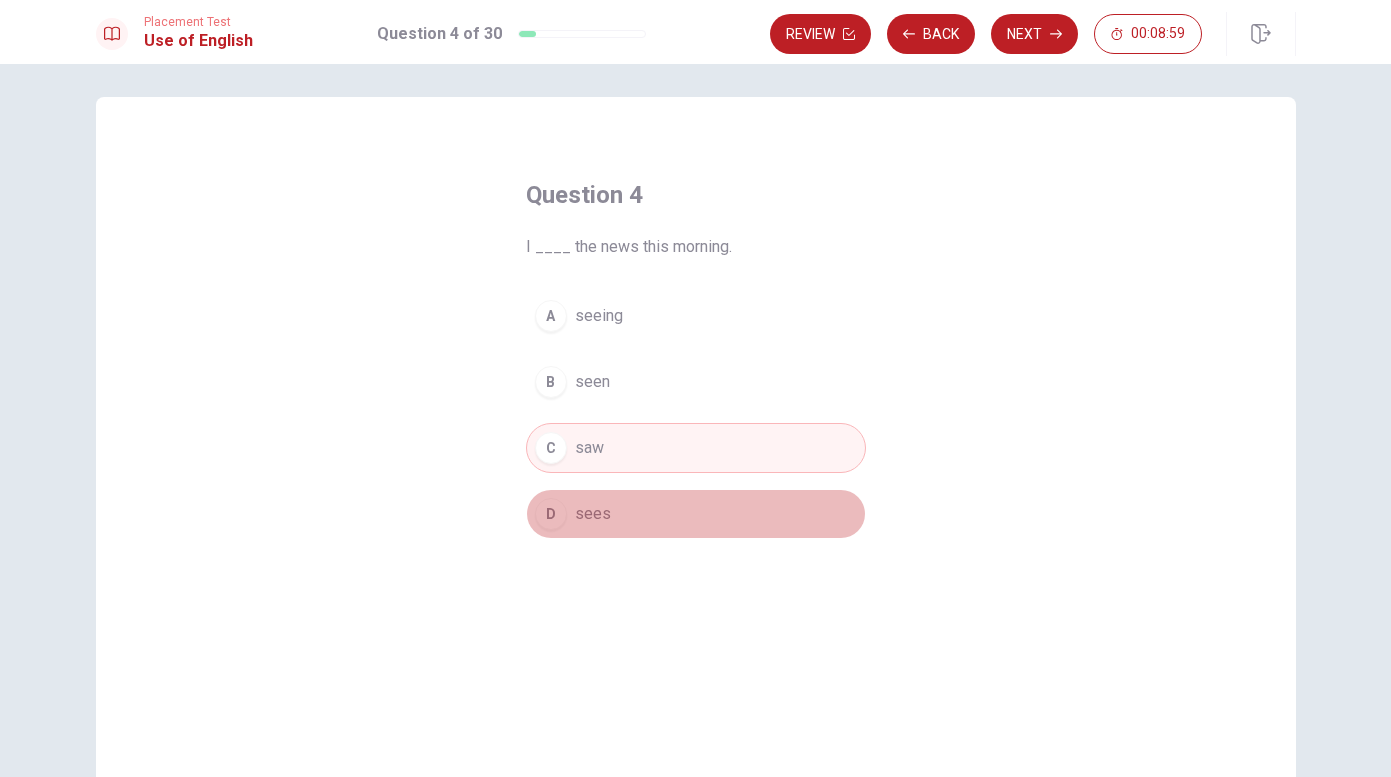 click on "sees" at bounding box center (593, 514) 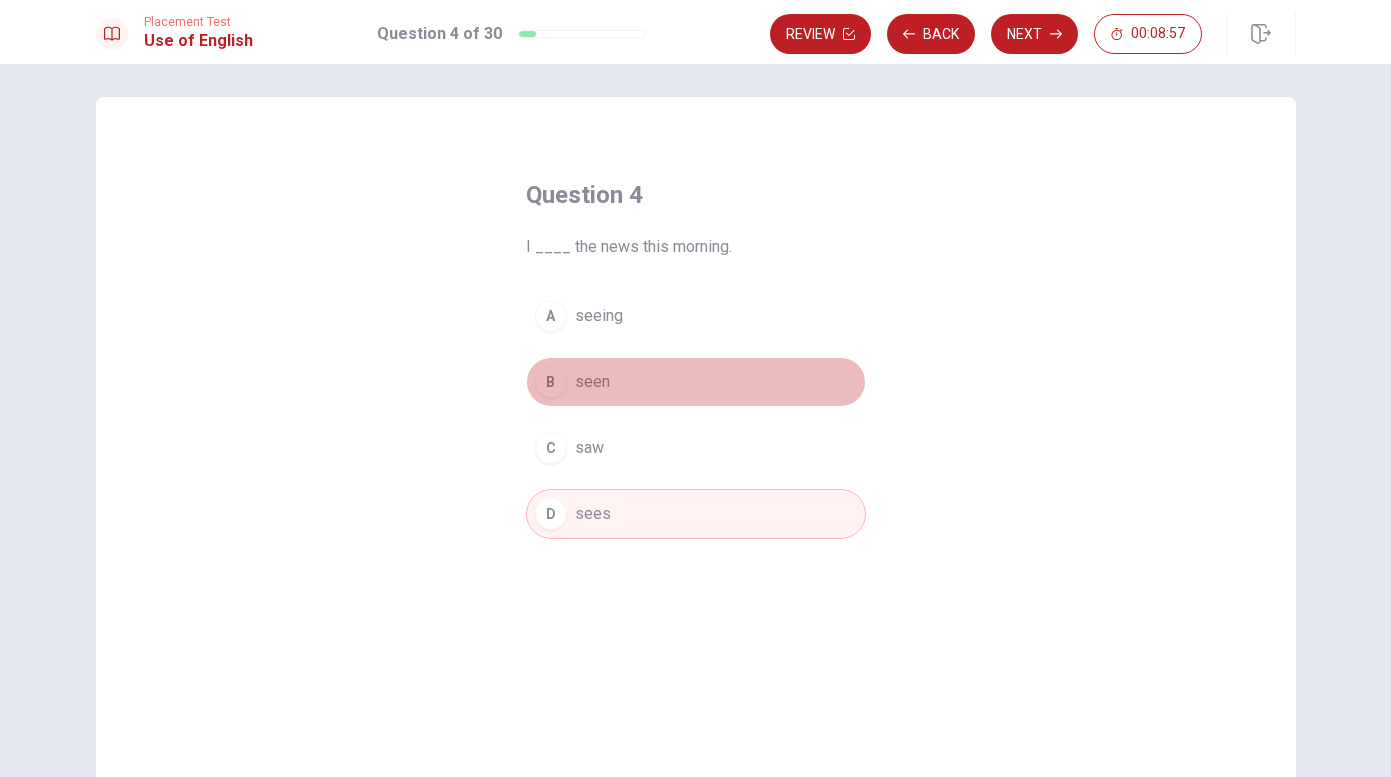click on "B seen" at bounding box center (696, 382) 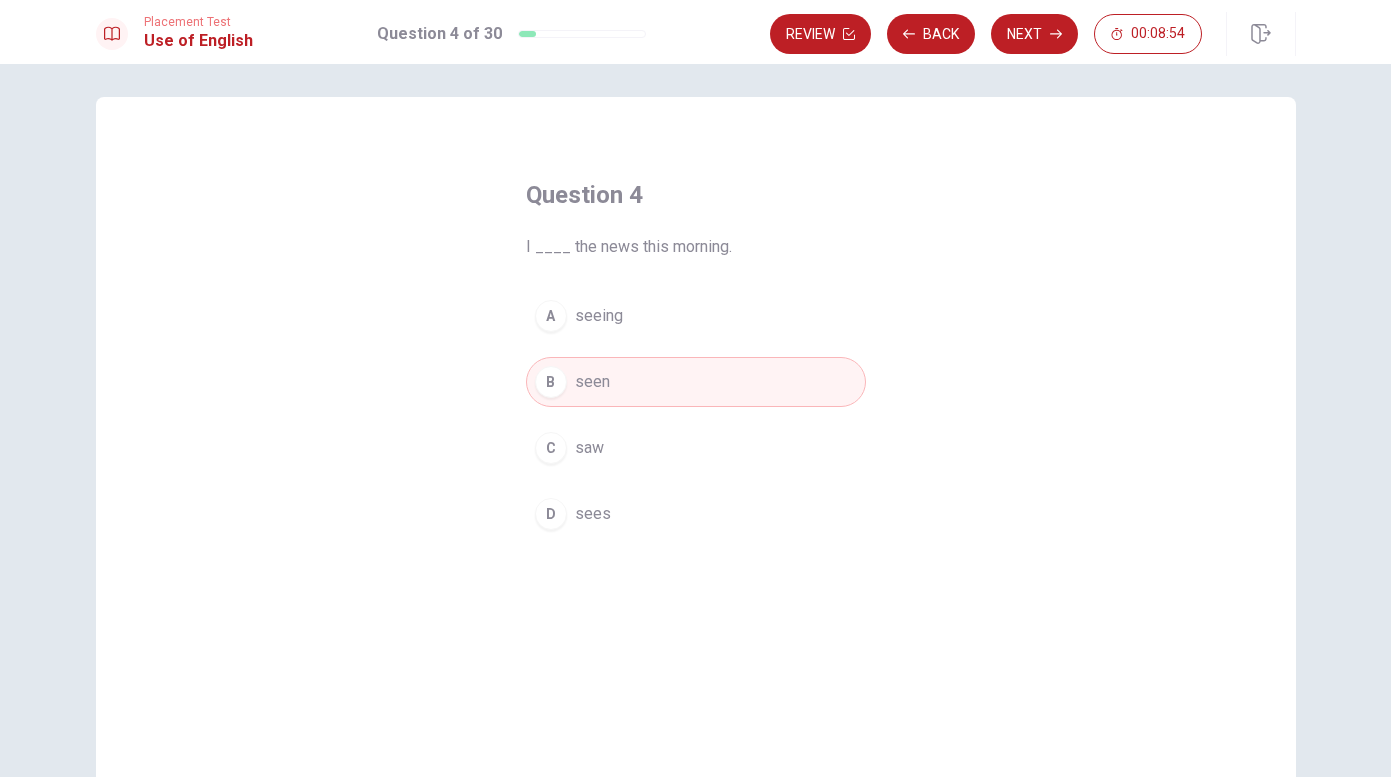 click on "A seeing B seen C saw
D sees" at bounding box center (696, 415) 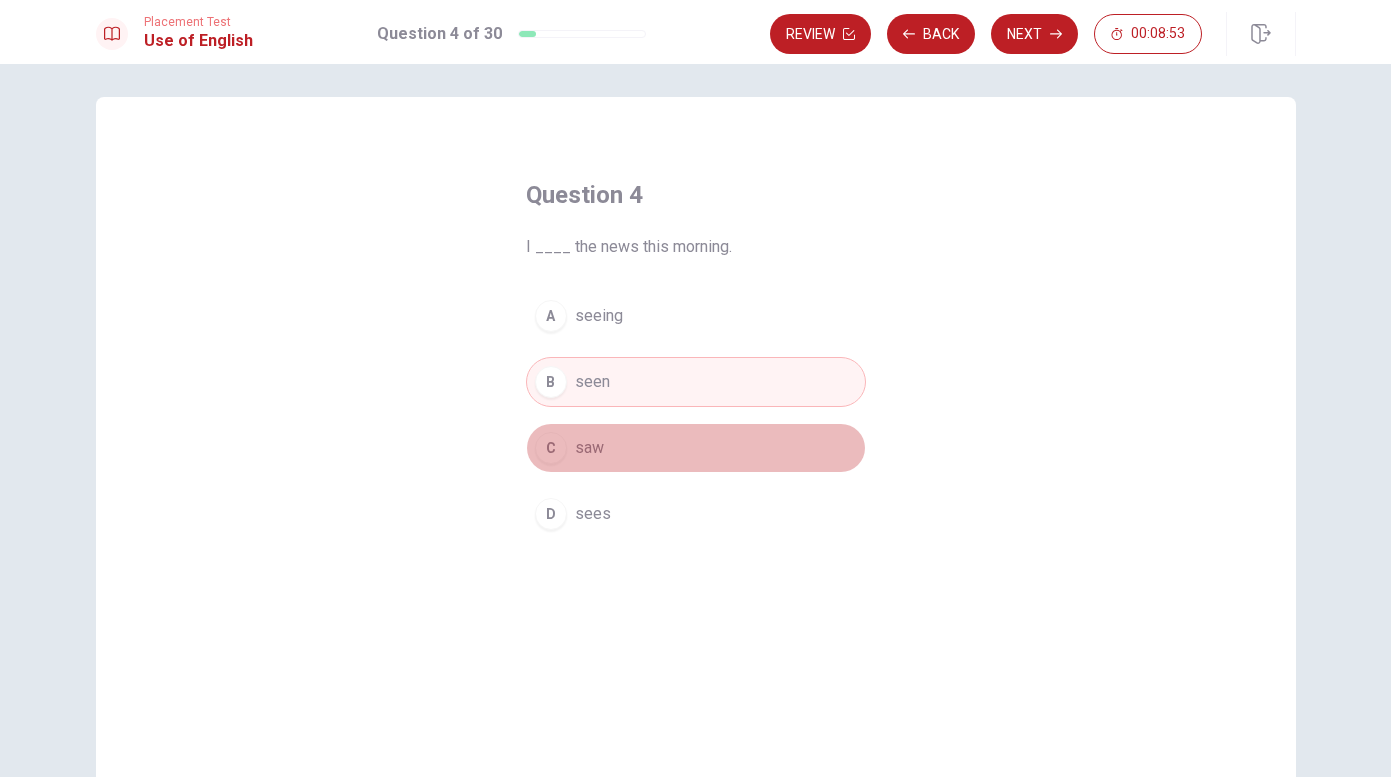 click on "C saw" at bounding box center (696, 448) 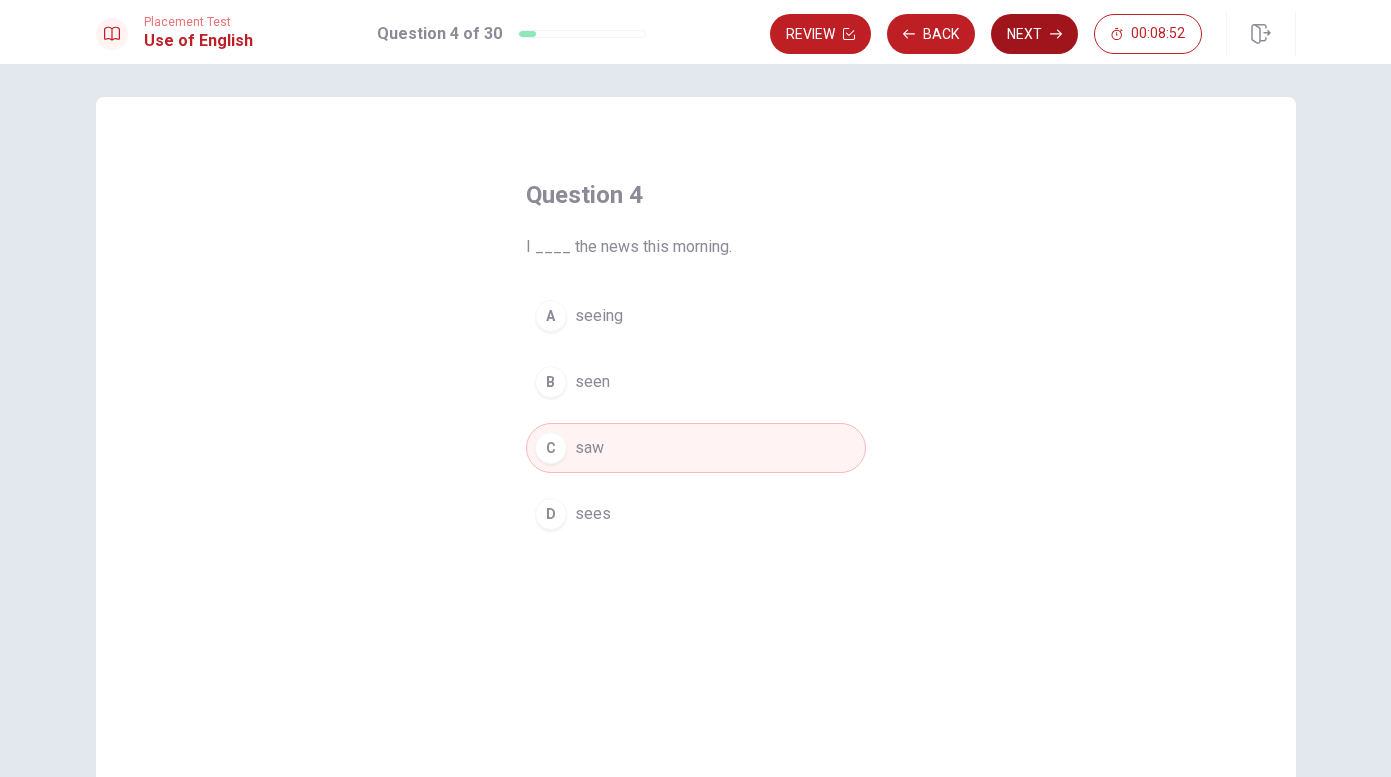 click on "Next" at bounding box center (1034, 34) 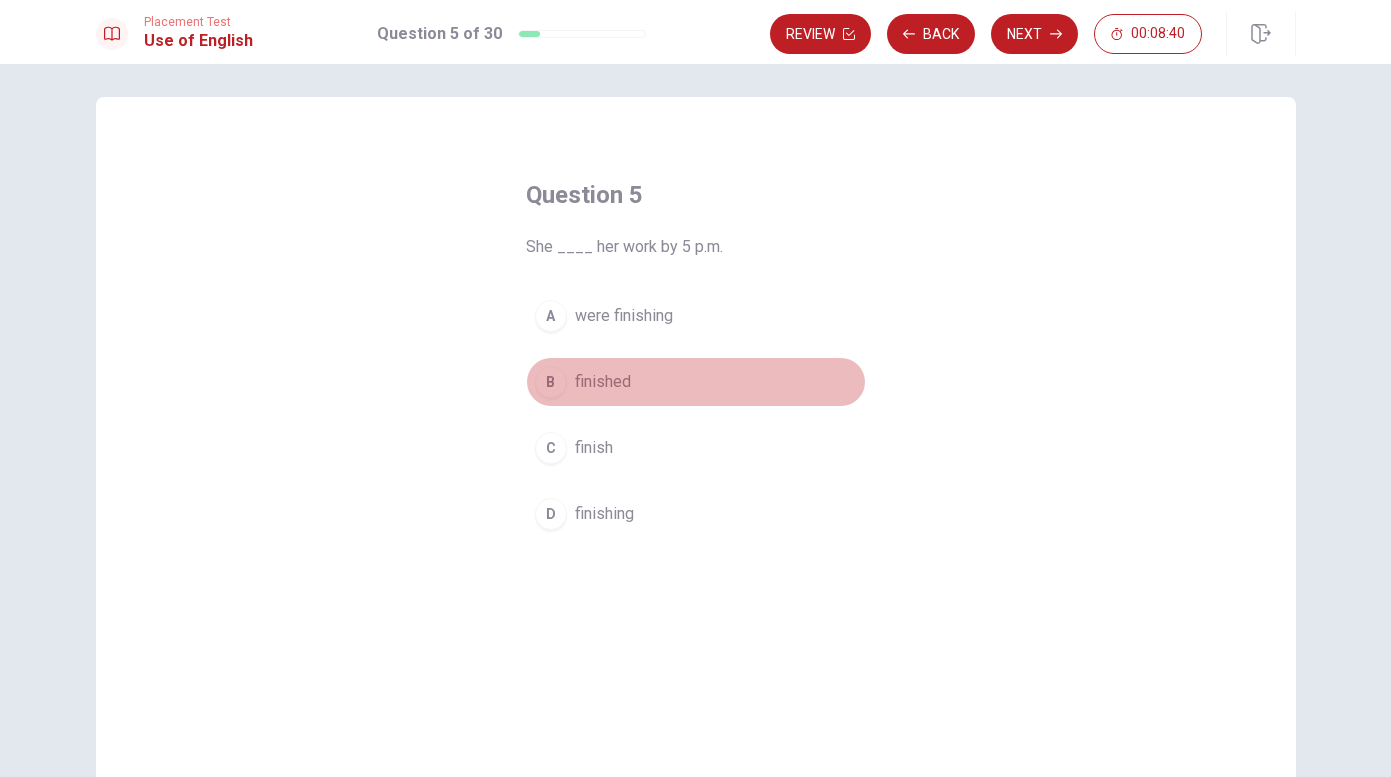 click on "B finished" at bounding box center [696, 382] 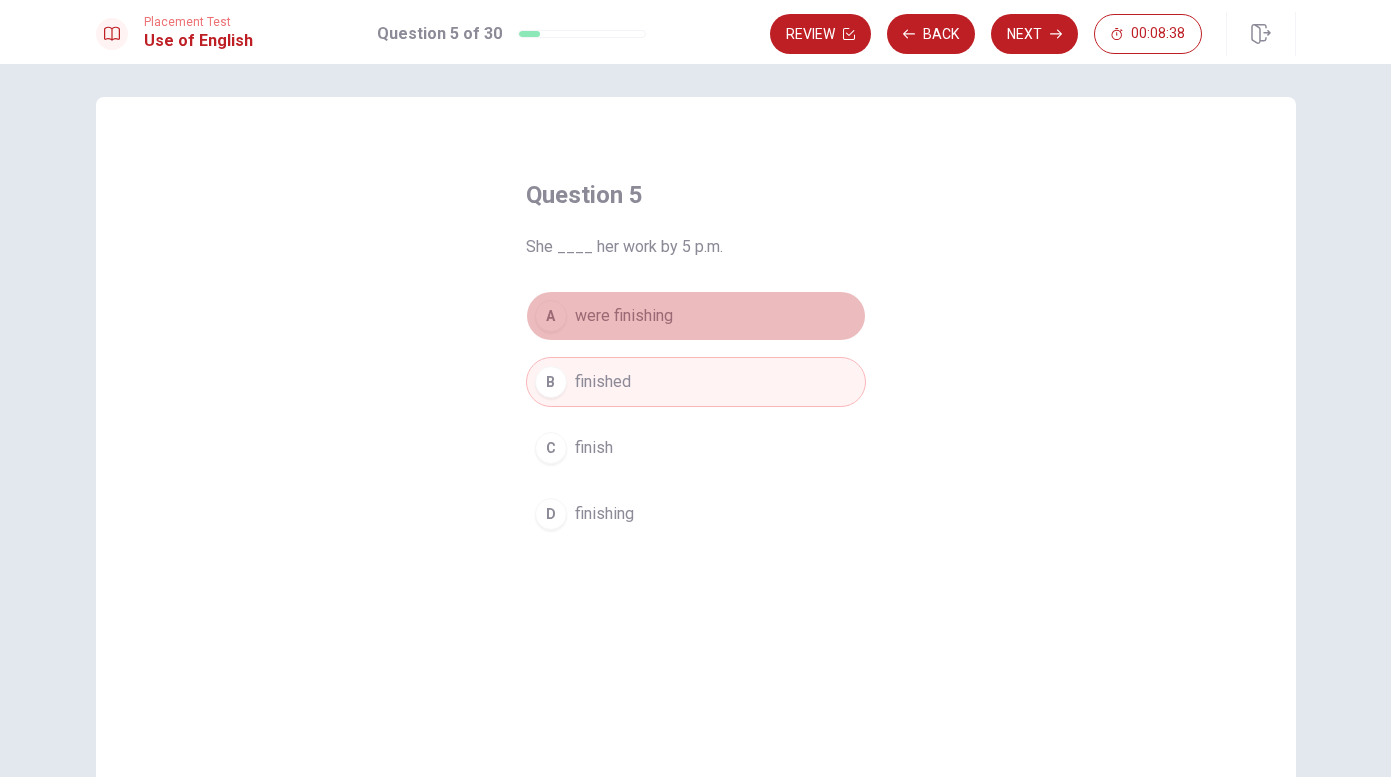 click on "A were finishing" at bounding box center (696, 316) 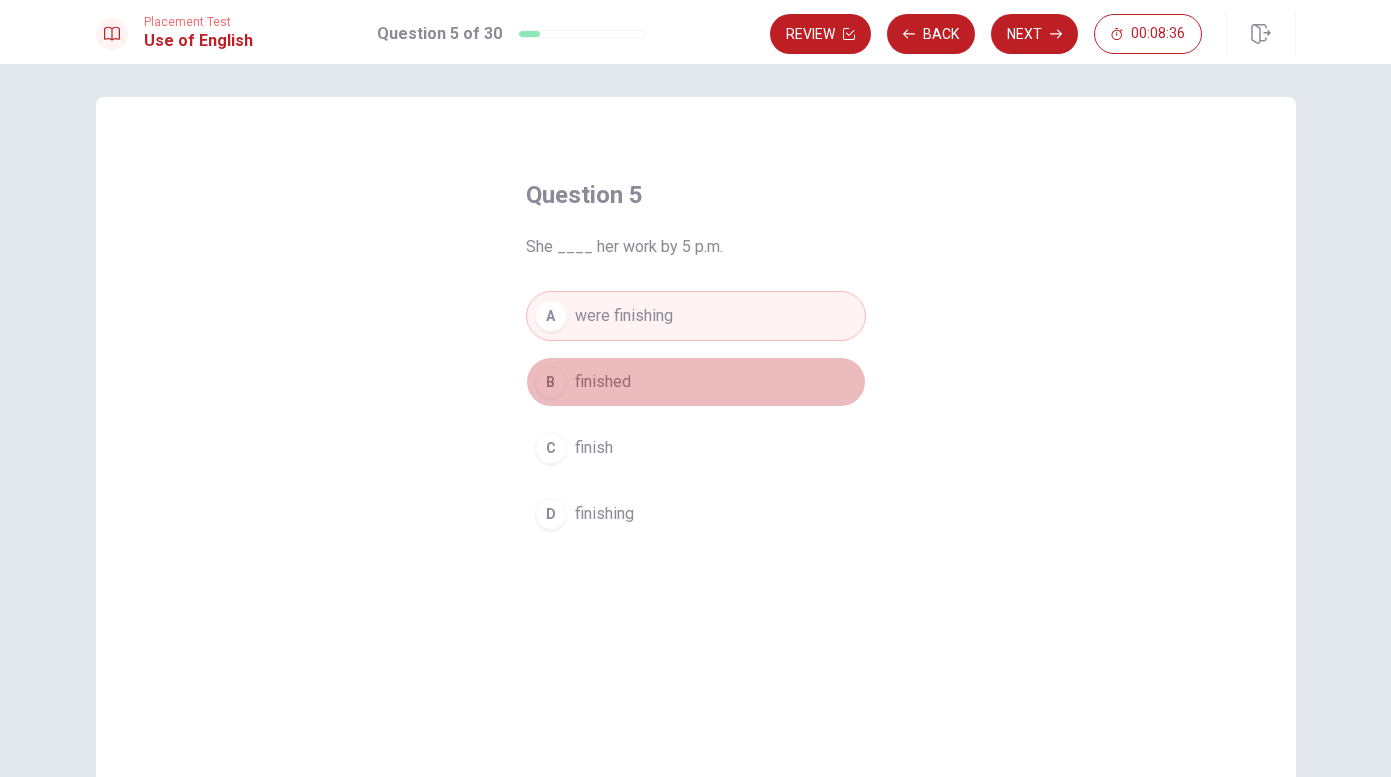 click on "B finished" at bounding box center (696, 382) 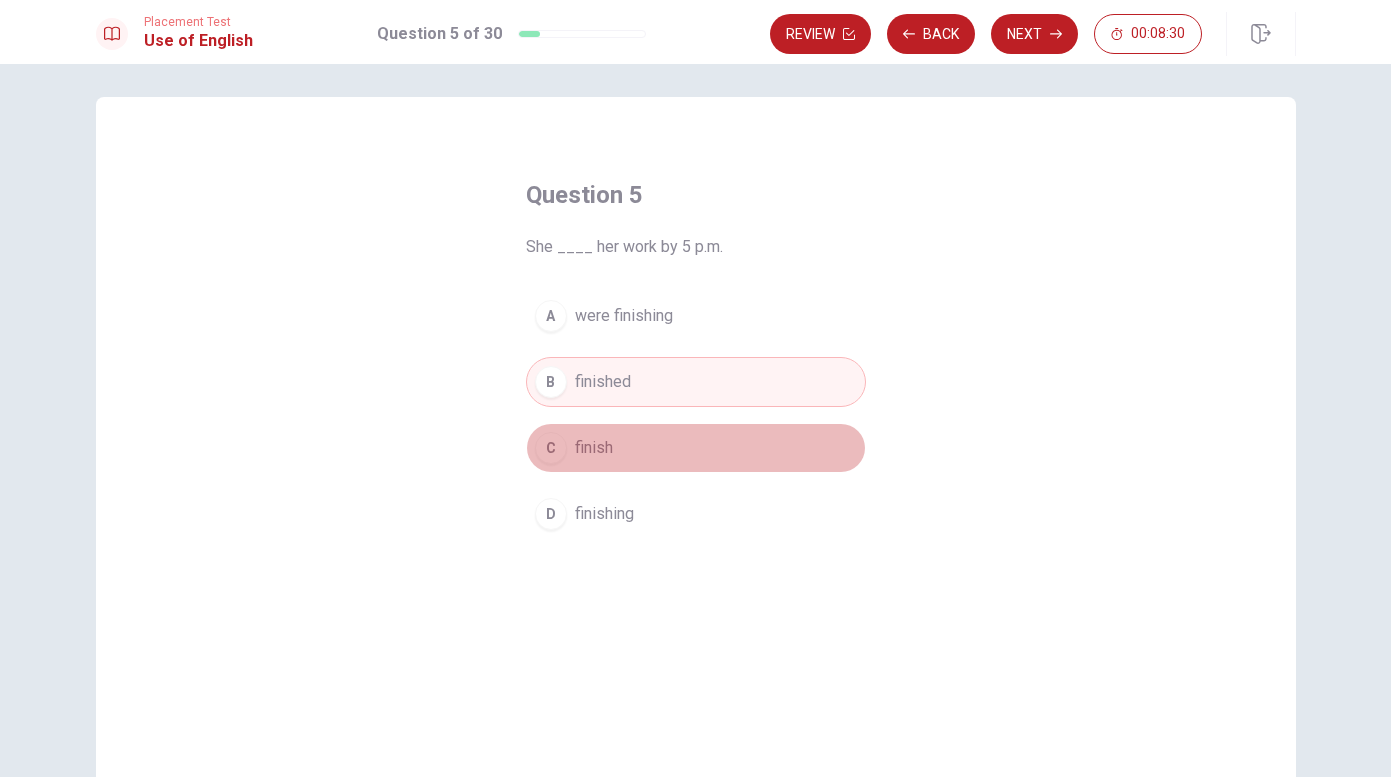 click on "C finish" at bounding box center (696, 448) 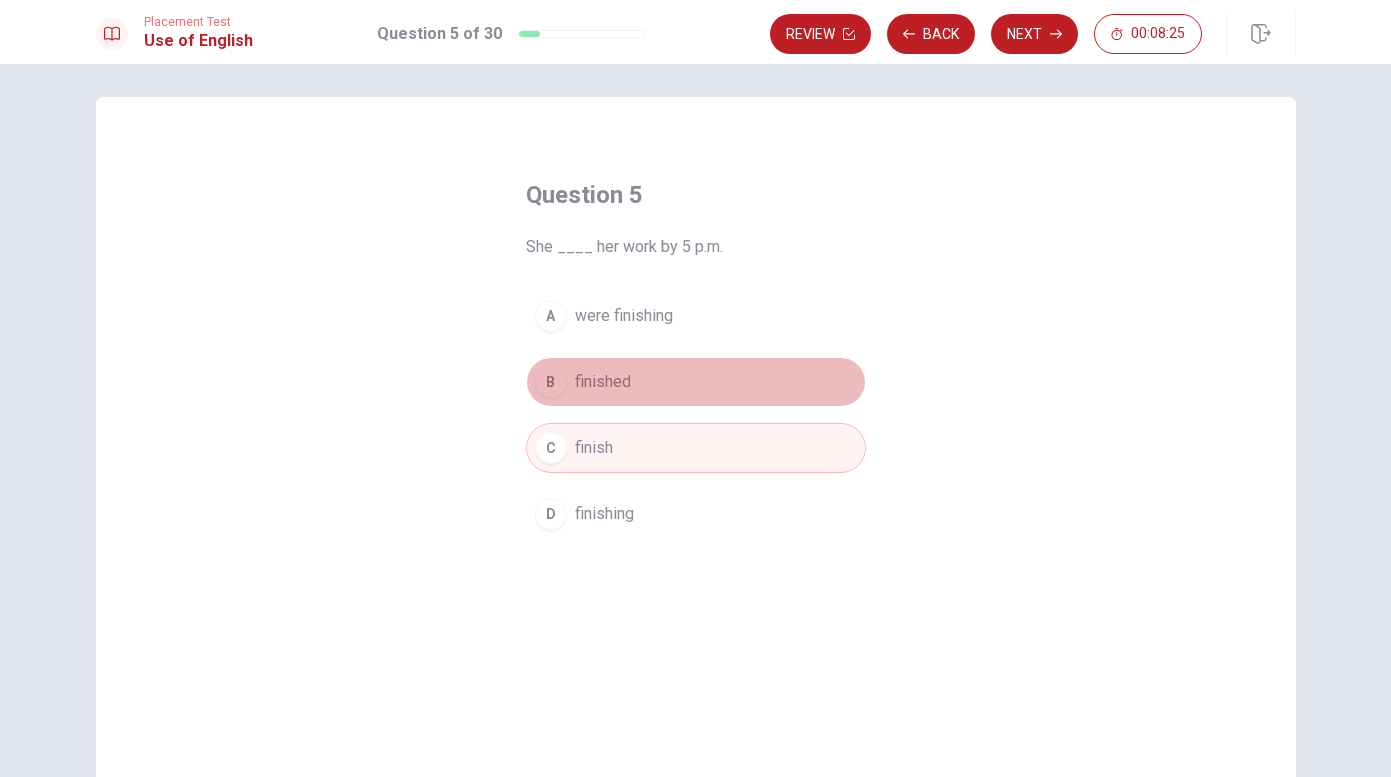 click on "finished" at bounding box center [603, 382] 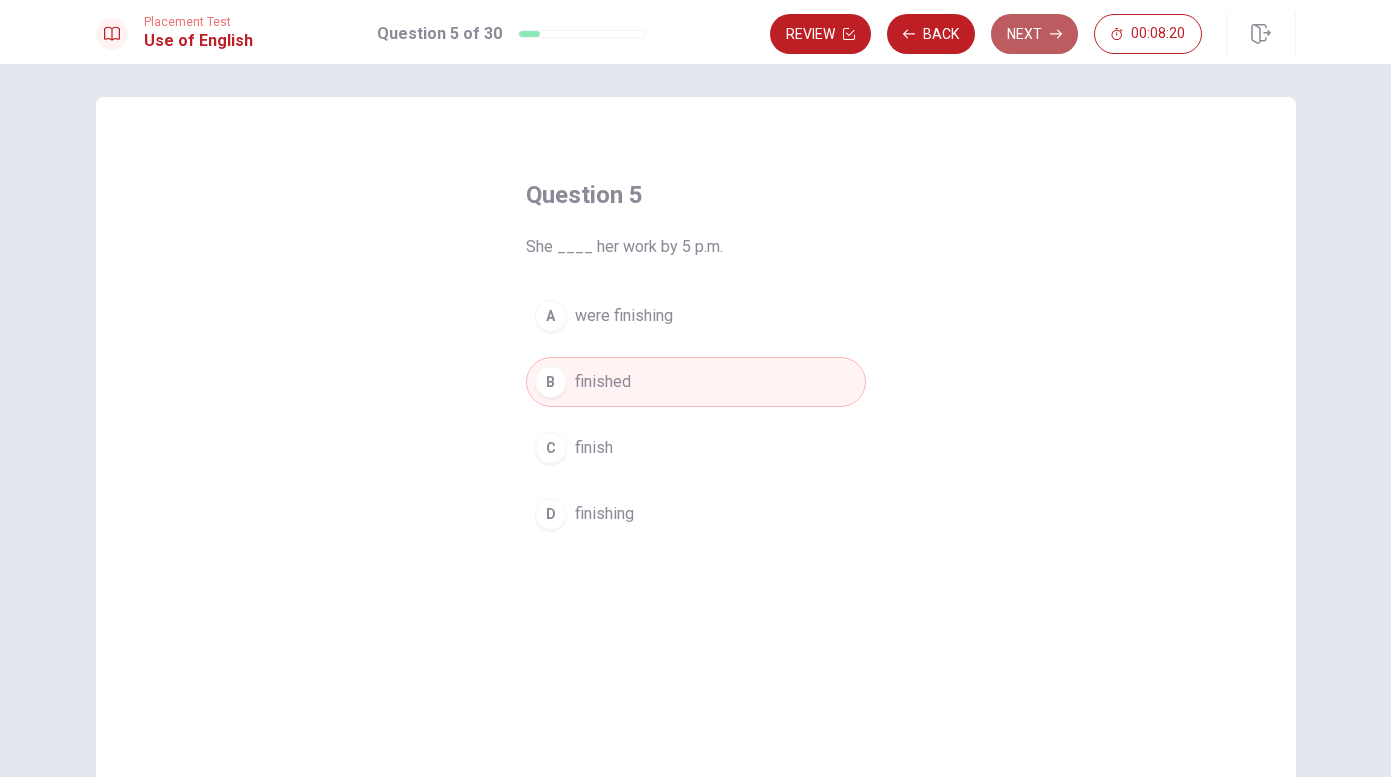 click on "Next" at bounding box center (1034, 34) 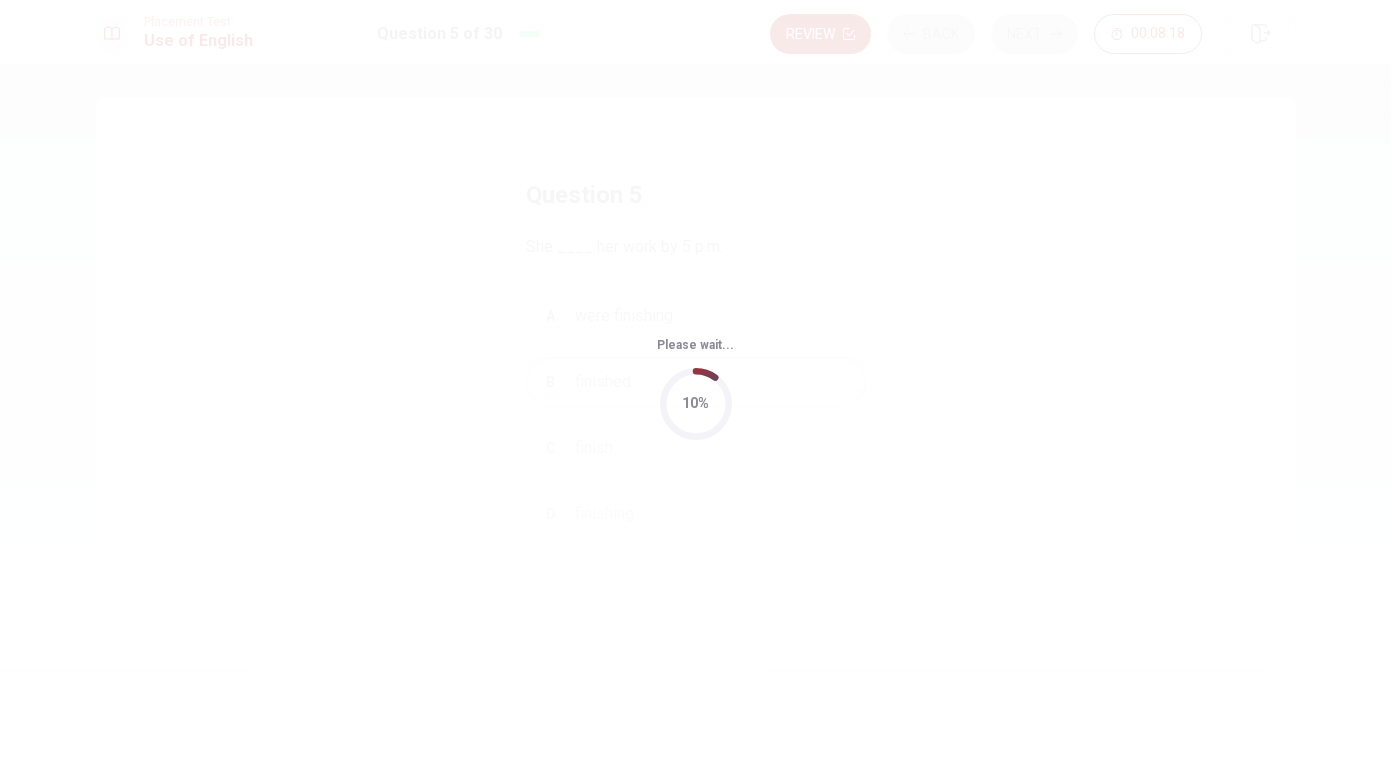 scroll, scrollTop: 0, scrollLeft: 0, axis: both 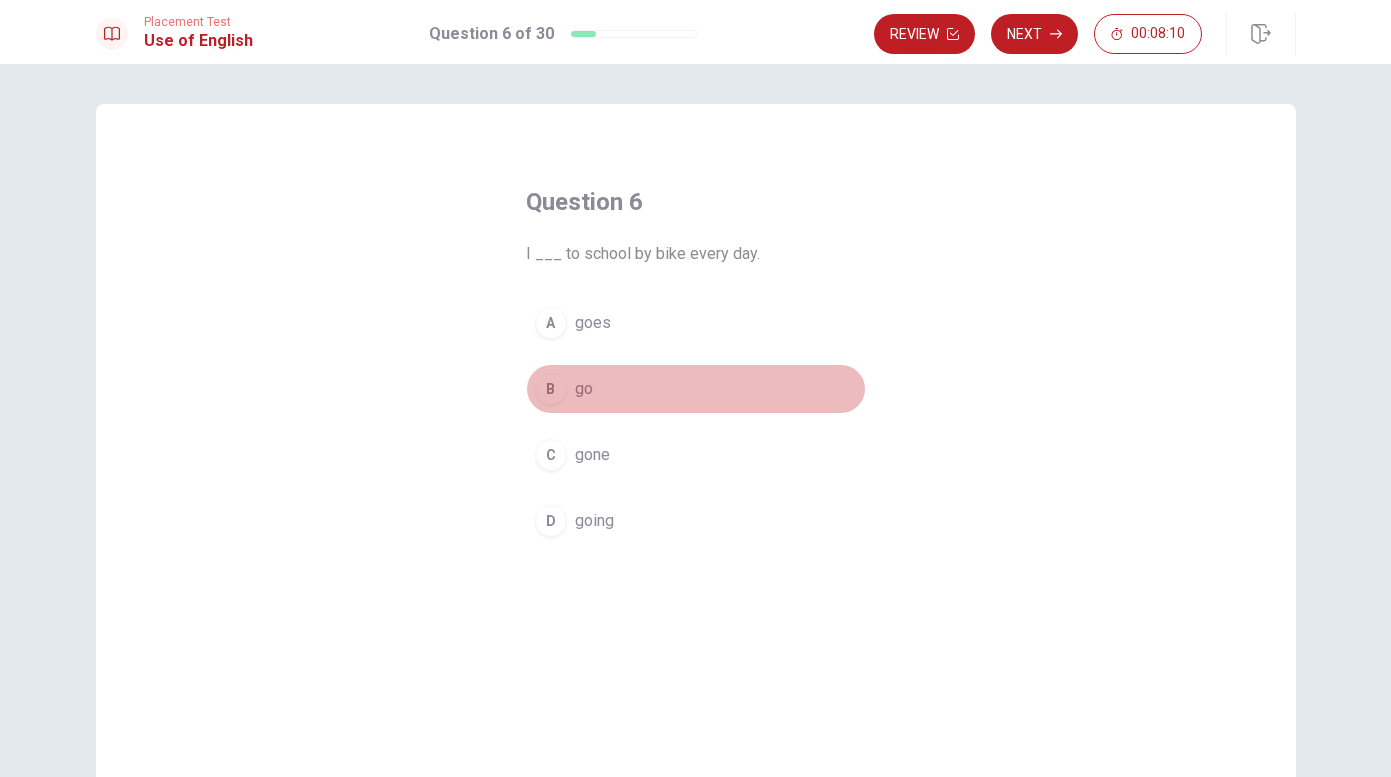 click on "B go" at bounding box center (696, 389) 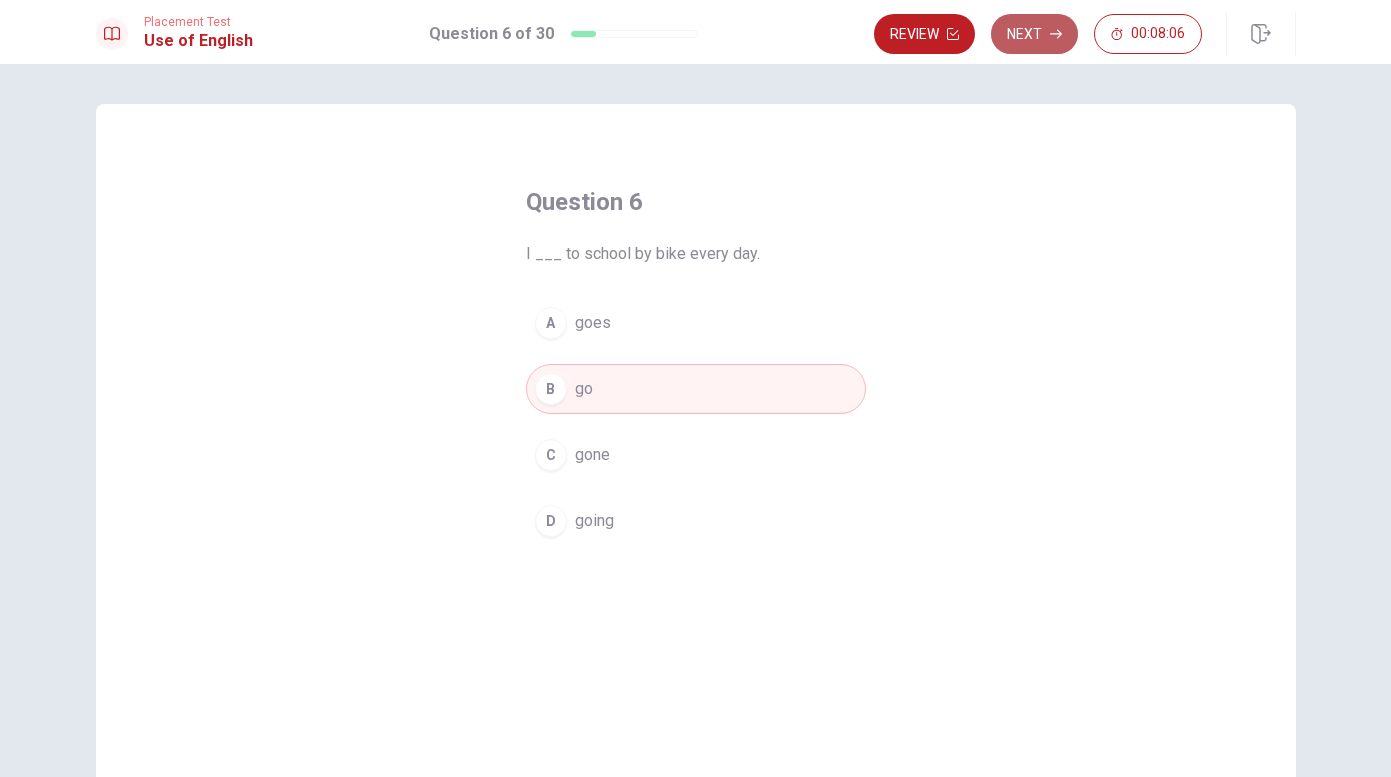 click on "Next" at bounding box center [1034, 34] 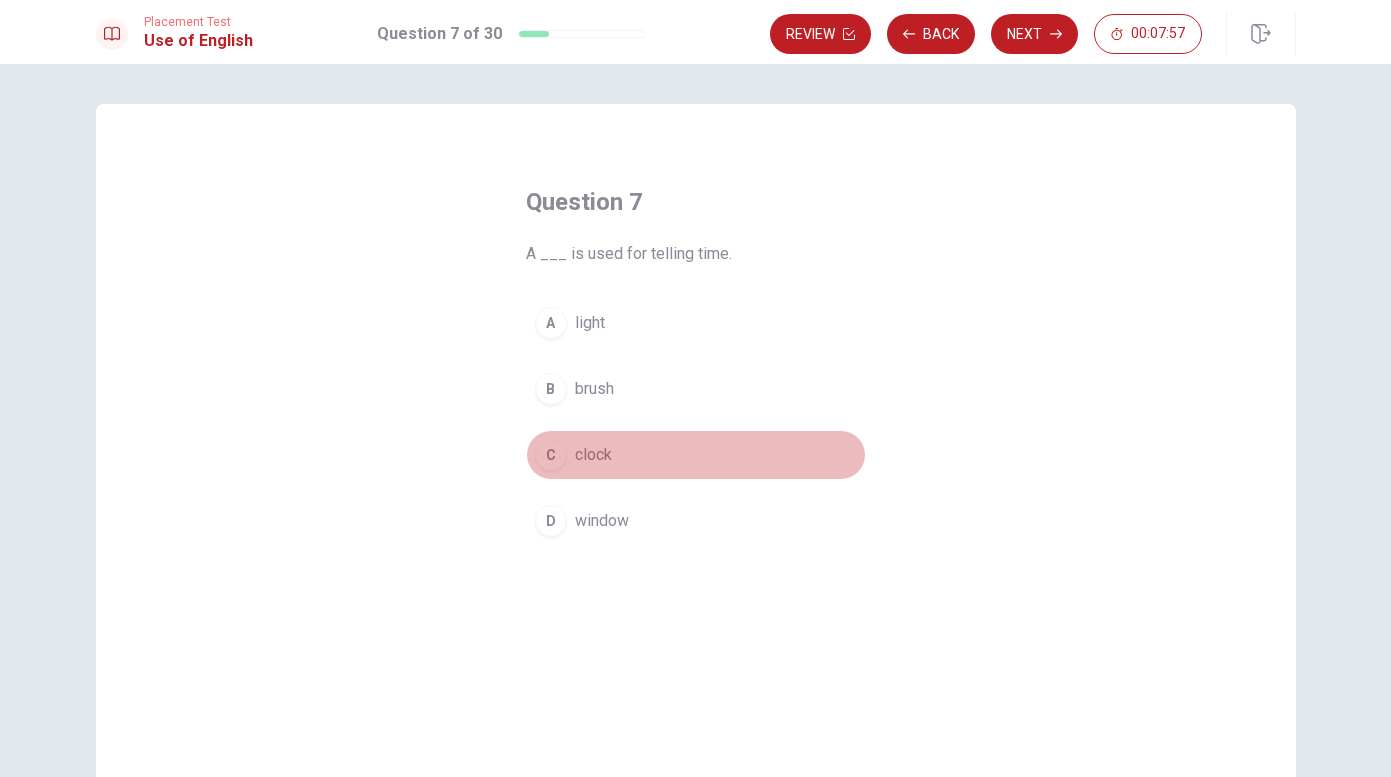 click on "clock" at bounding box center (593, 455) 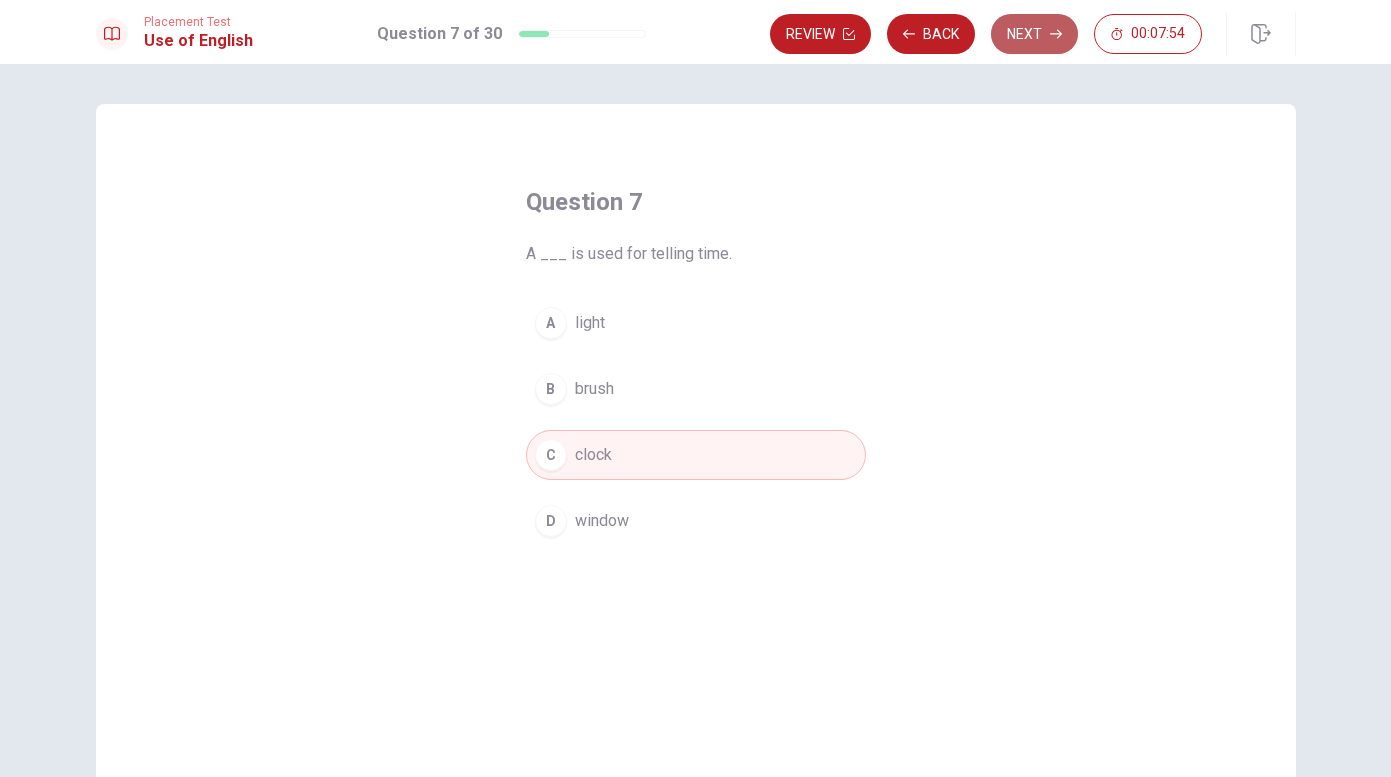 click on "Next" at bounding box center [1034, 34] 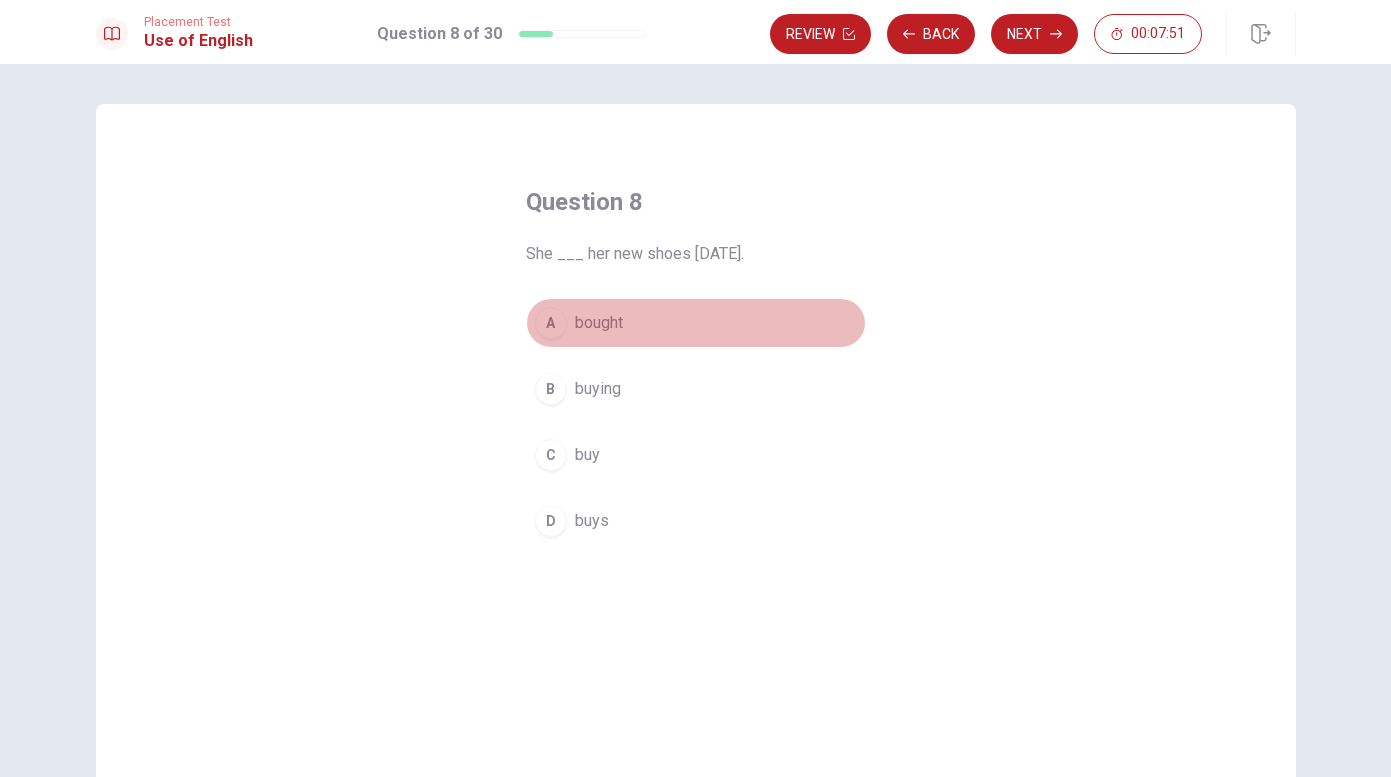 click on "bought" at bounding box center (599, 323) 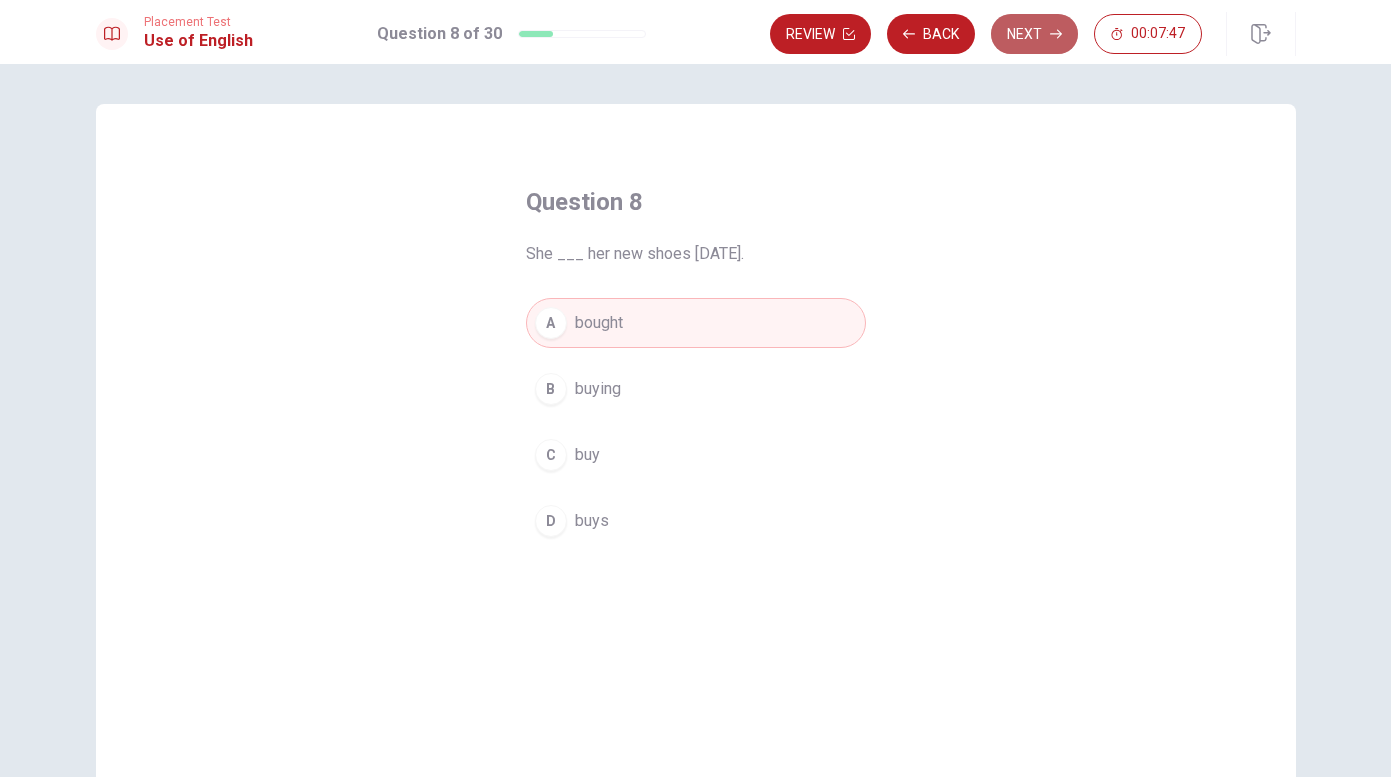 click on "Next" at bounding box center [1034, 34] 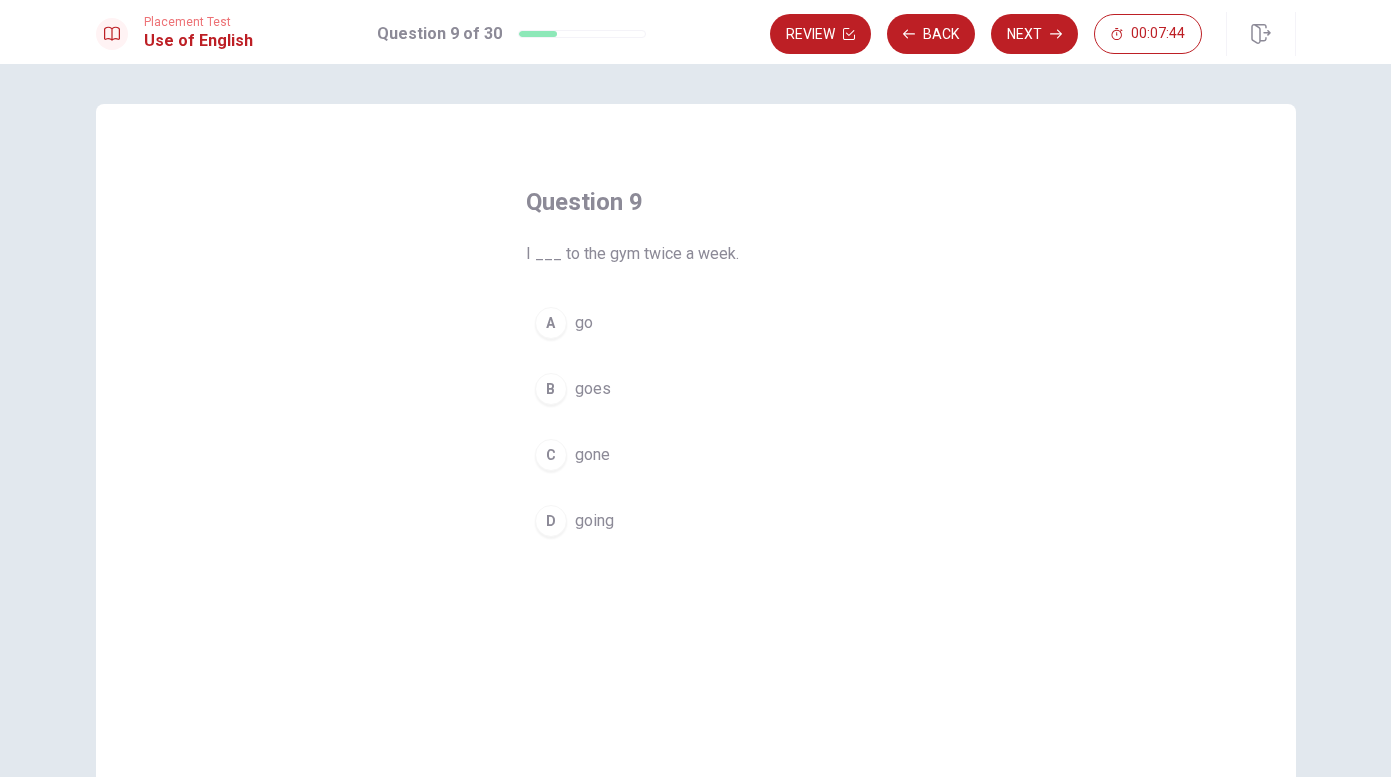 click on "A go" at bounding box center [696, 323] 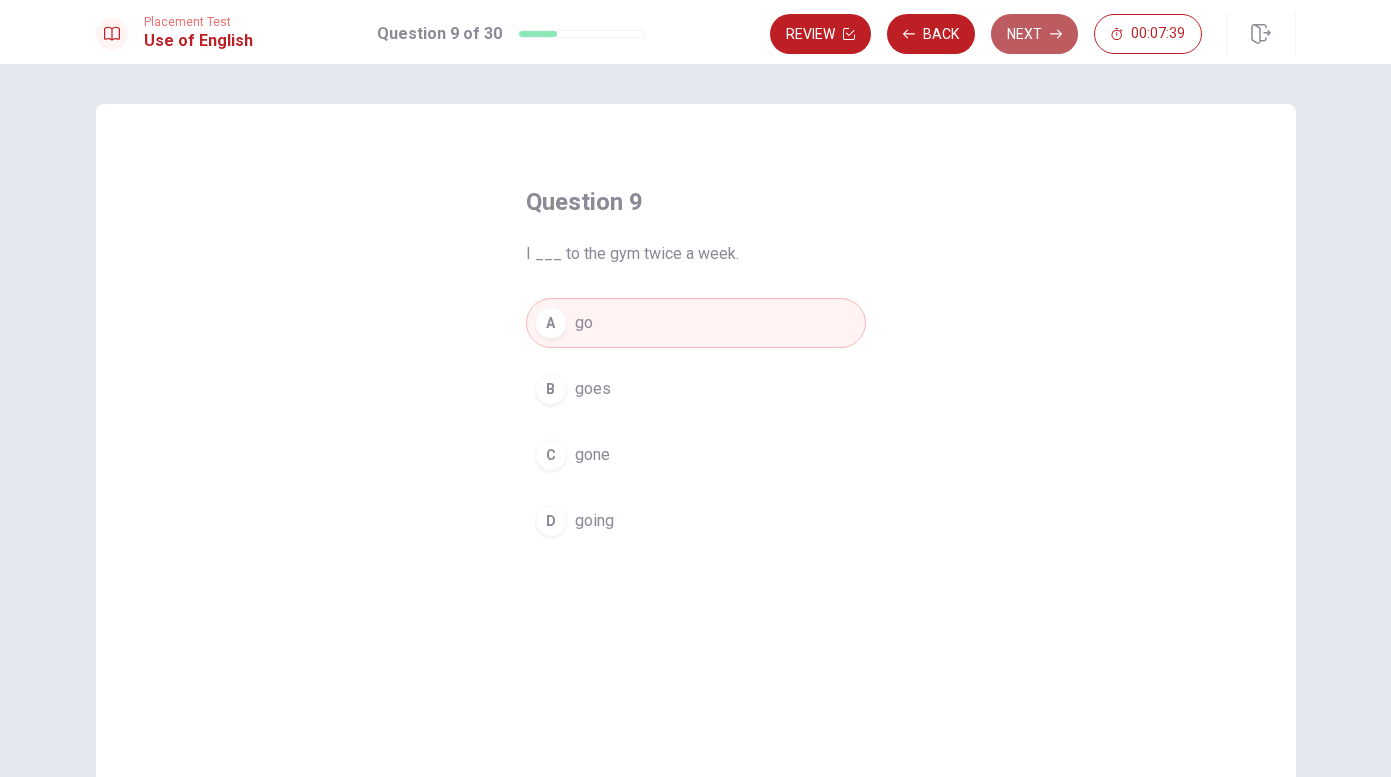 click on "Next" at bounding box center [1034, 34] 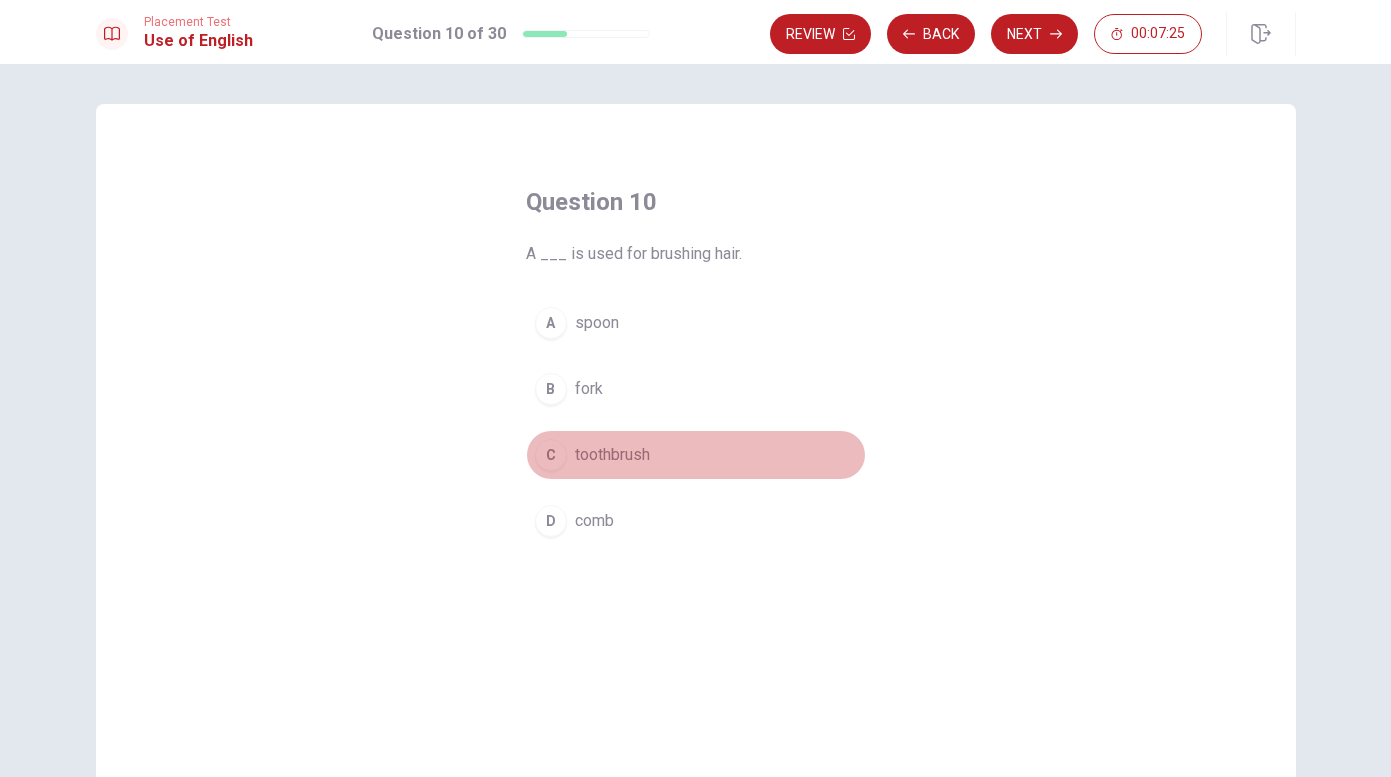 click on "toothbrush" at bounding box center [612, 455] 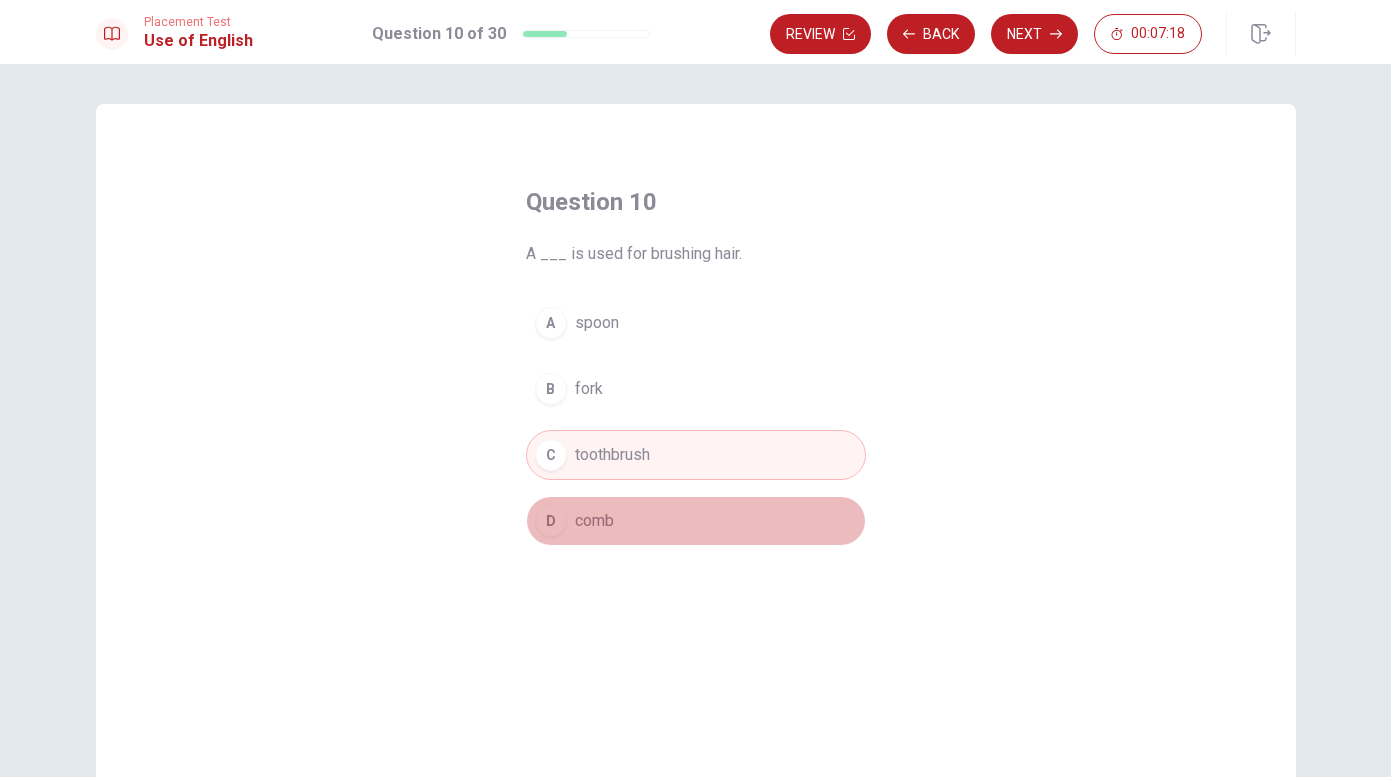 click on "comb" at bounding box center (594, 521) 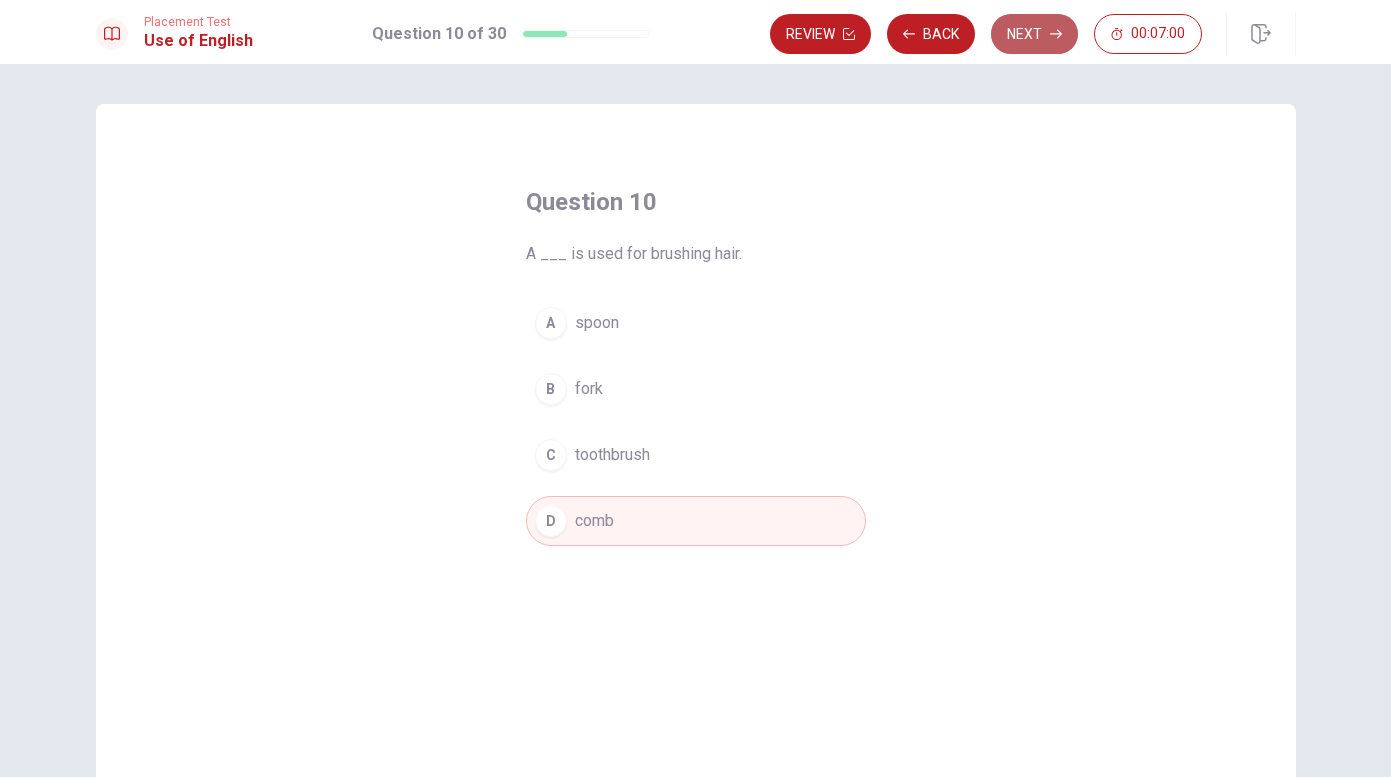 click on "Next" at bounding box center (1034, 34) 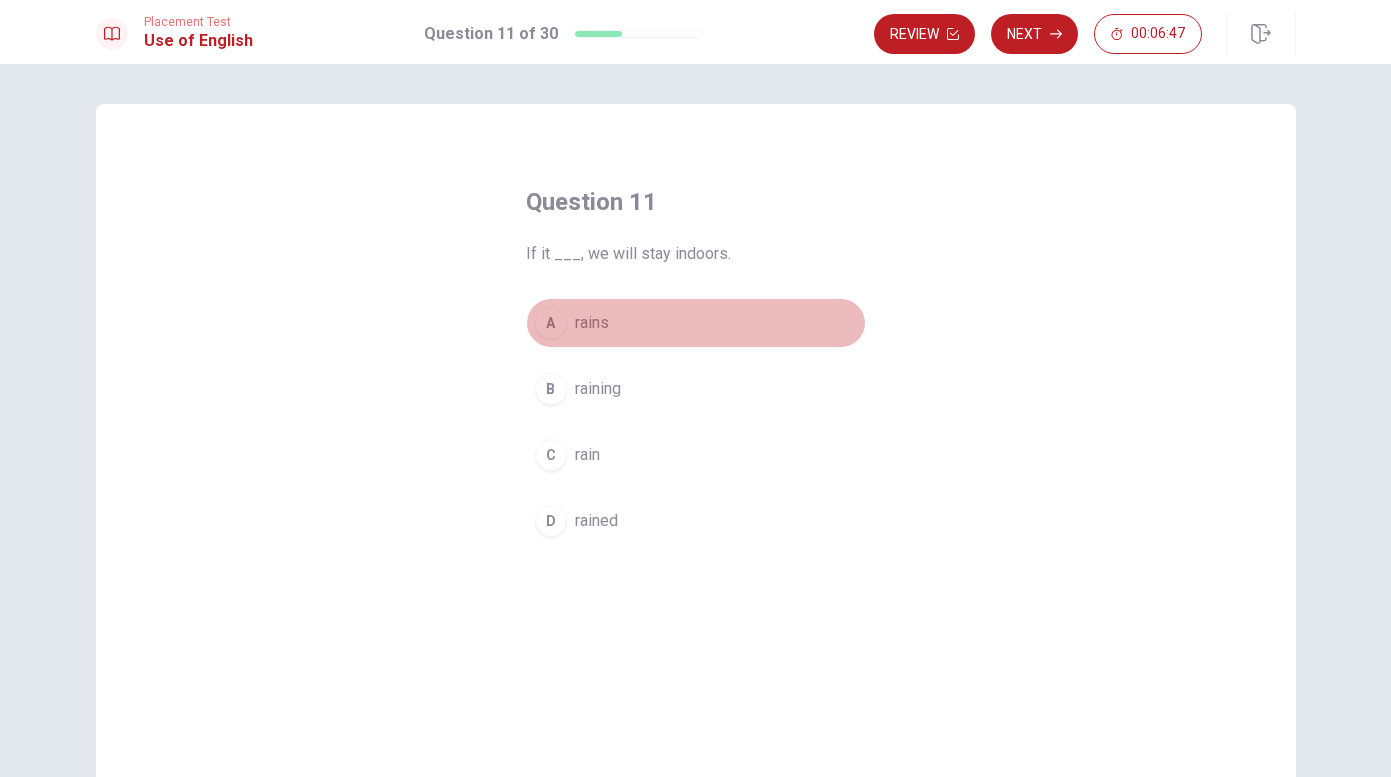 click on "rains" at bounding box center (592, 323) 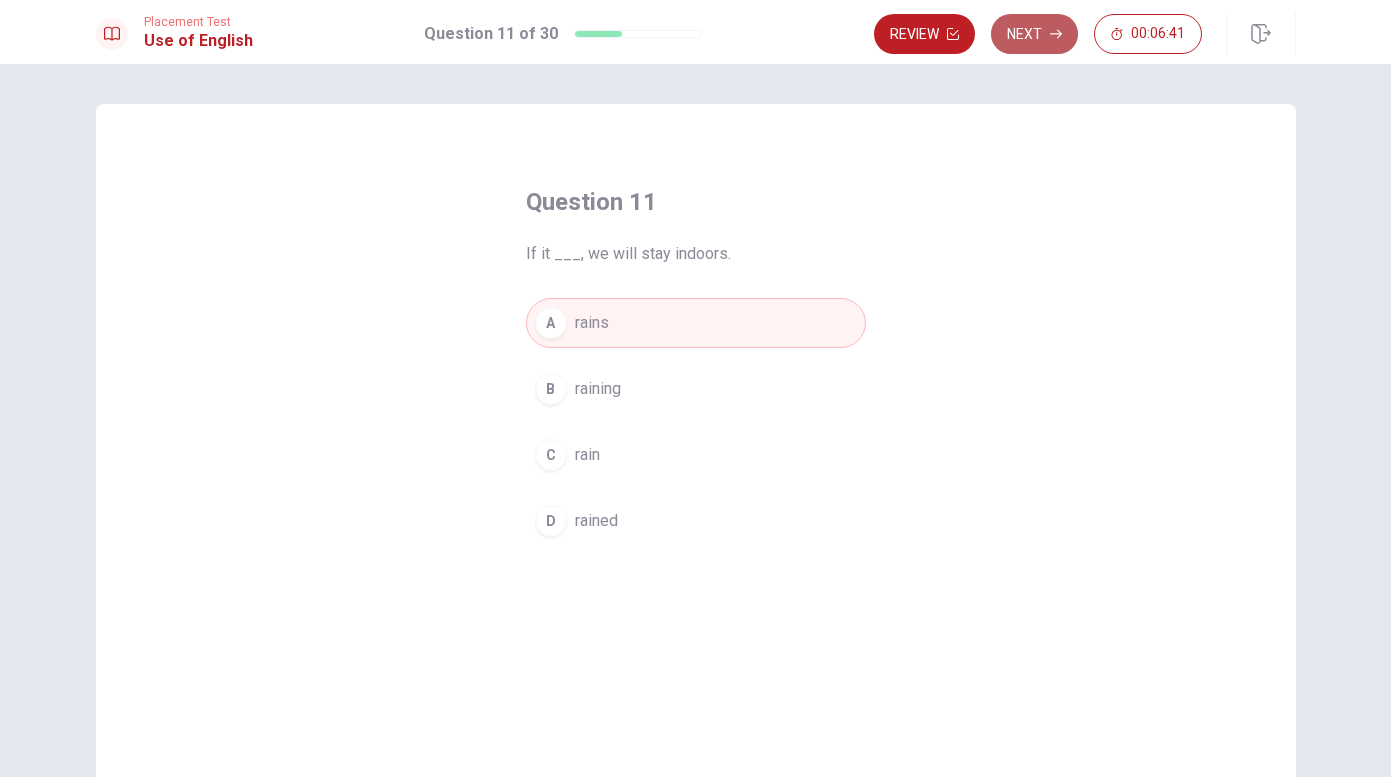 click on "Next" at bounding box center (1034, 34) 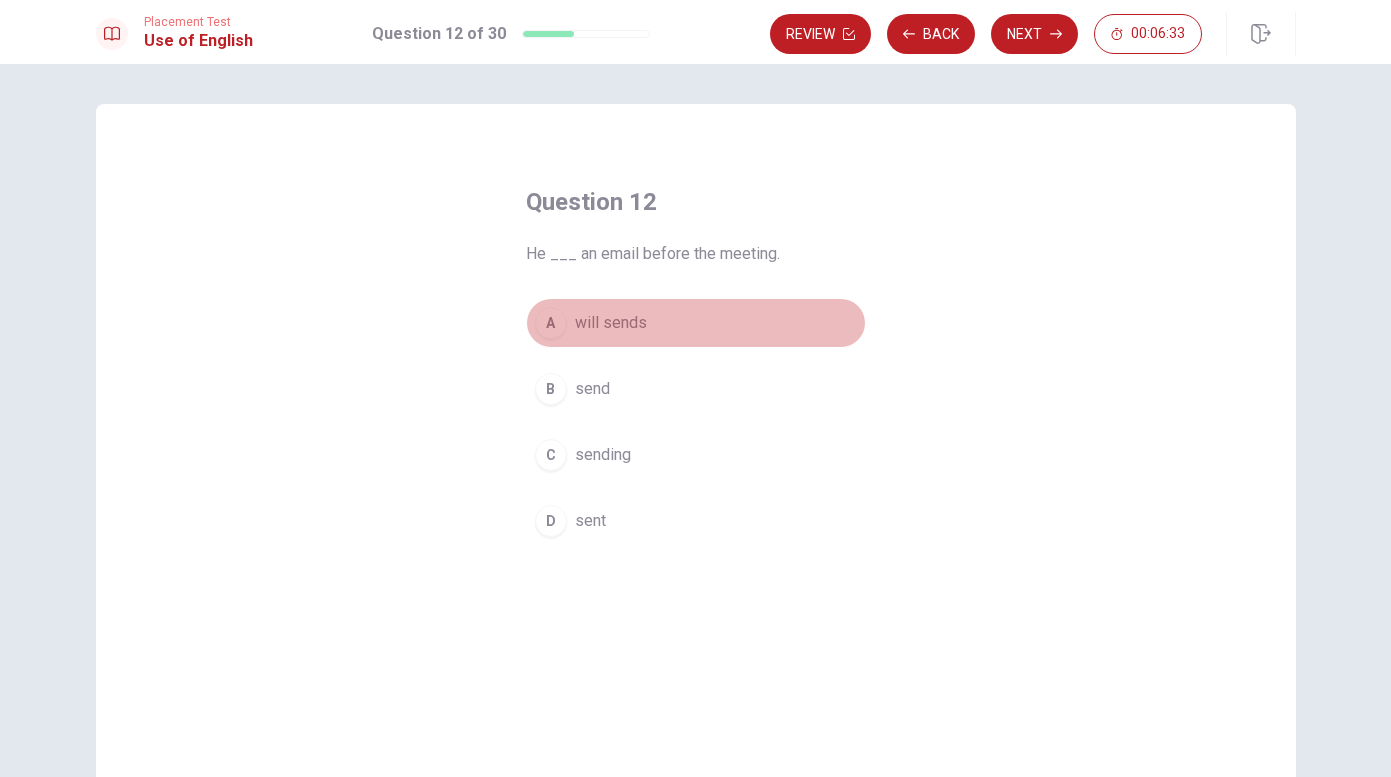 click on "will sends" at bounding box center [611, 323] 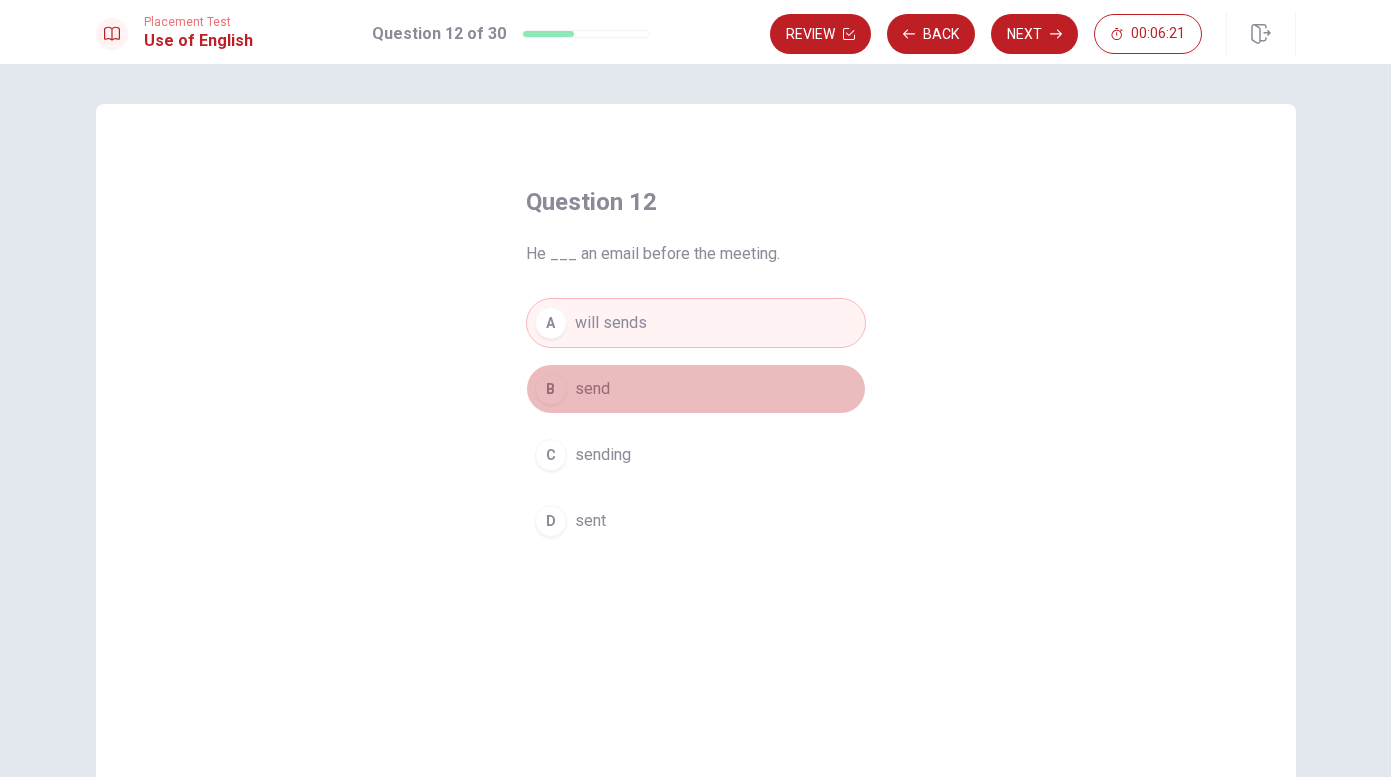 click on "B send" at bounding box center [696, 389] 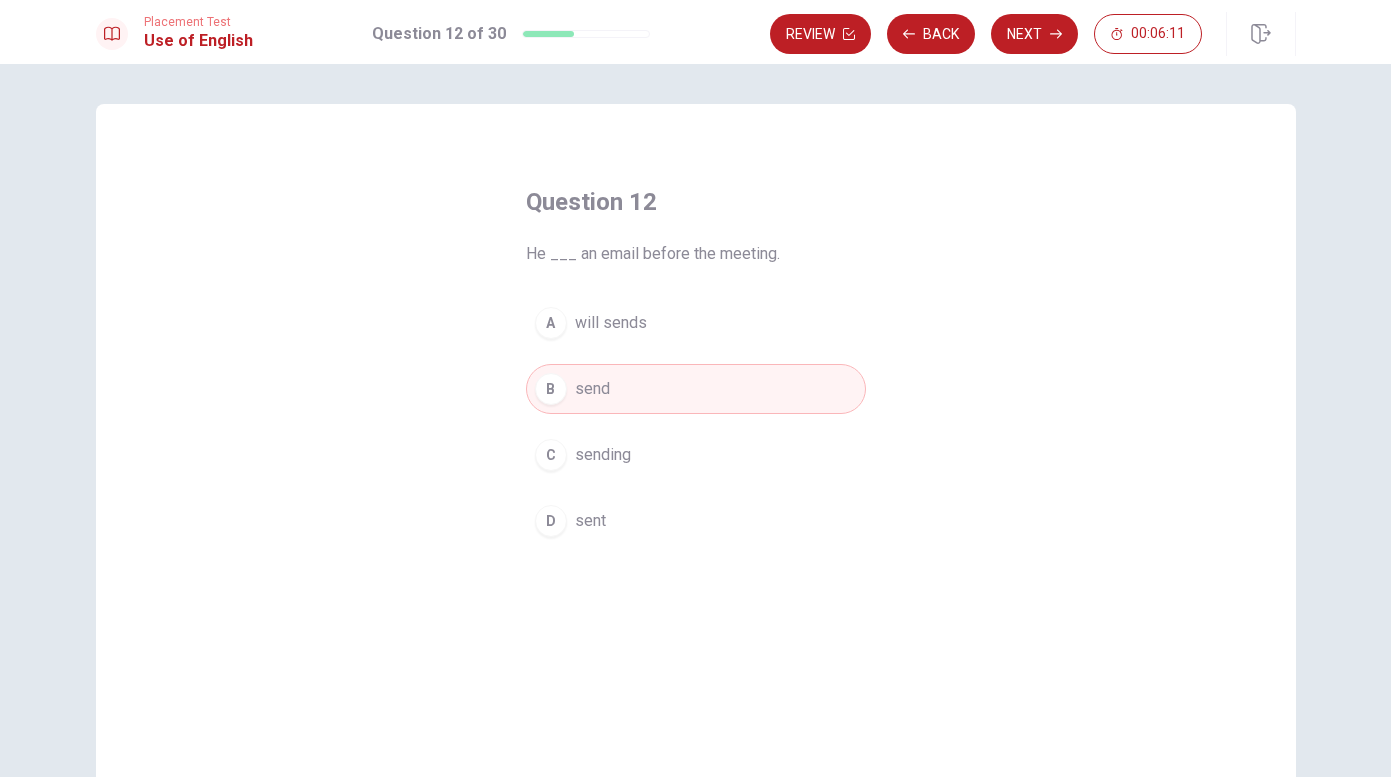 click on "Question 12 He ___ an email before the meeting. A will sends B send C sending D sent" at bounding box center [696, 366] 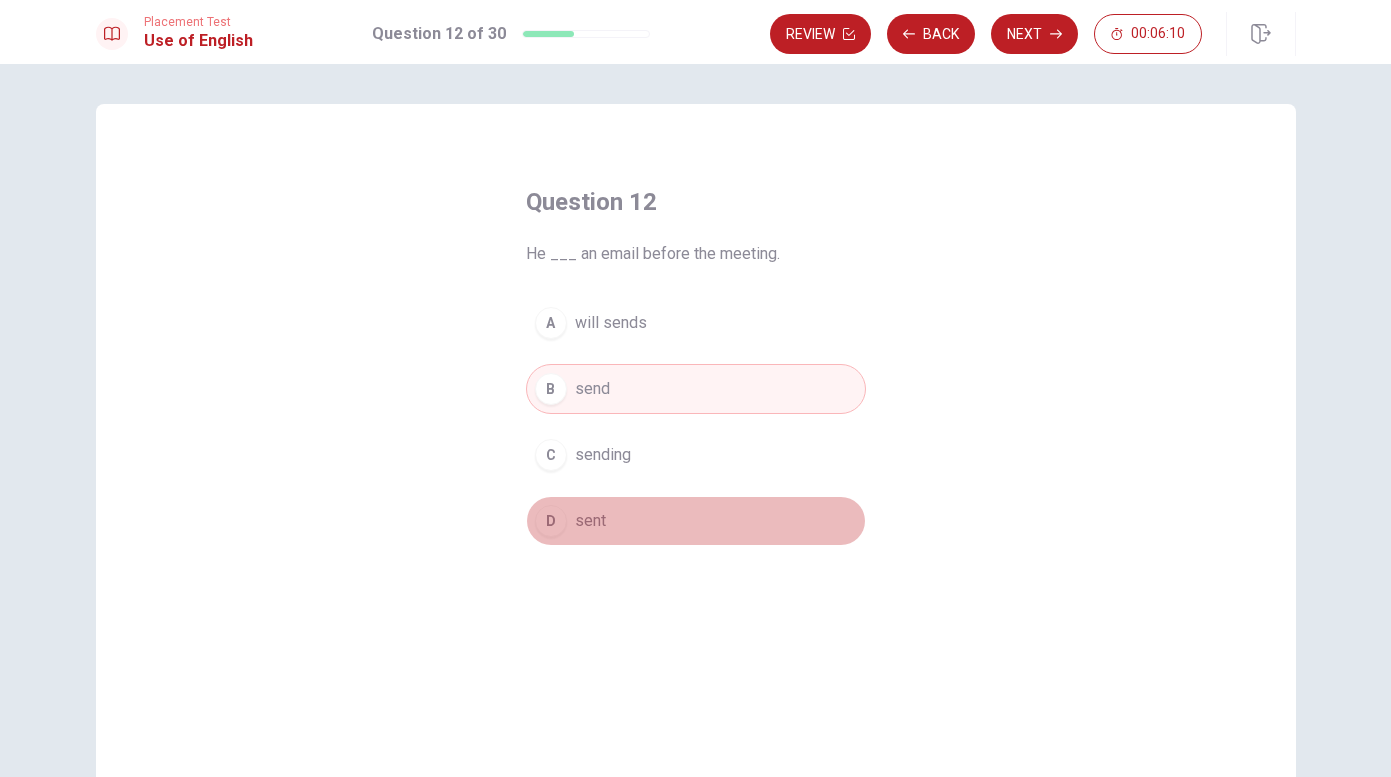 click on "sent" at bounding box center [590, 521] 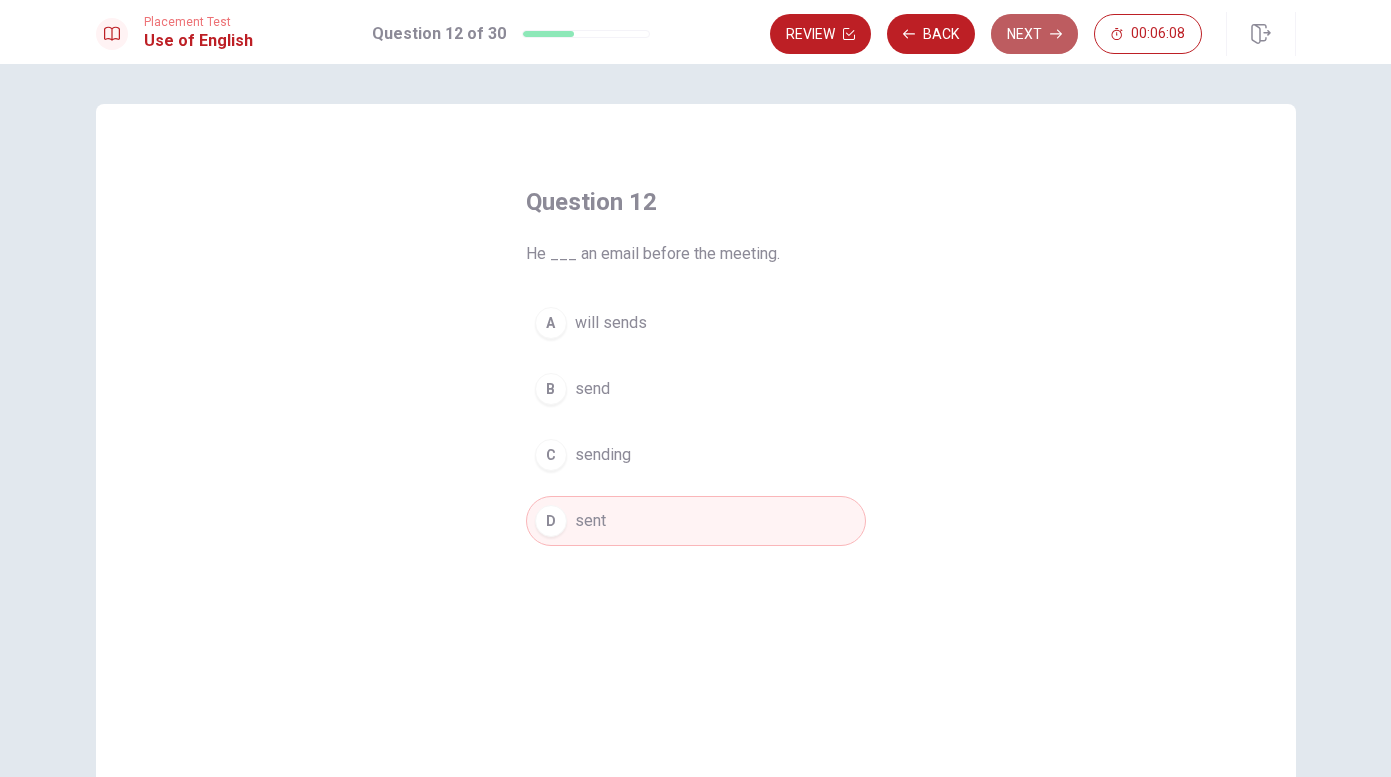 click 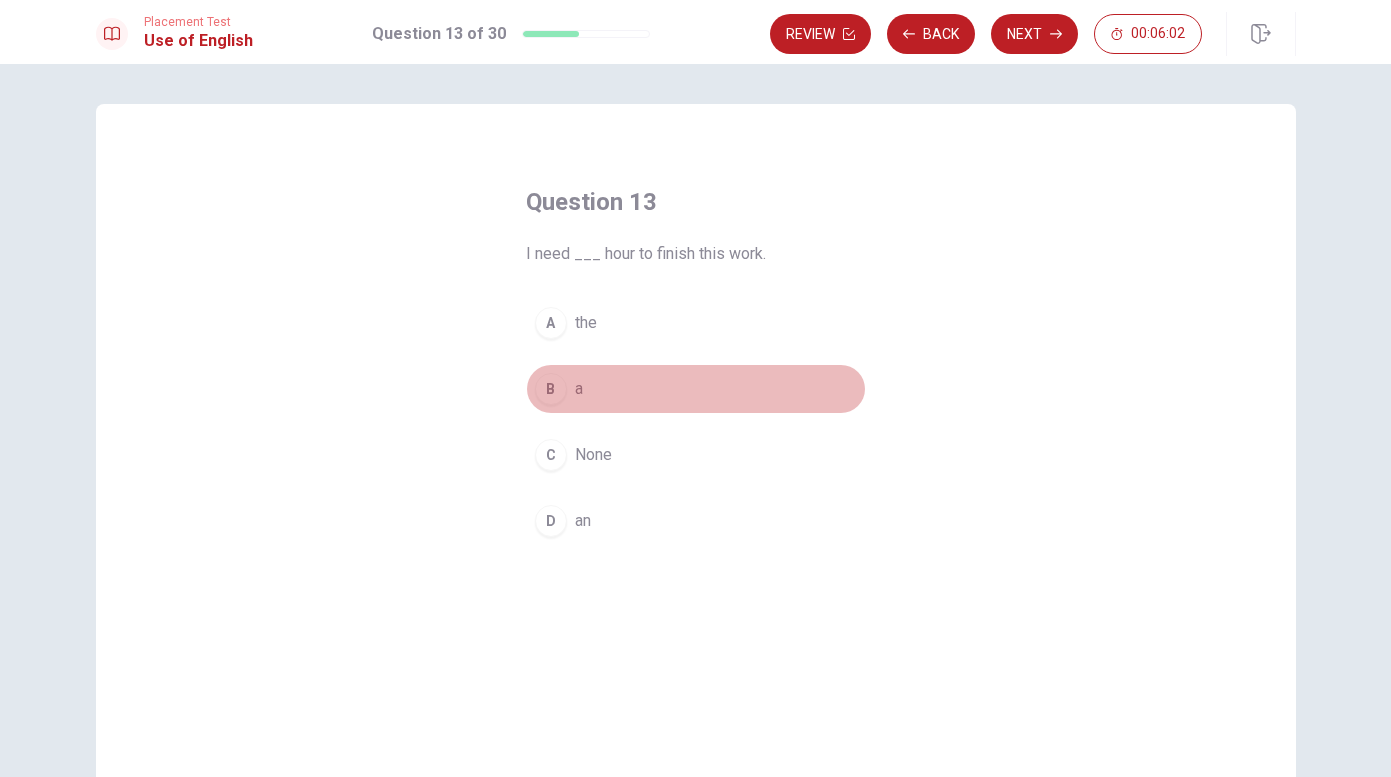 click on "B a" at bounding box center (696, 389) 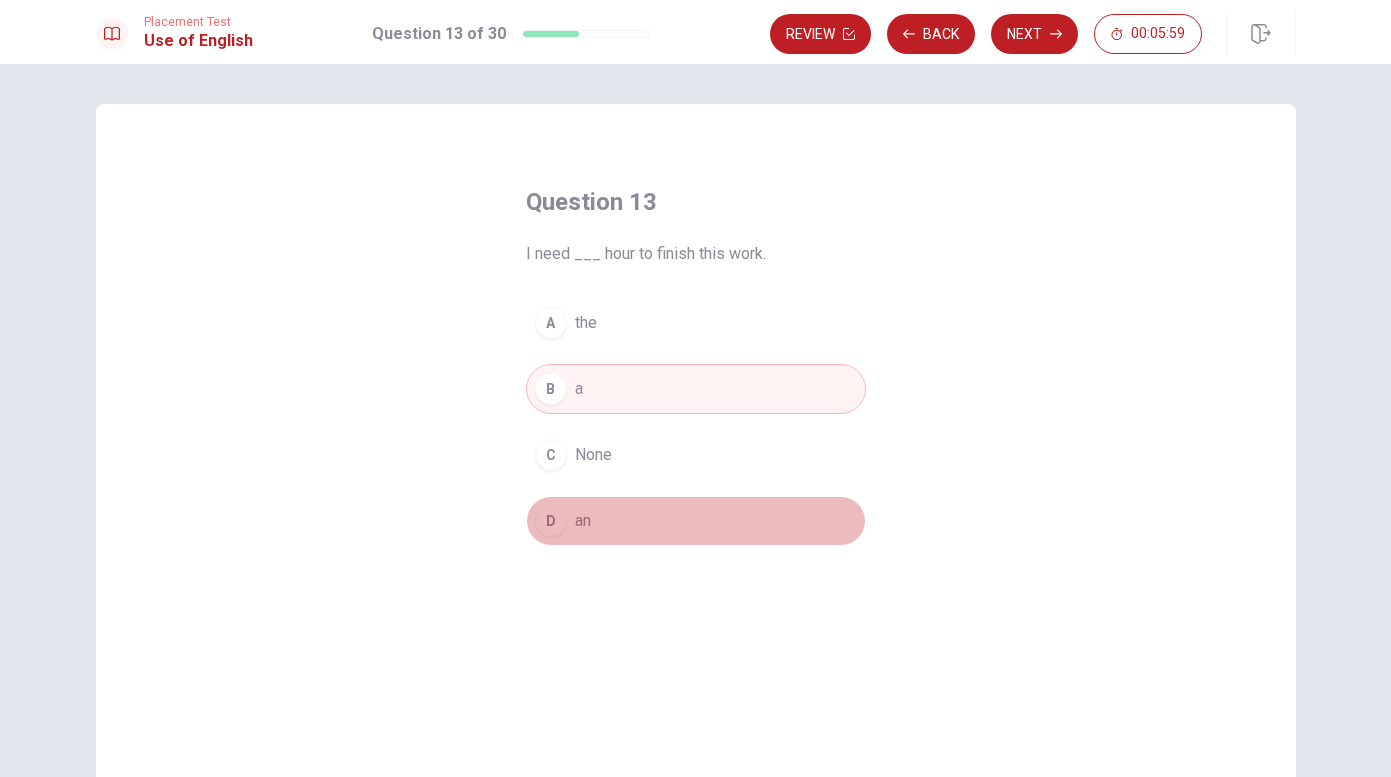 click on "an" at bounding box center (583, 521) 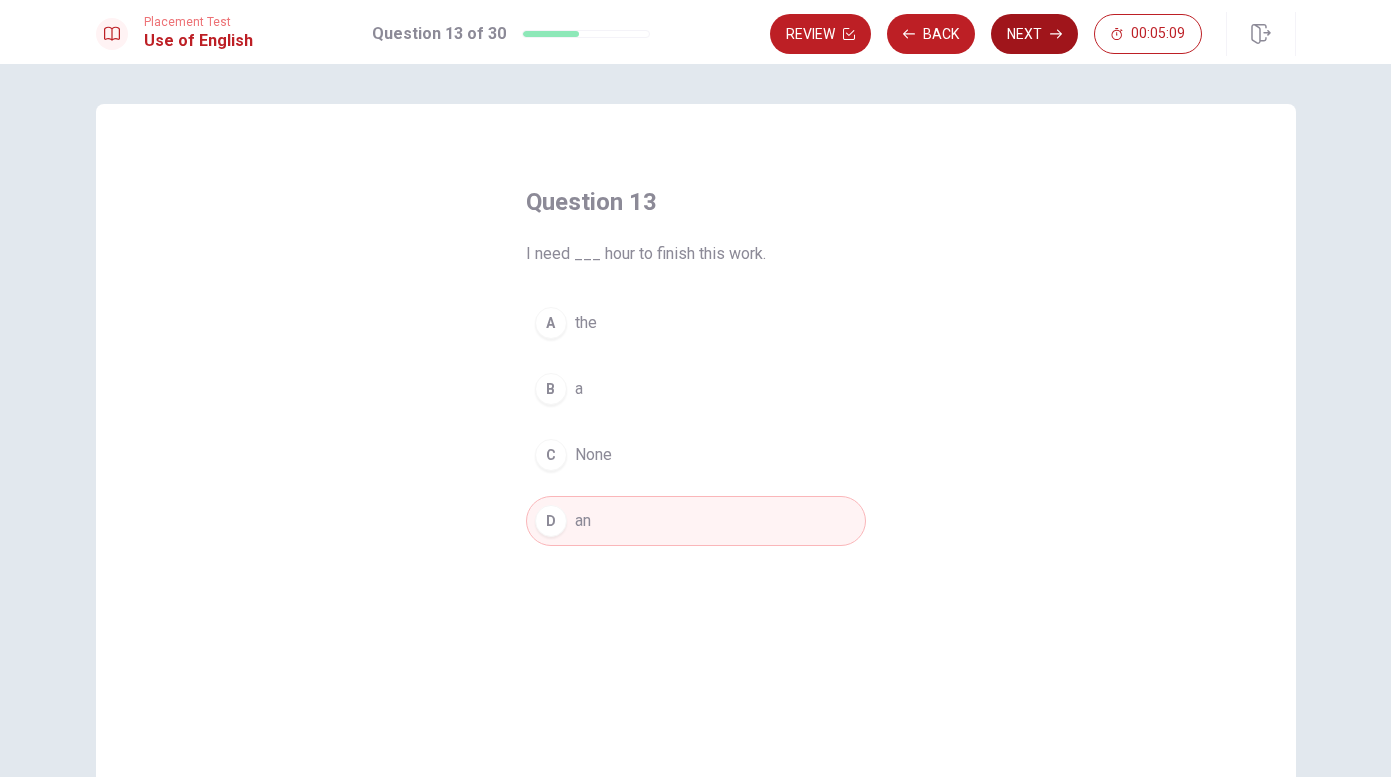 click on "Next" at bounding box center (1034, 34) 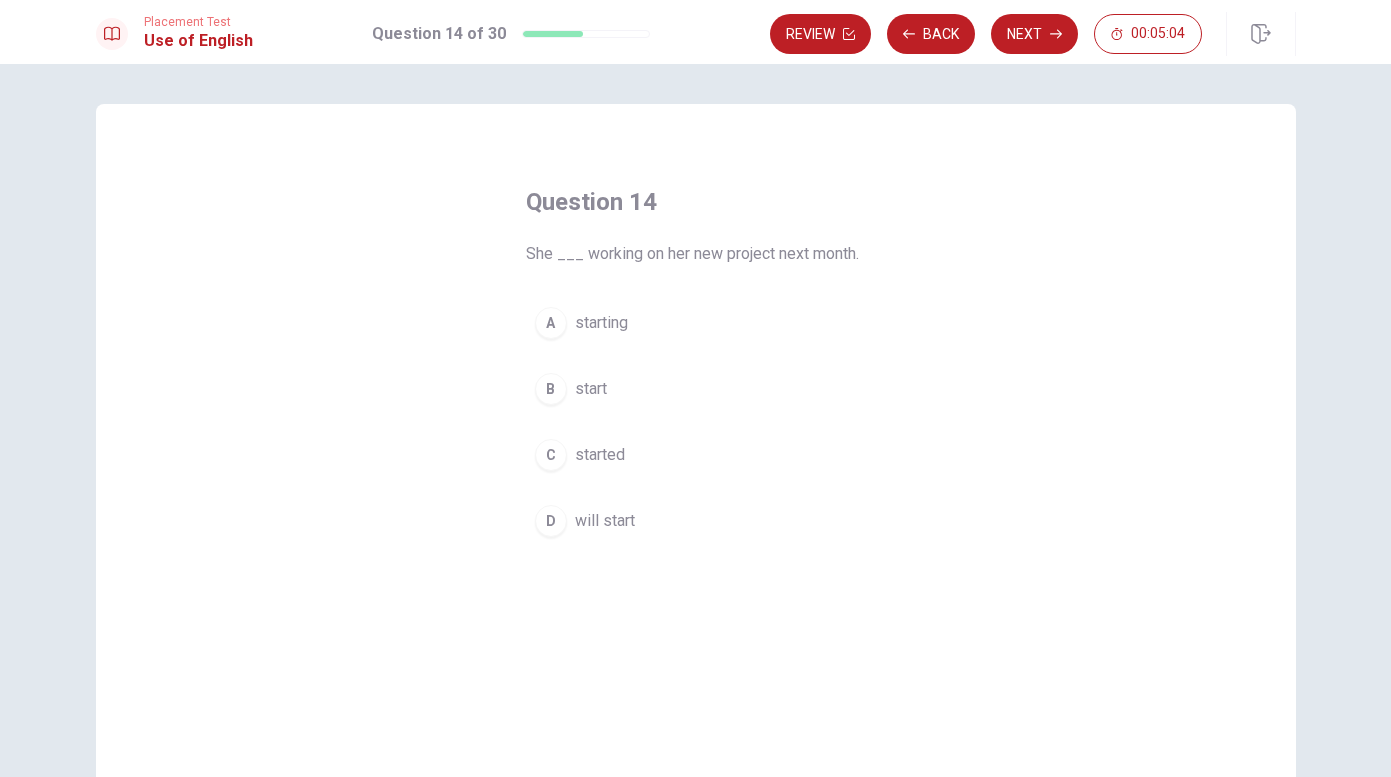 click on "D will start" at bounding box center (696, 521) 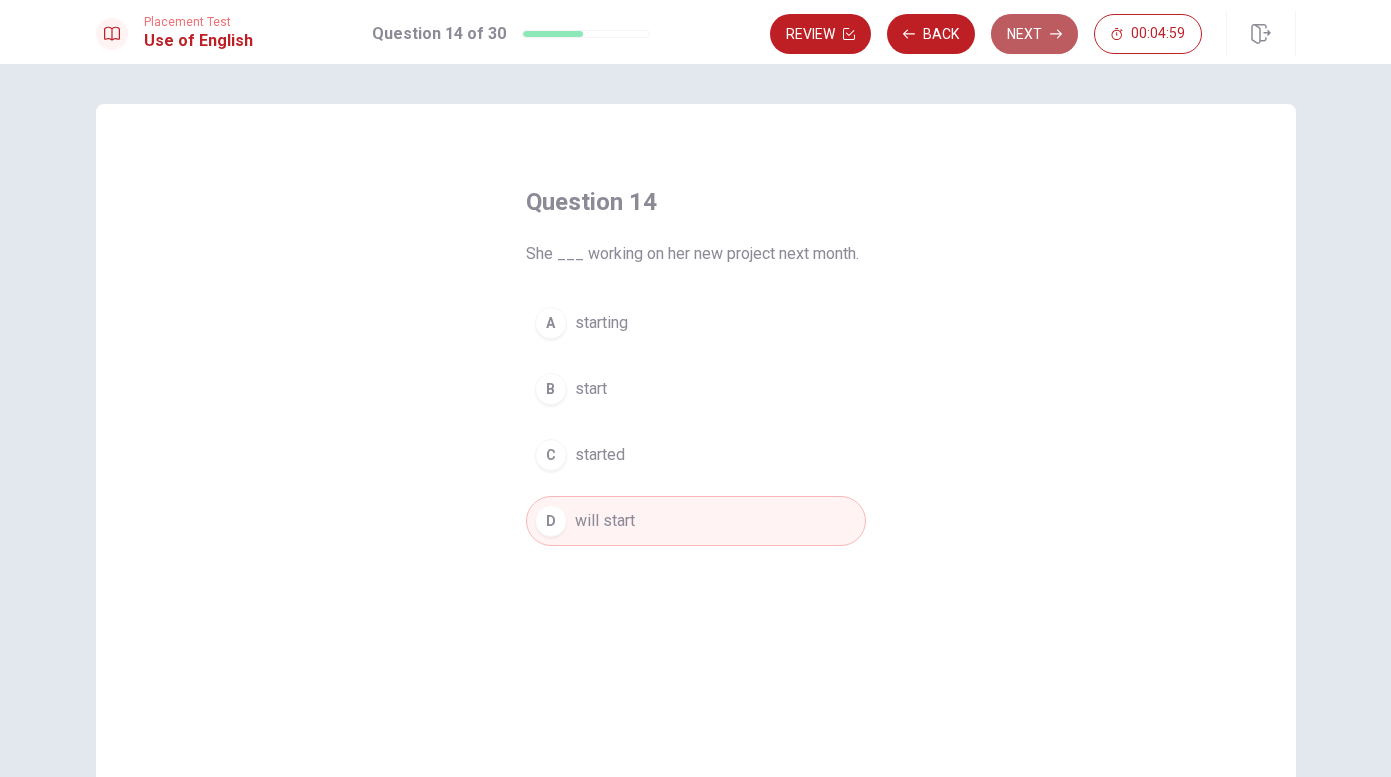 click on "Next" at bounding box center [1034, 34] 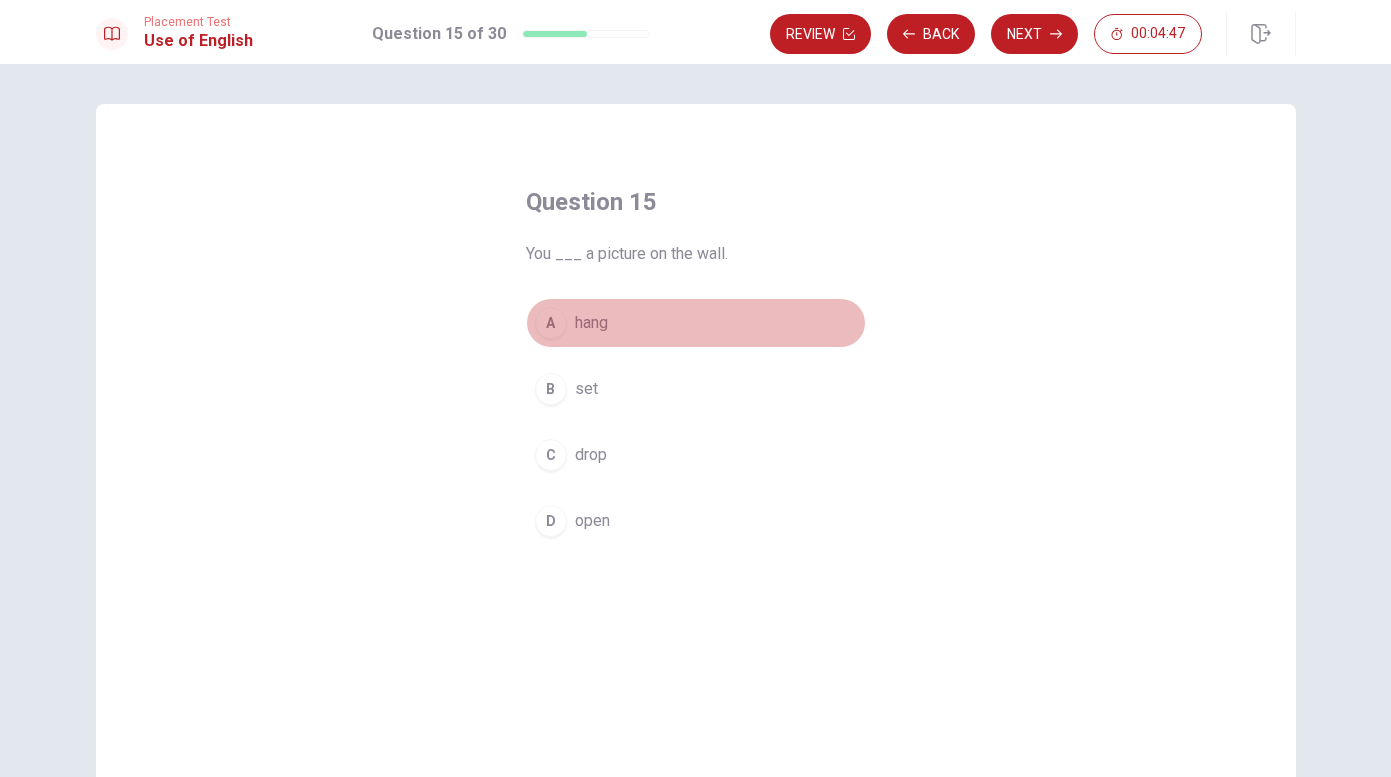 click on "A hang" at bounding box center (696, 323) 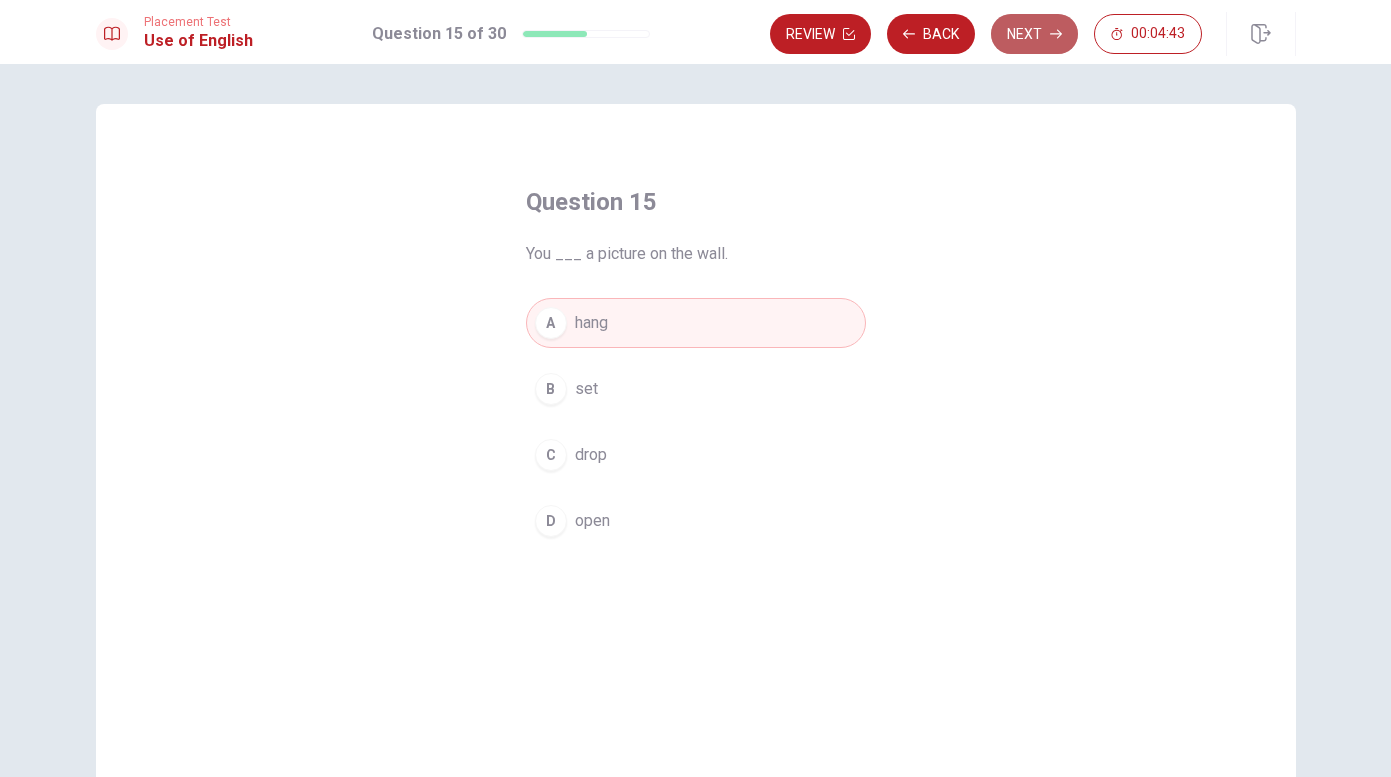 click on "Next" at bounding box center (1034, 34) 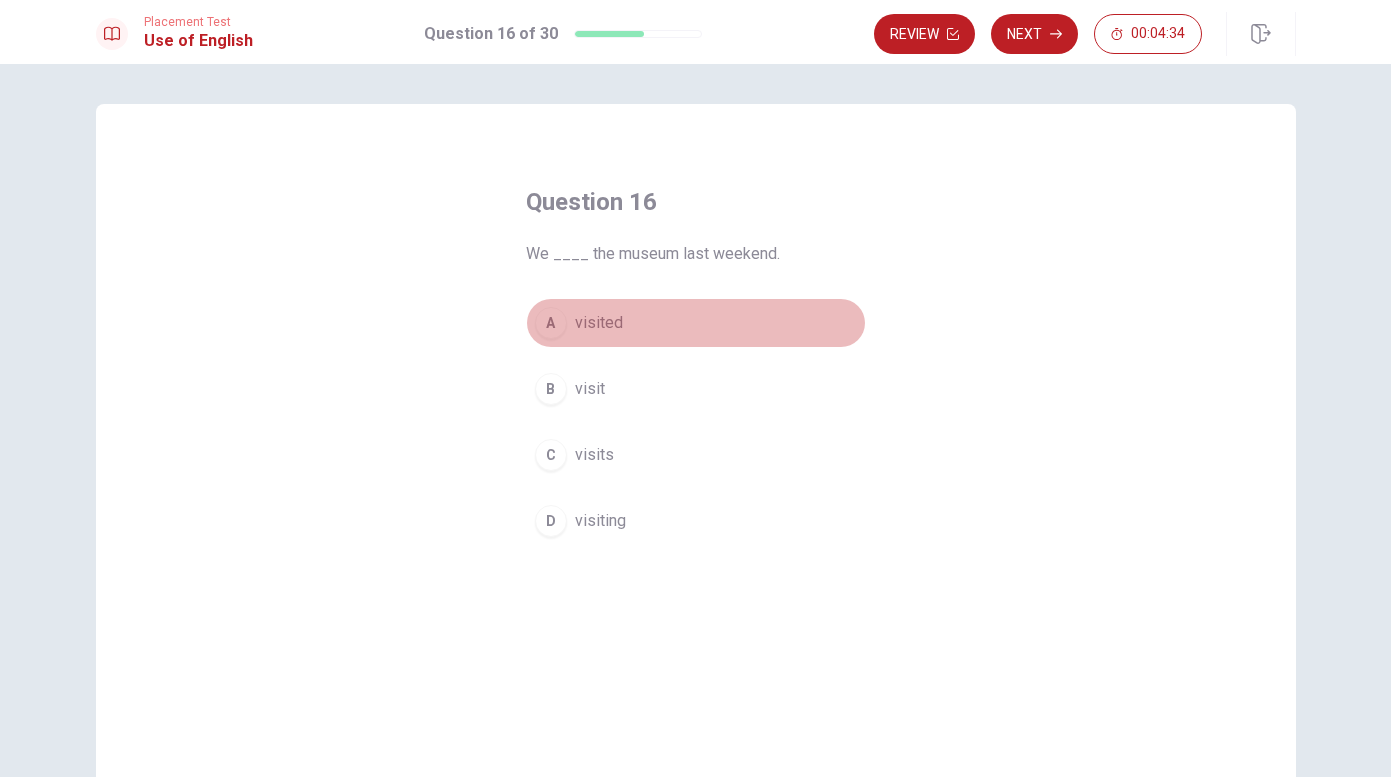 click on "visited" at bounding box center [599, 323] 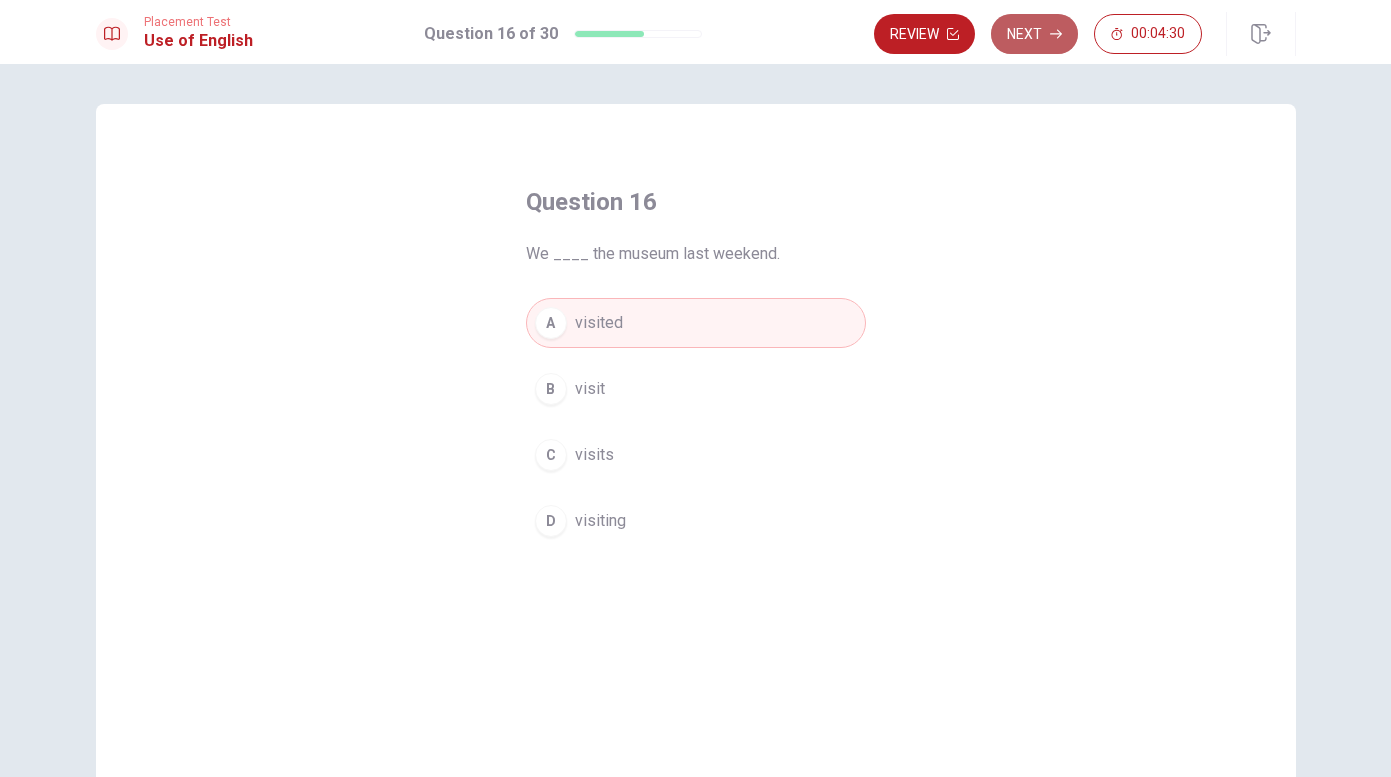 click on "Next" at bounding box center [1034, 34] 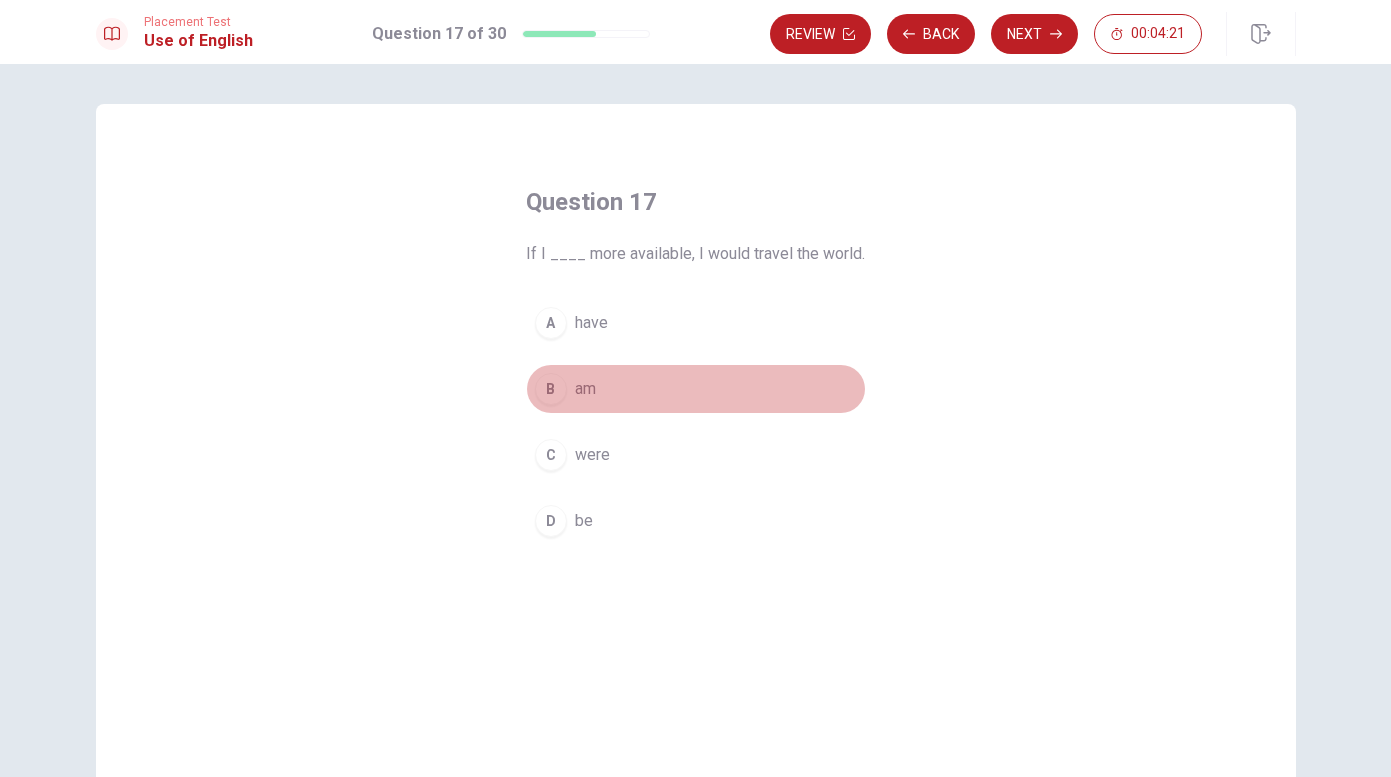click on "am" at bounding box center [585, 389] 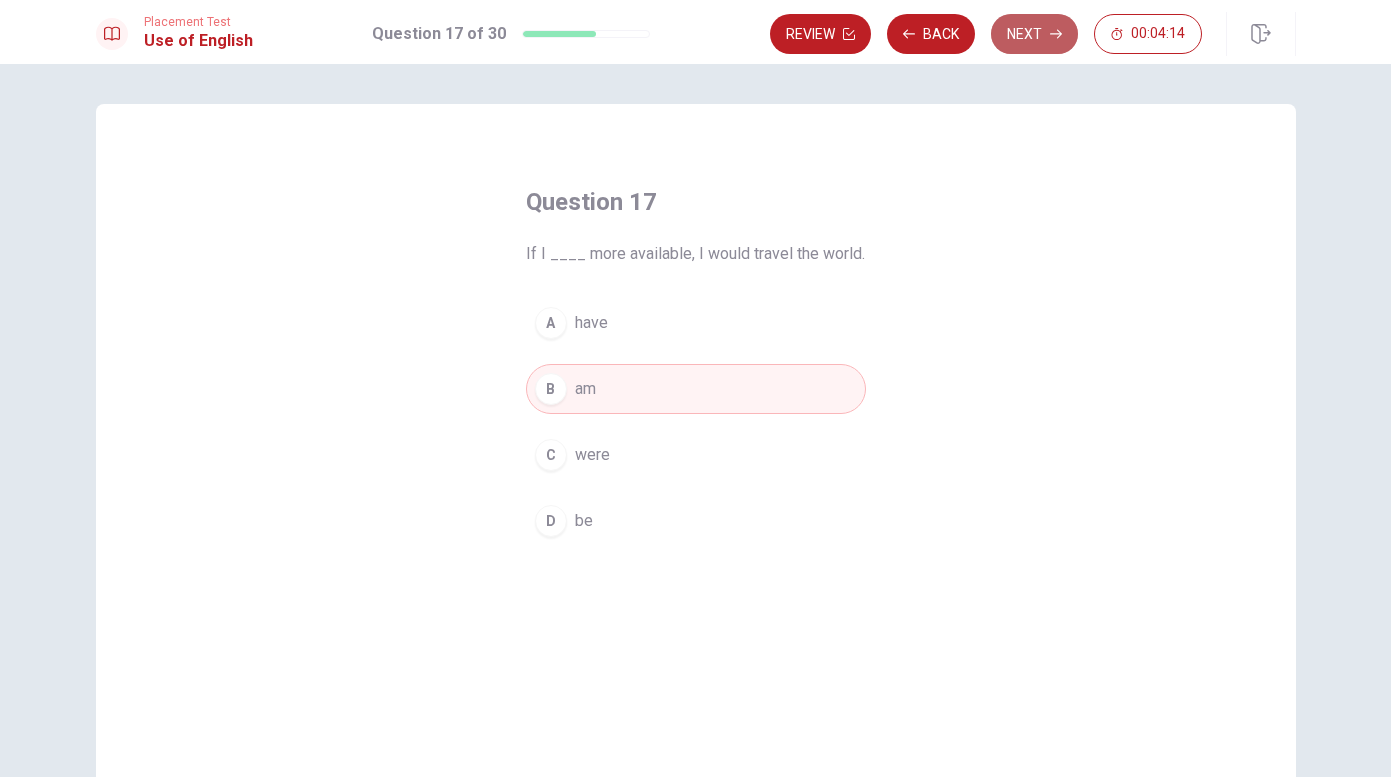click on "Next" at bounding box center (1034, 34) 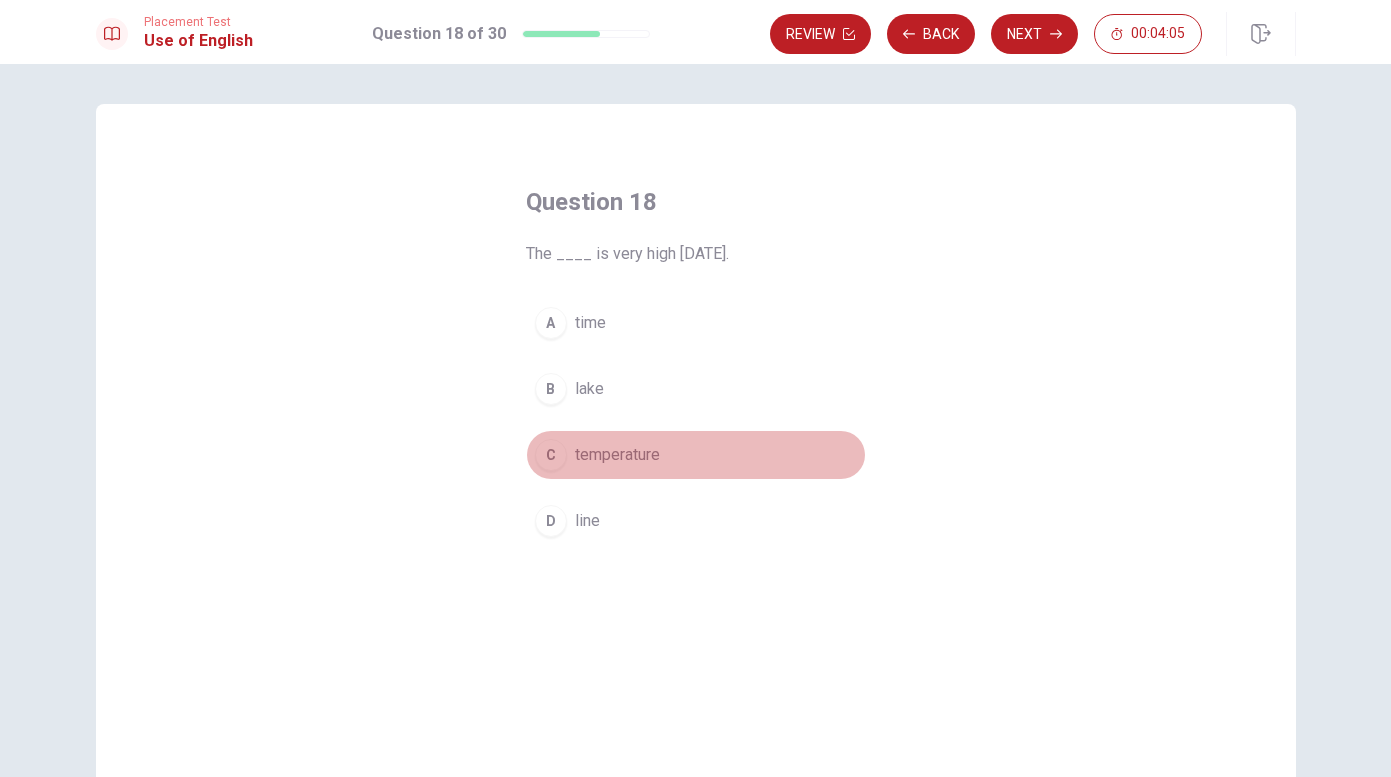 click on "temperature" at bounding box center (617, 455) 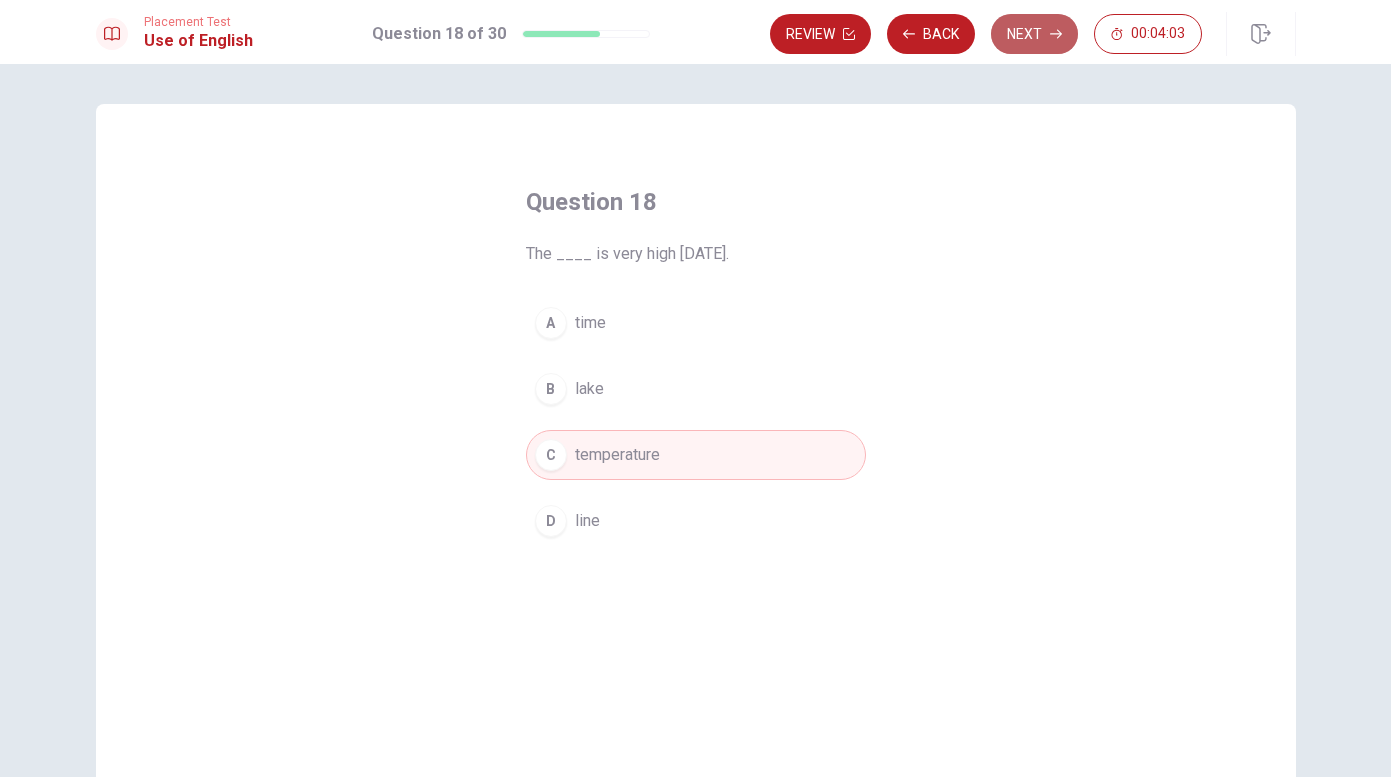 click on "Next" at bounding box center (1034, 34) 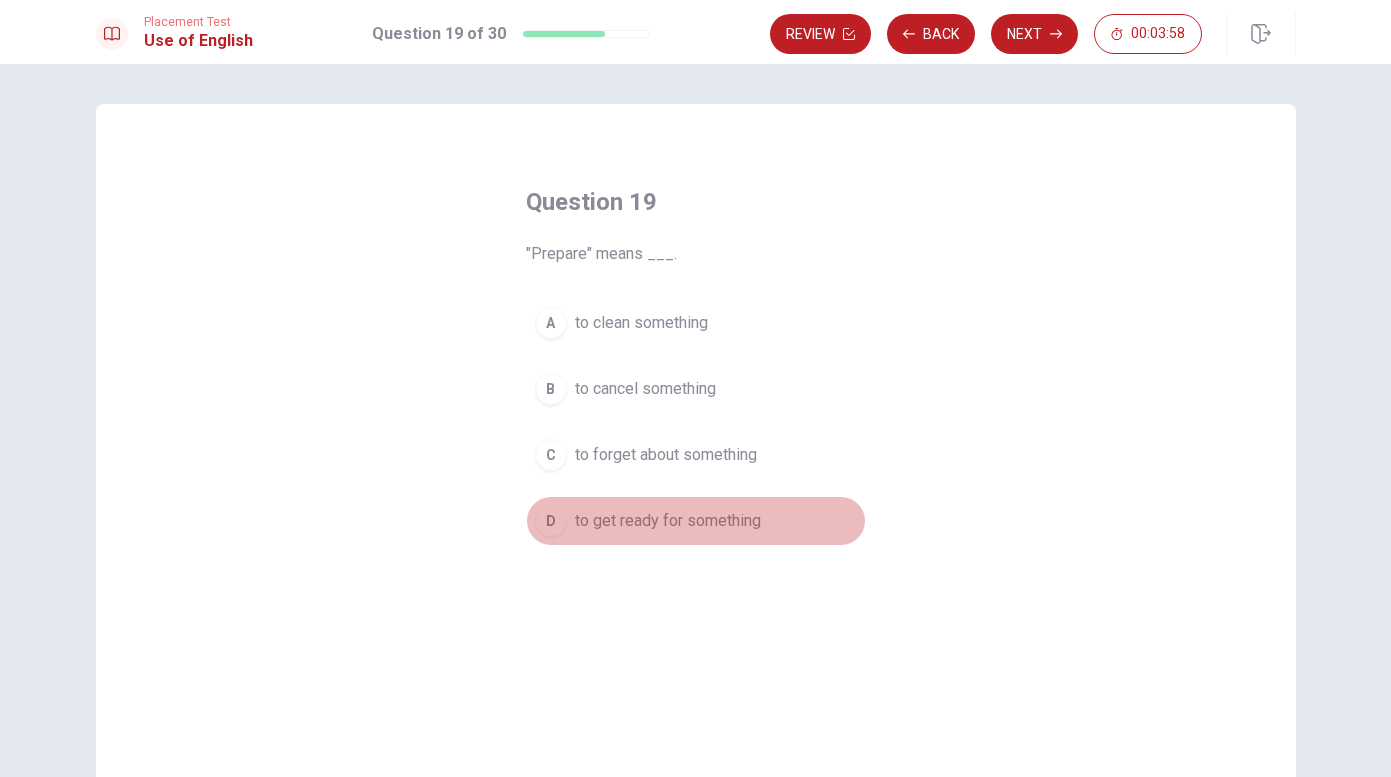 click on "to get ready for something" at bounding box center [668, 521] 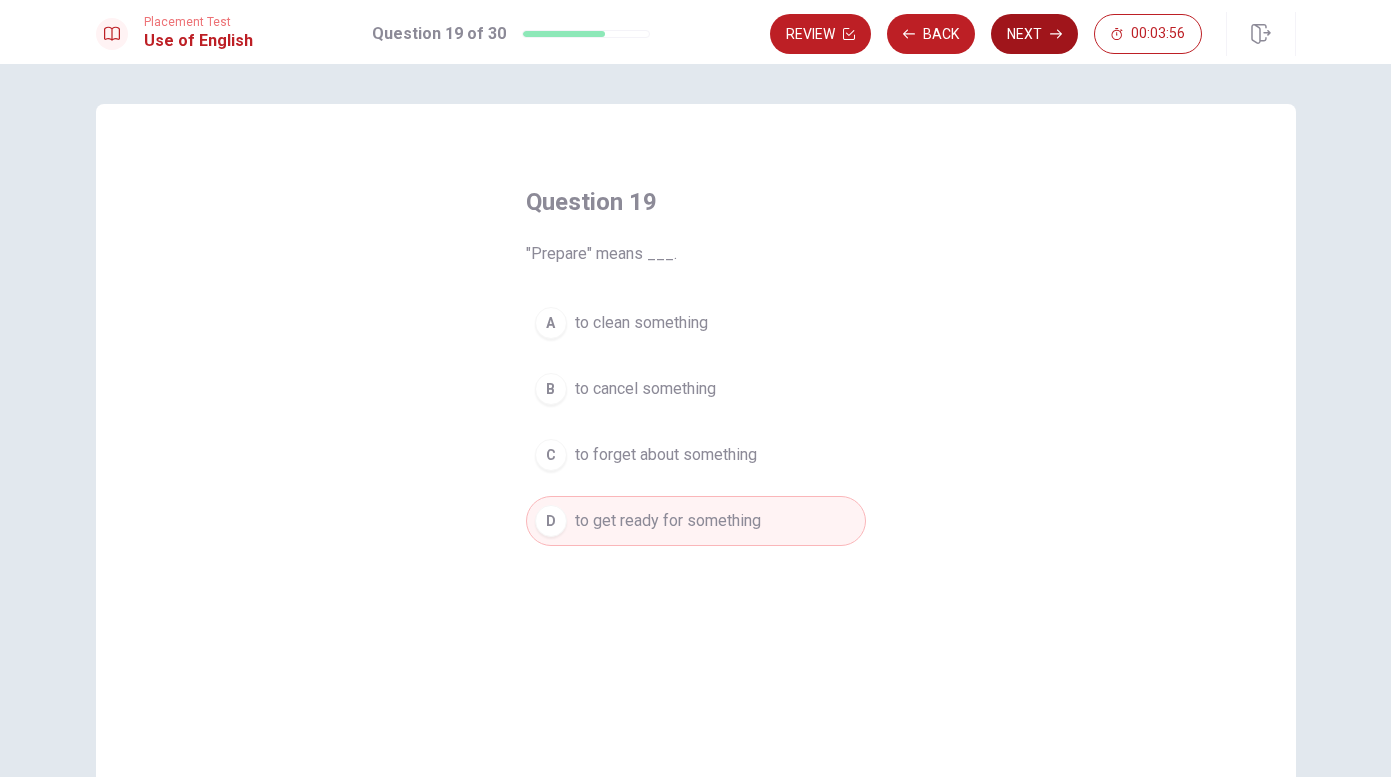 click on "Next" at bounding box center (1034, 34) 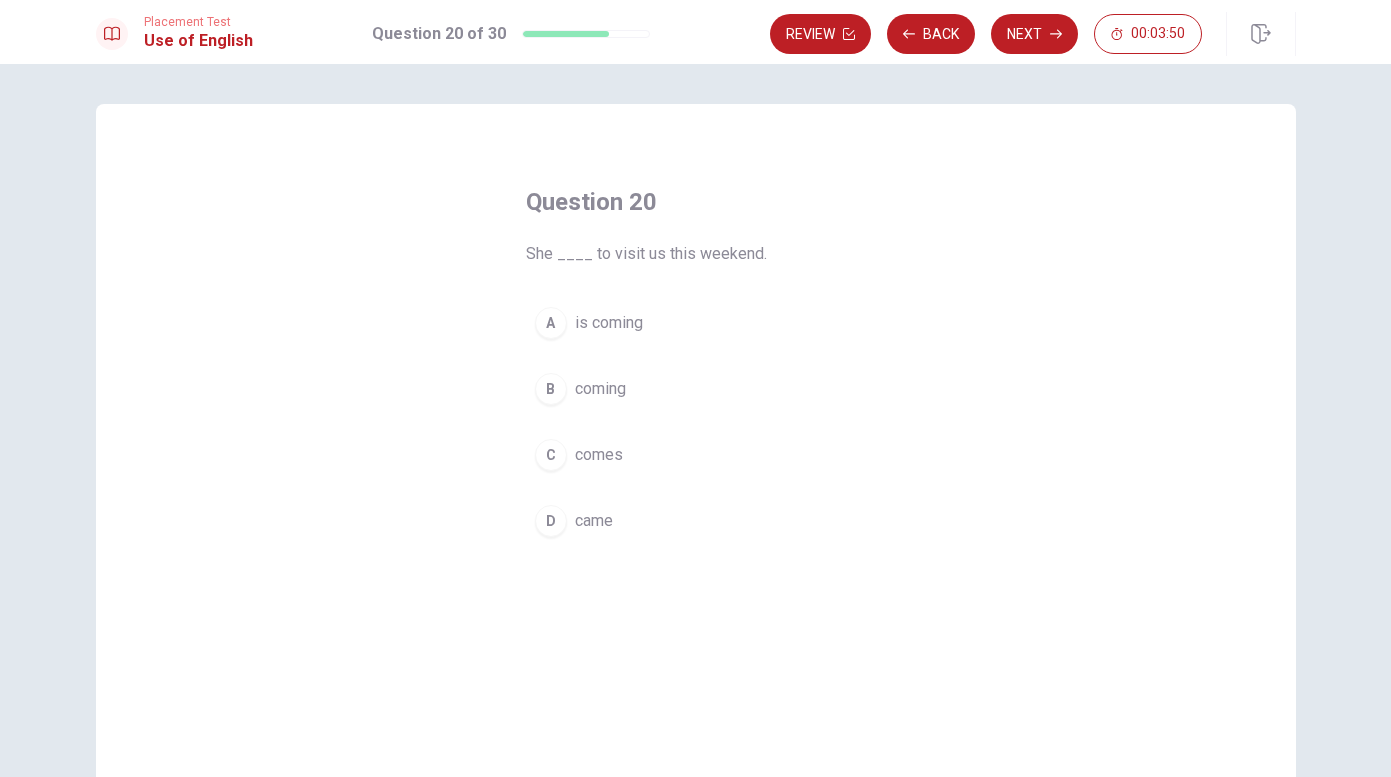 click on "is coming" at bounding box center [609, 323] 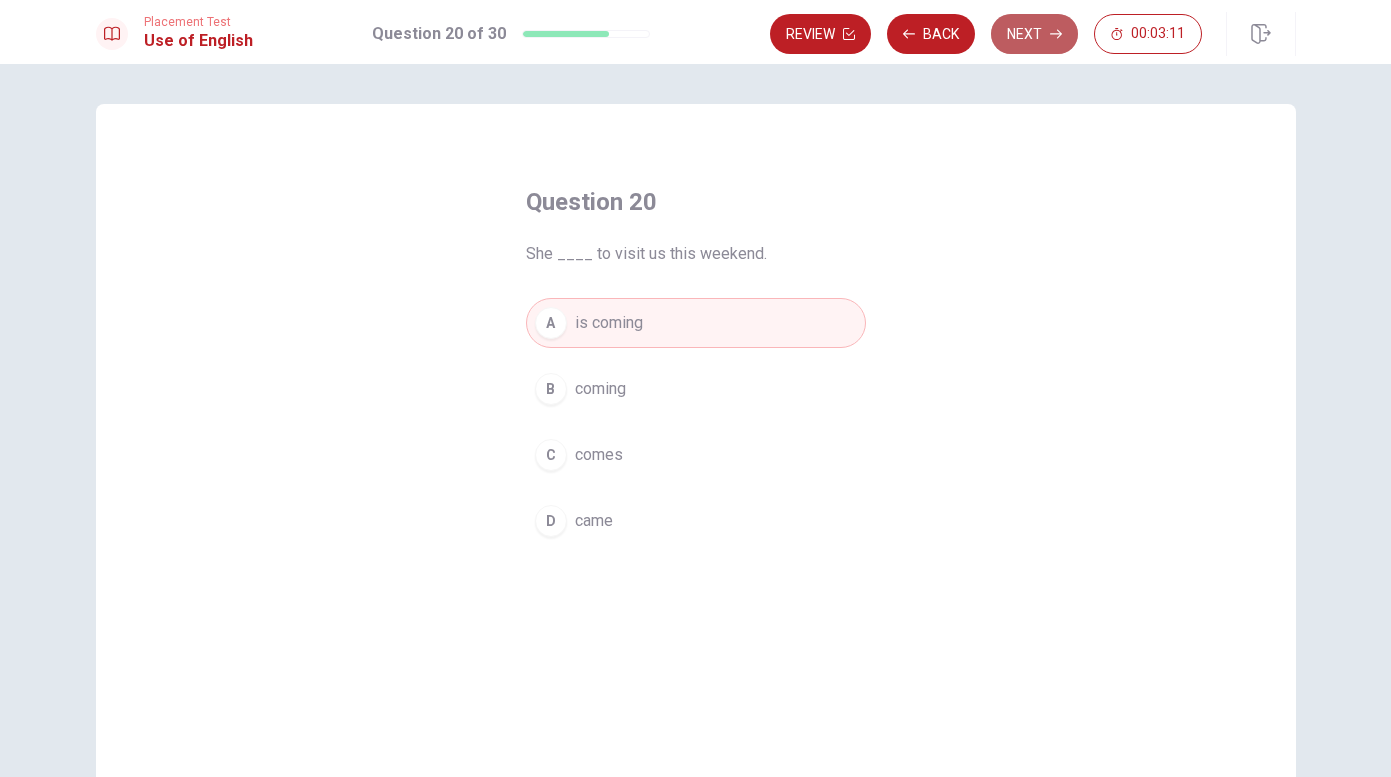 click 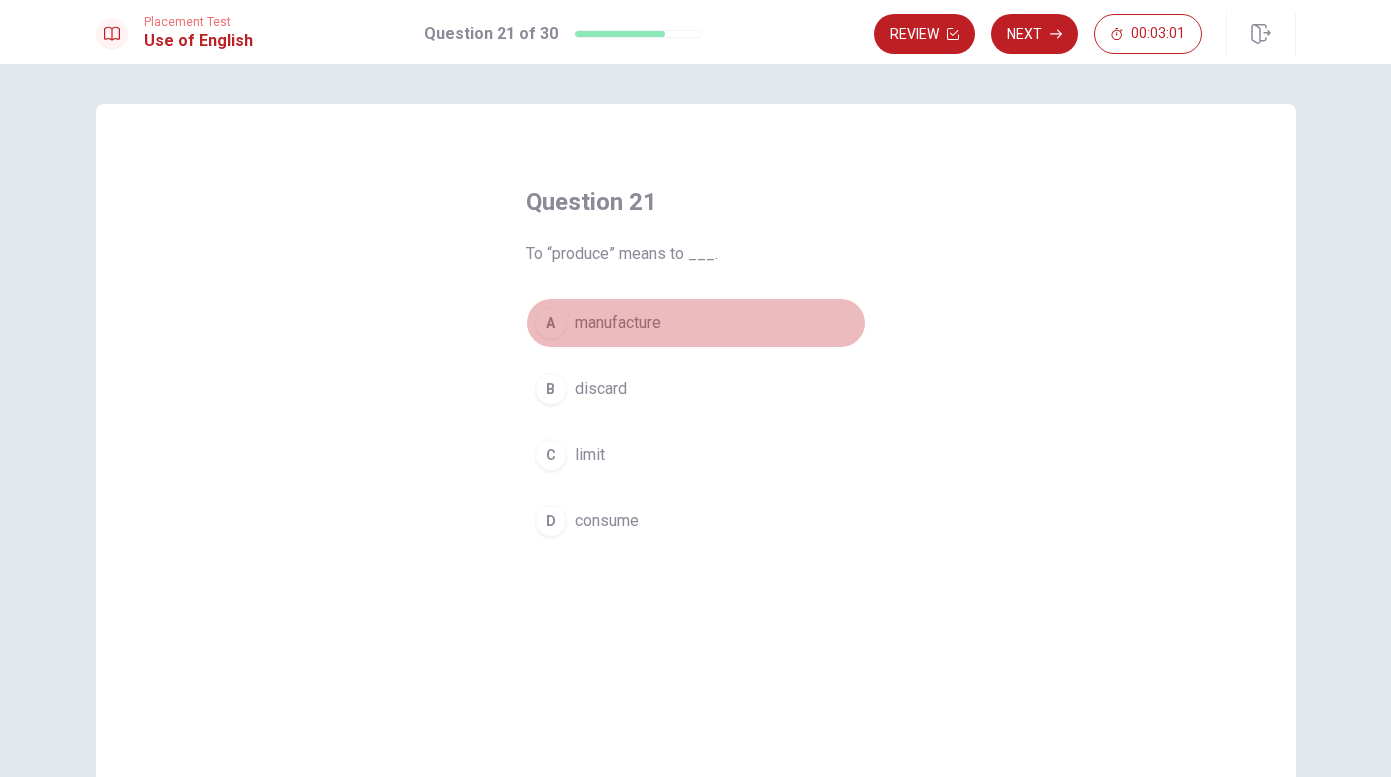 click on "A manufacture" at bounding box center (696, 323) 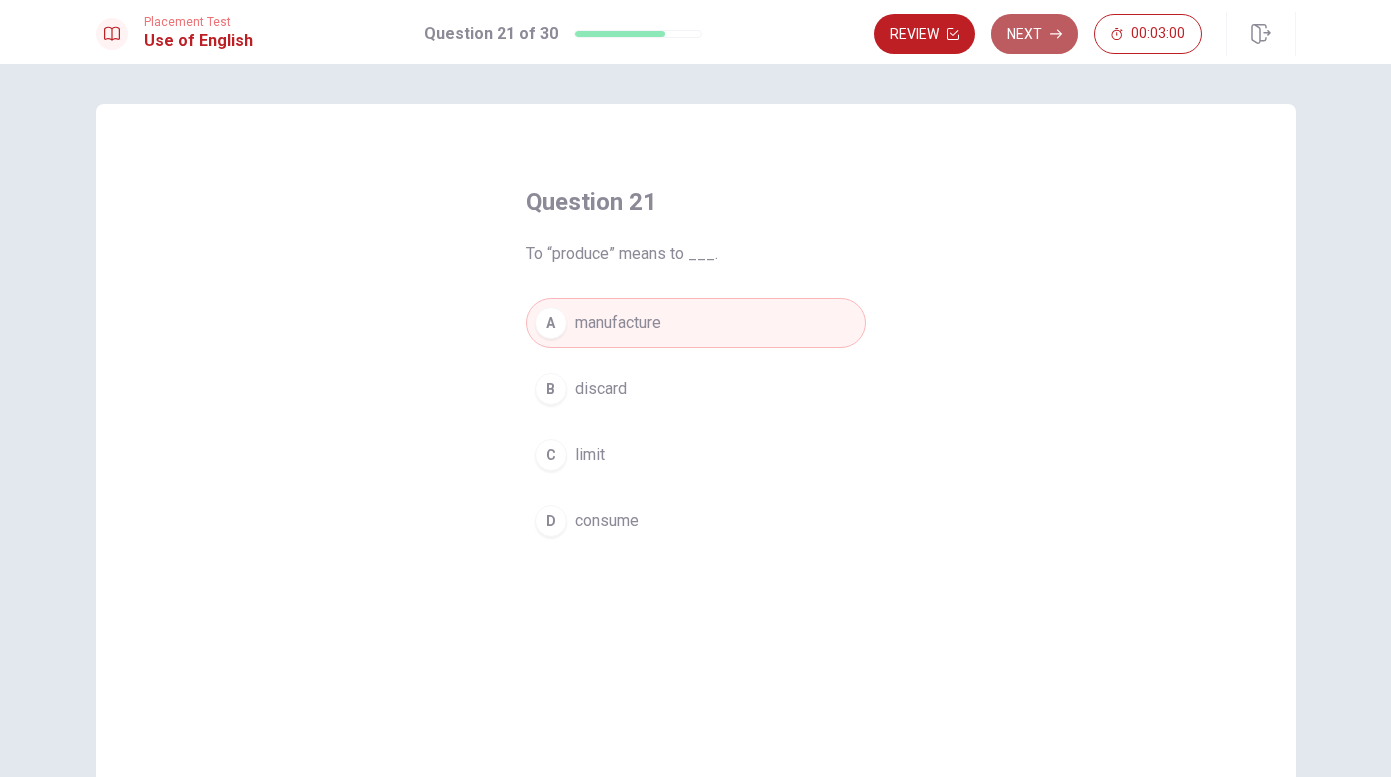 click on "Next" at bounding box center [1034, 34] 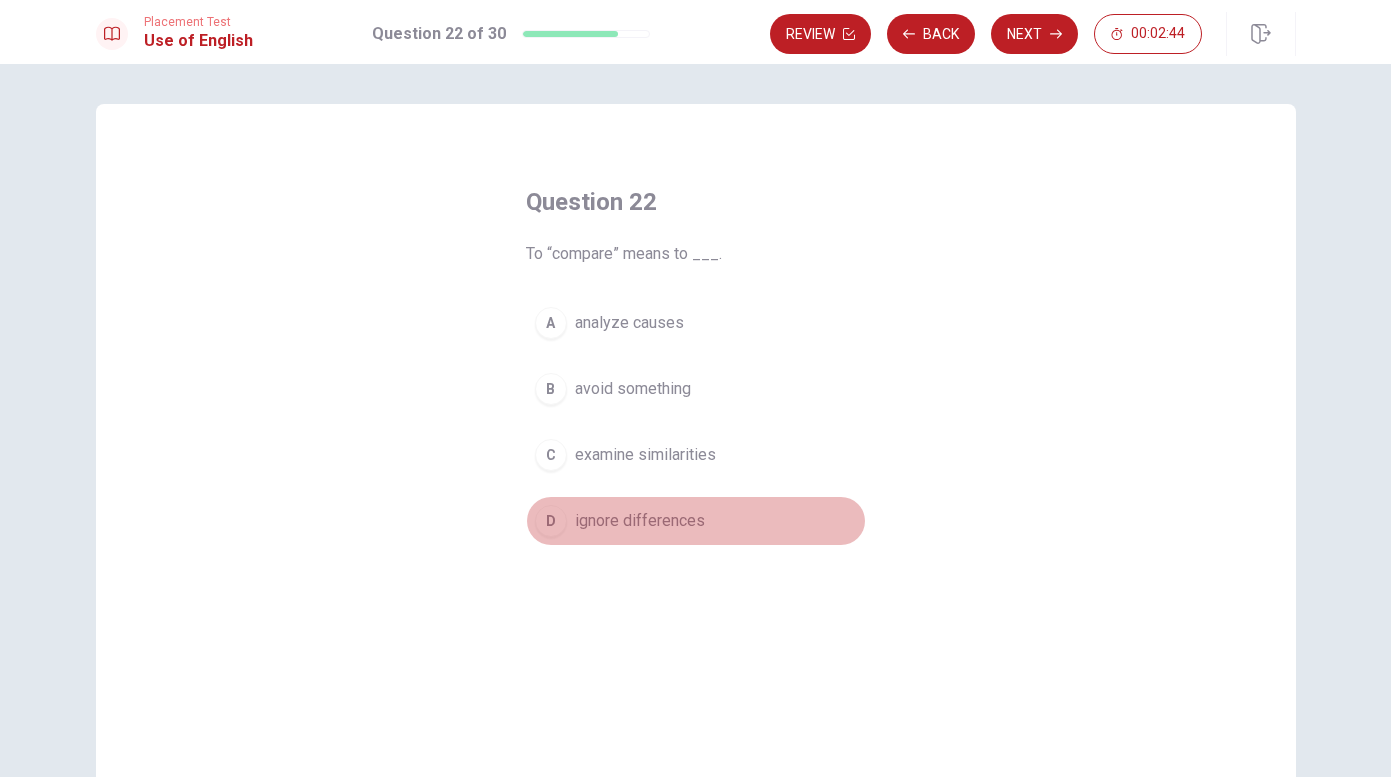 click on "ignore differences" at bounding box center [640, 521] 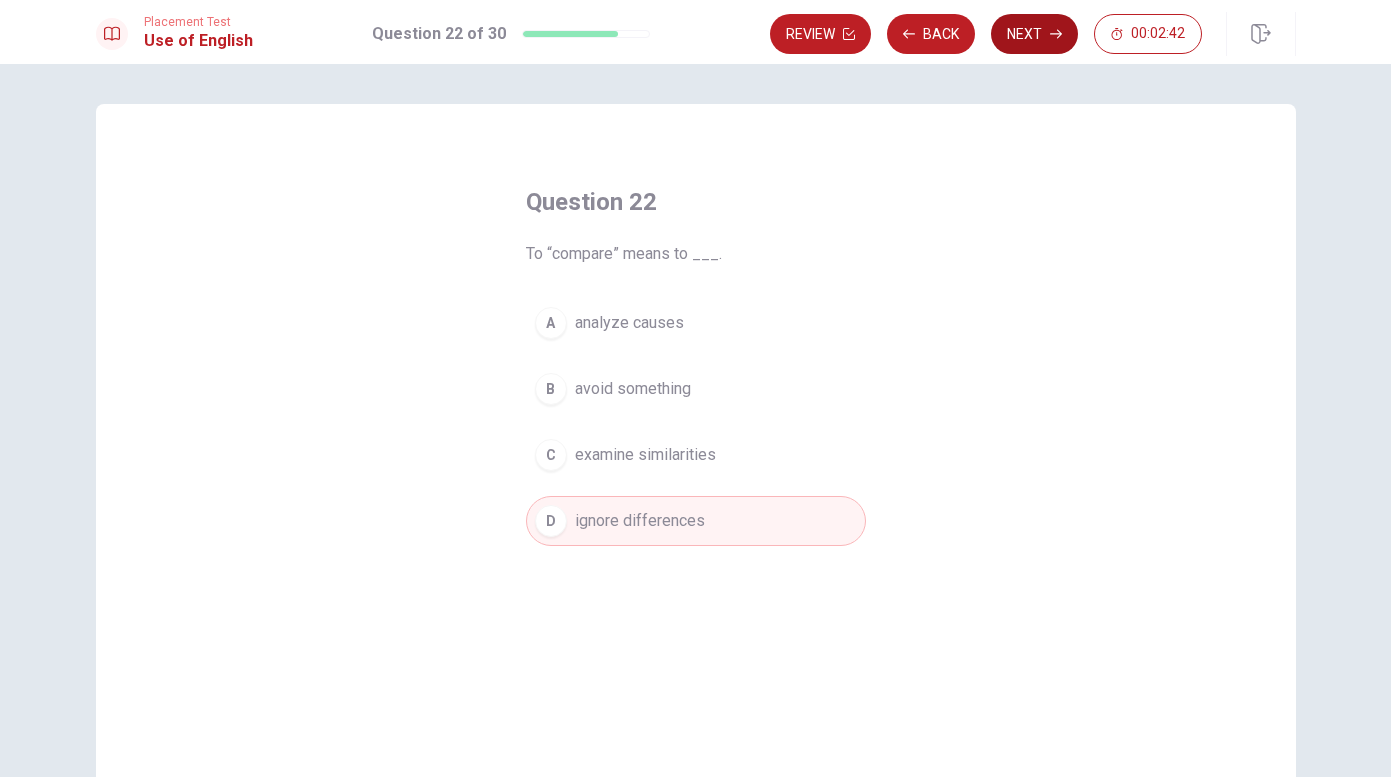 click on "Next" at bounding box center (1034, 34) 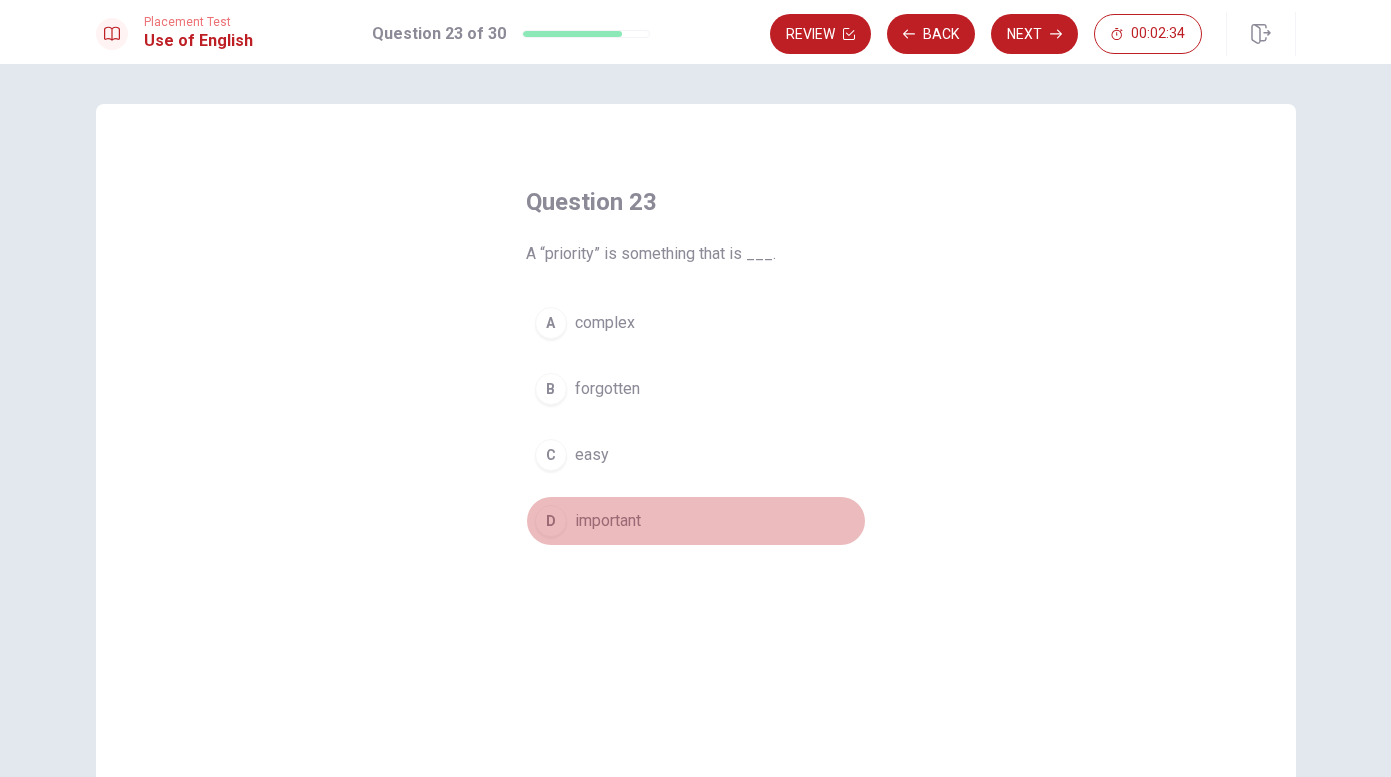 click on "important" at bounding box center [608, 521] 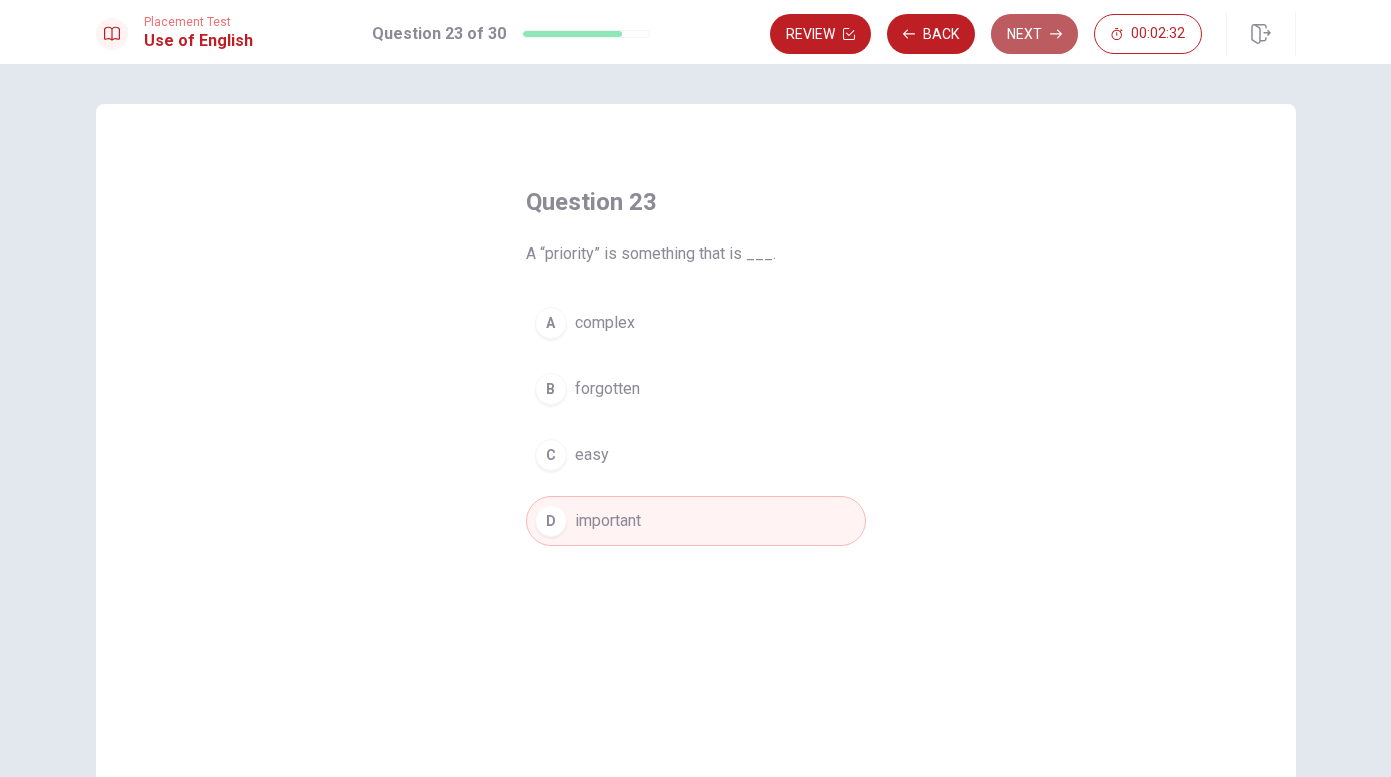 click on "Next" at bounding box center [1034, 34] 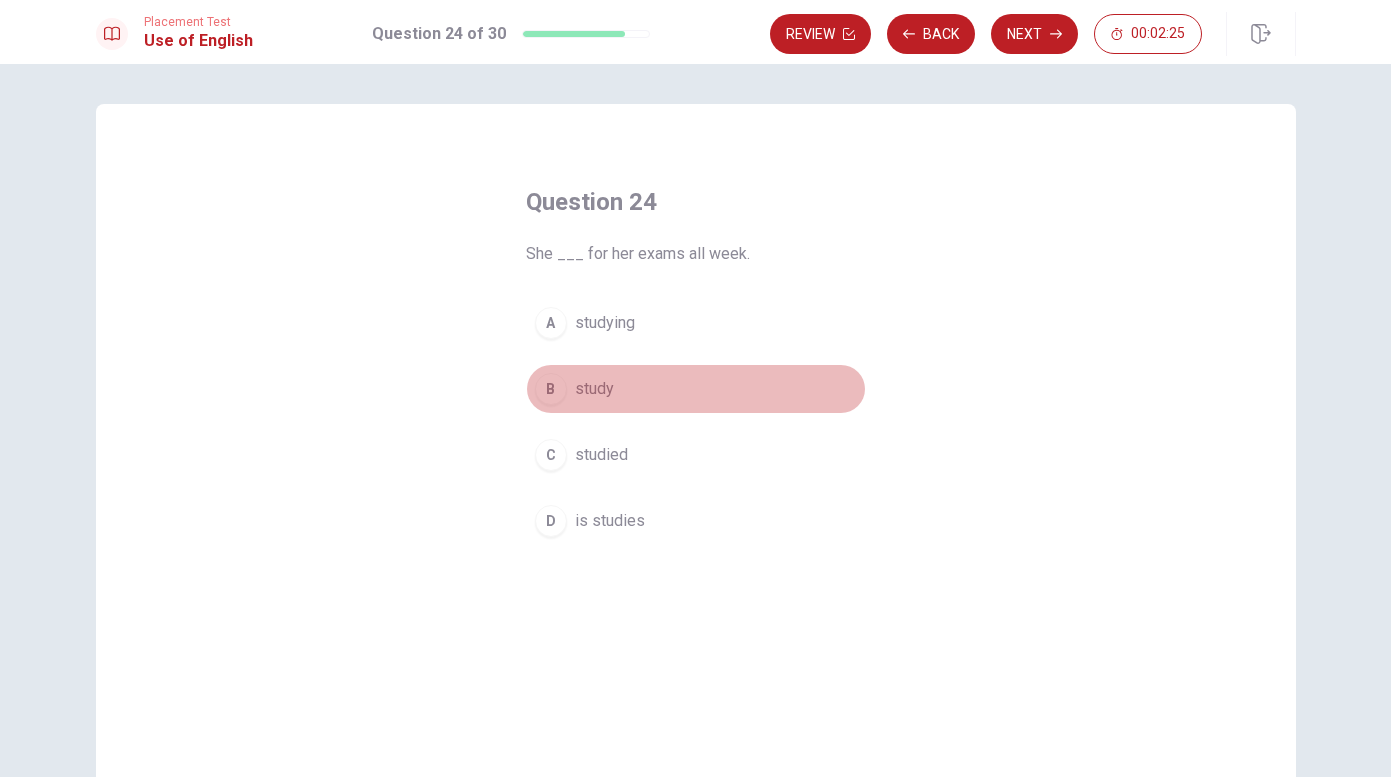 click on "B study" at bounding box center (696, 389) 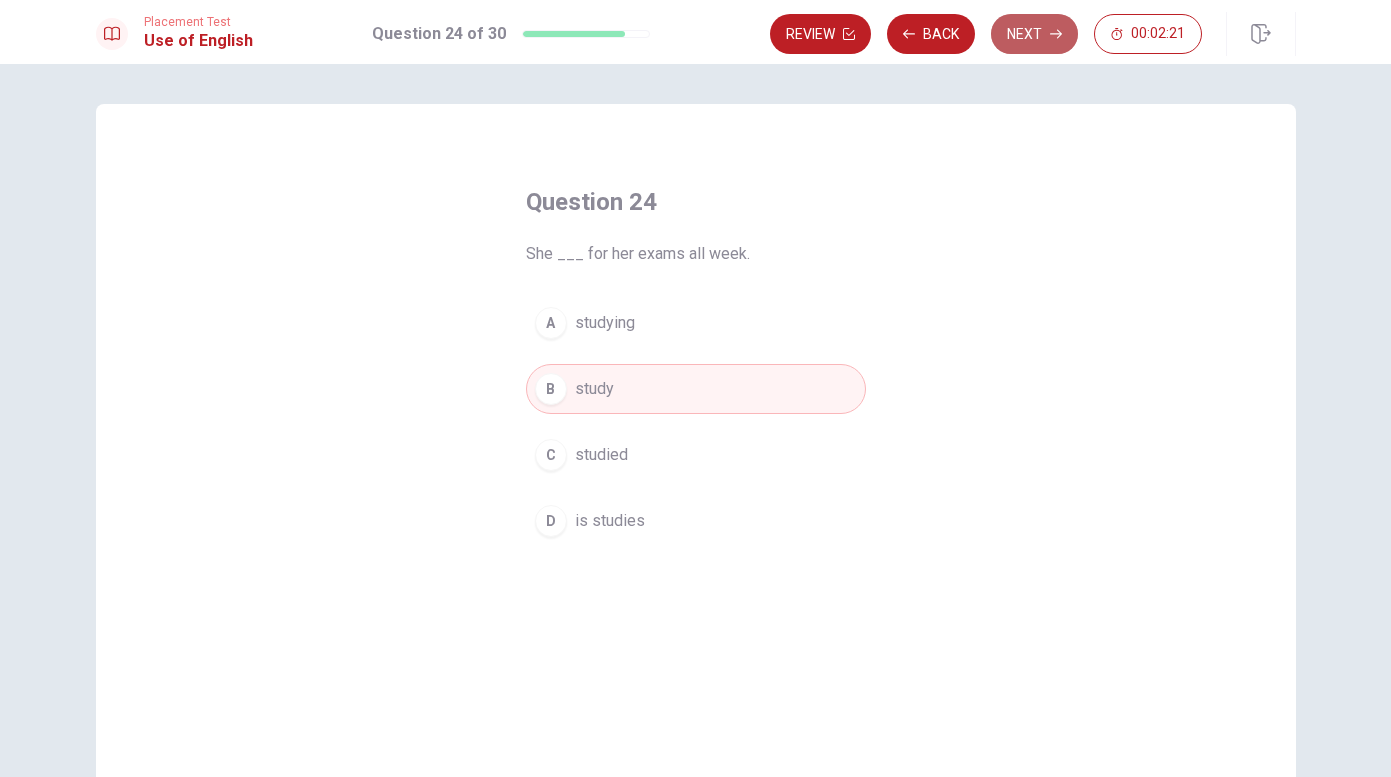 click on "Next" at bounding box center [1034, 34] 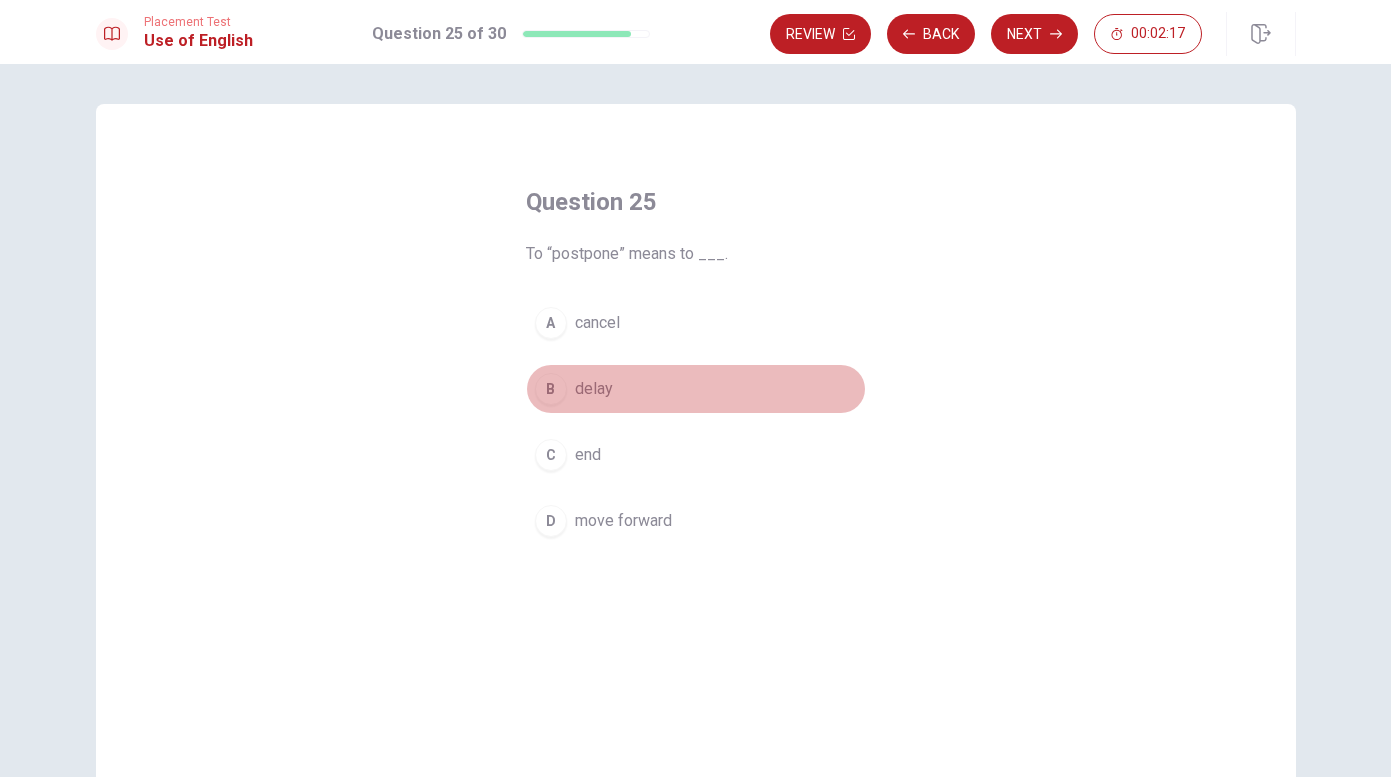 click on "B delay" at bounding box center [696, 389] 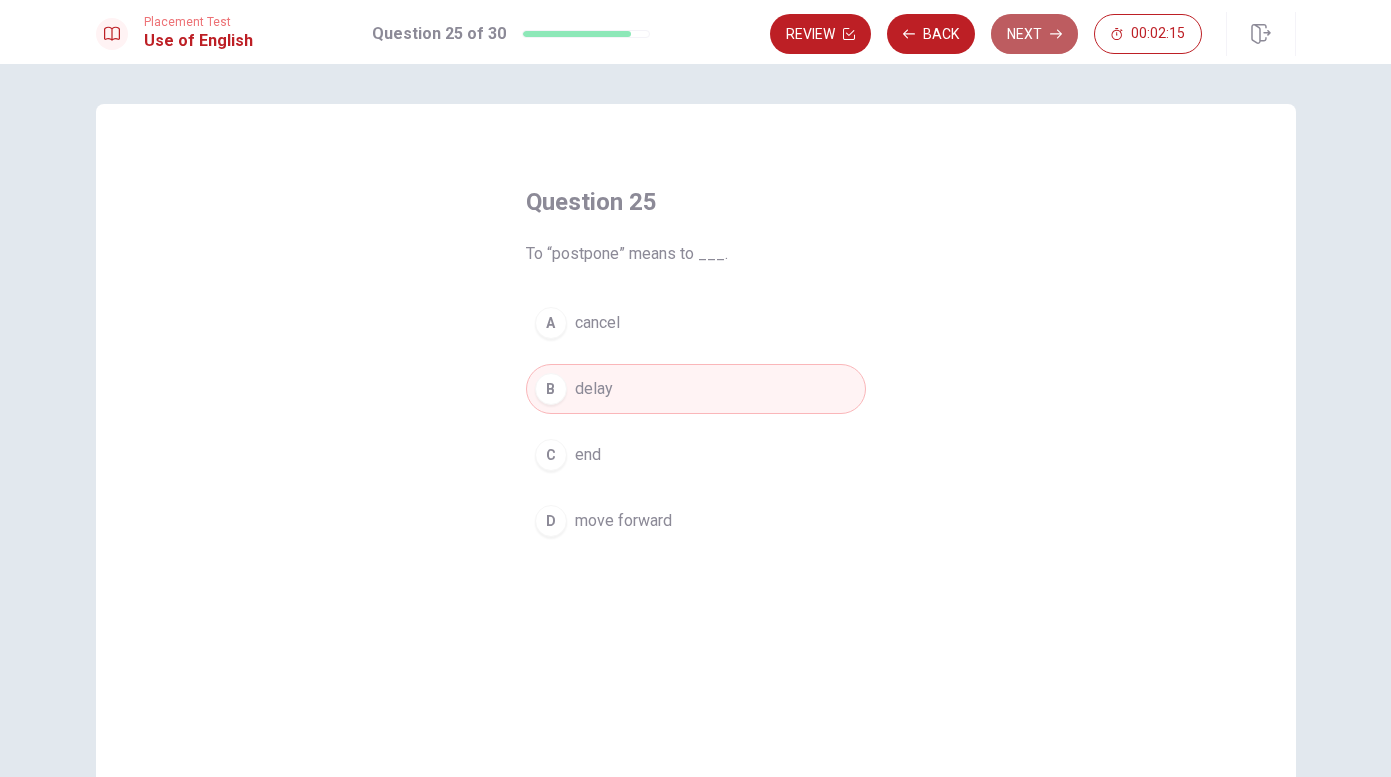 click on "Next" at bounding box center [1034, 34] 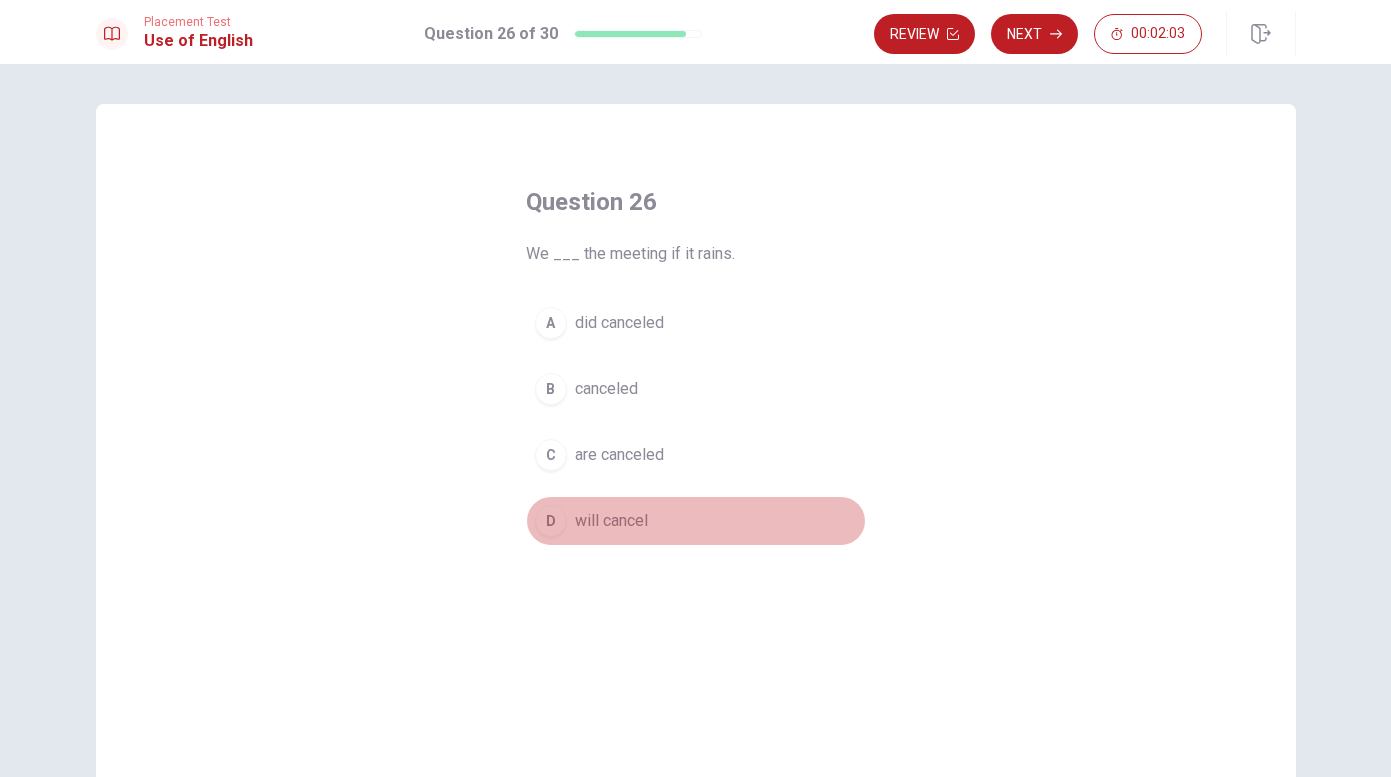 click on "will cancel" at bounding box center [611, 521] 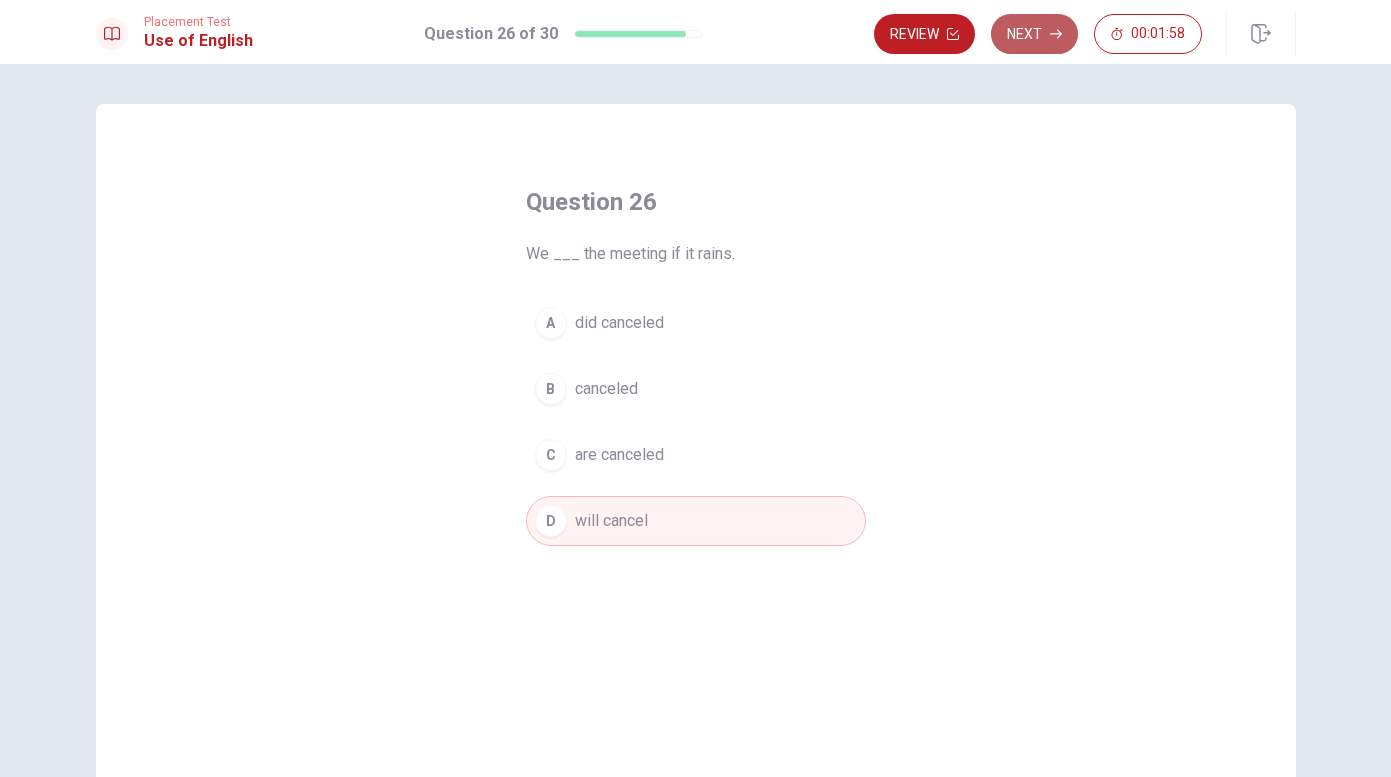click on "Next" at bounding box center [1034, 34] 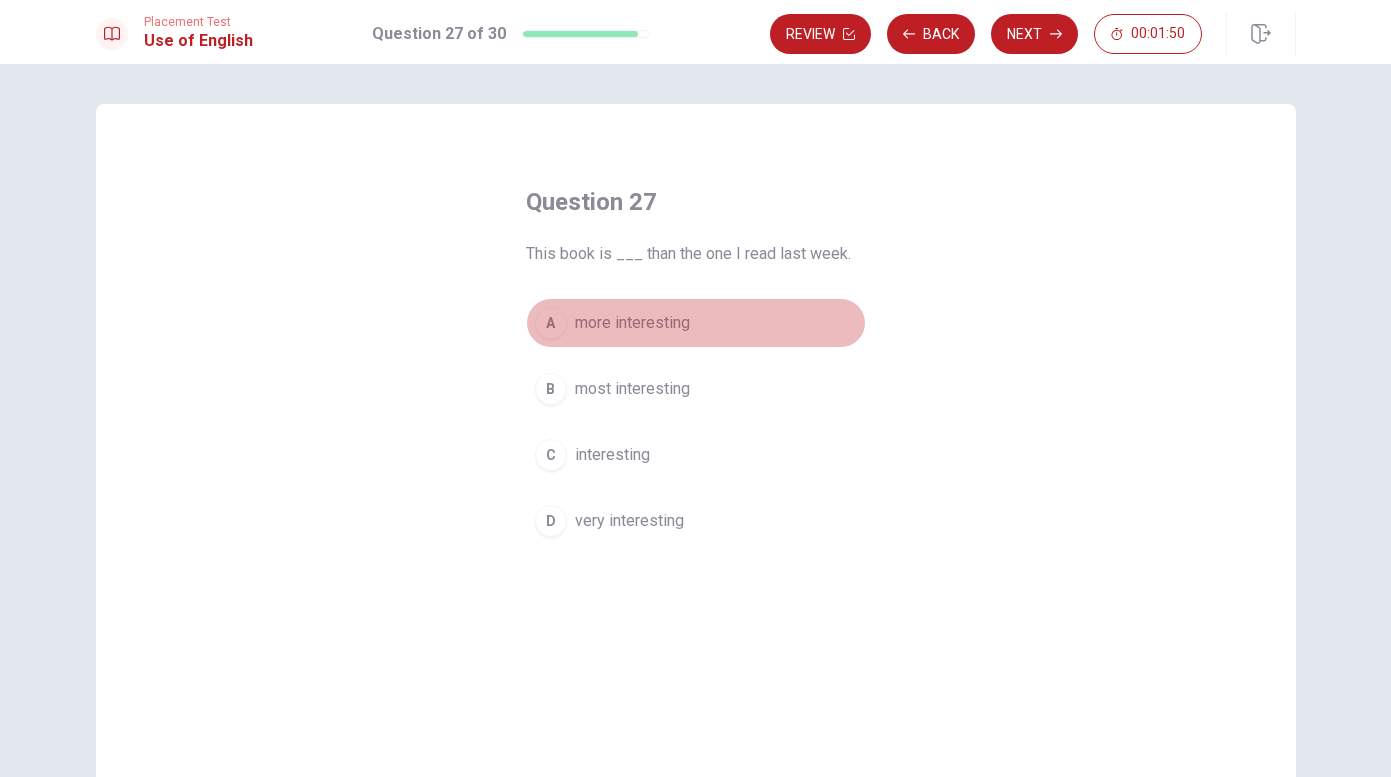 click on "more interesting" at bounding box center (632, 323) 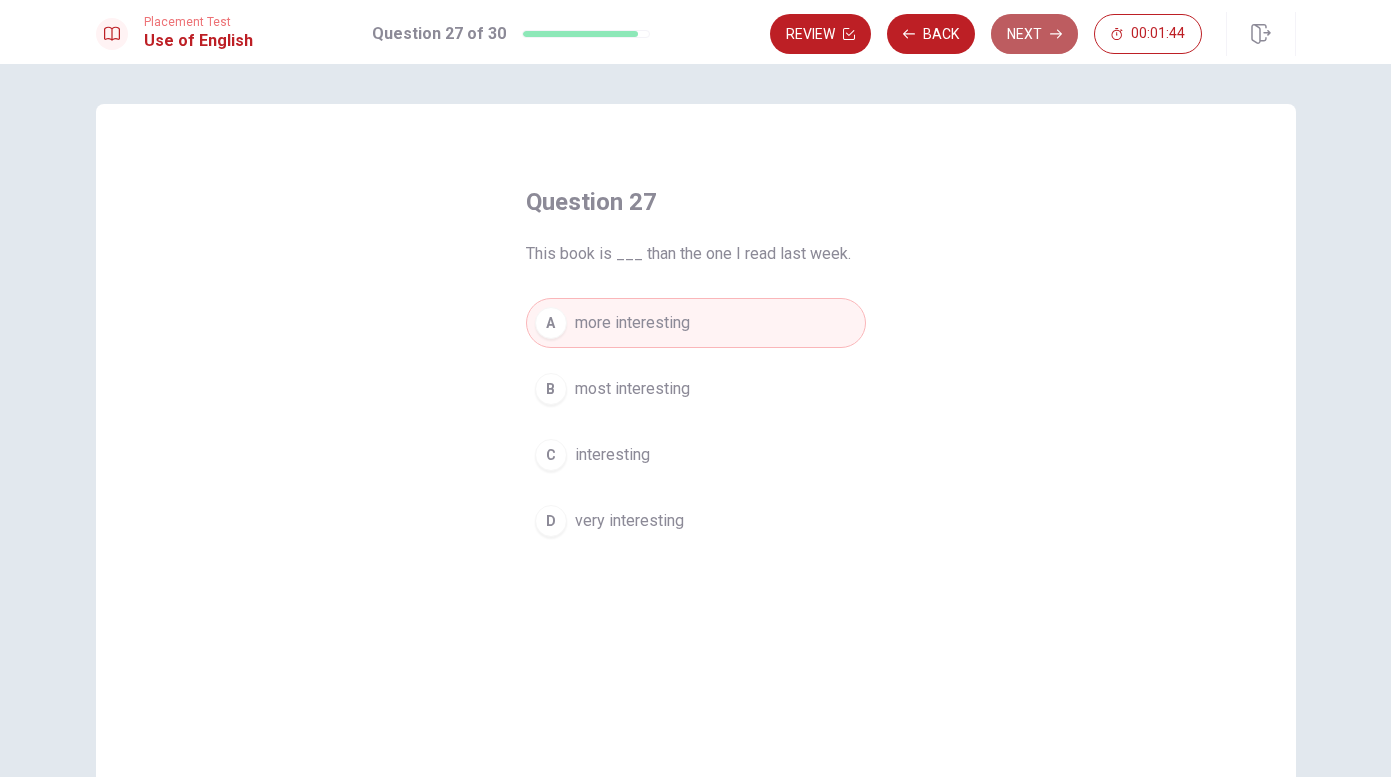 click on "Next" at bounding box center [1034, 34] 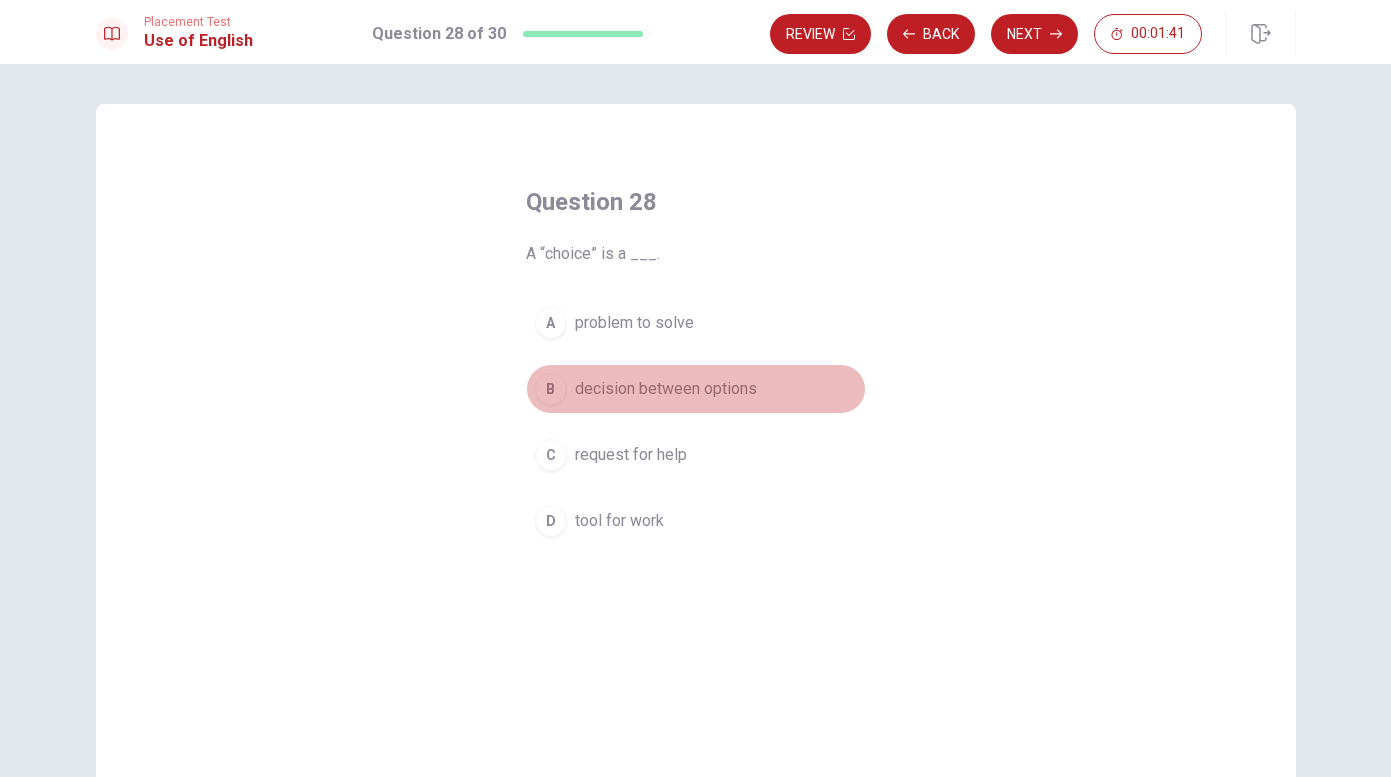 click on "decision between options" at bounding box center [666, 389] 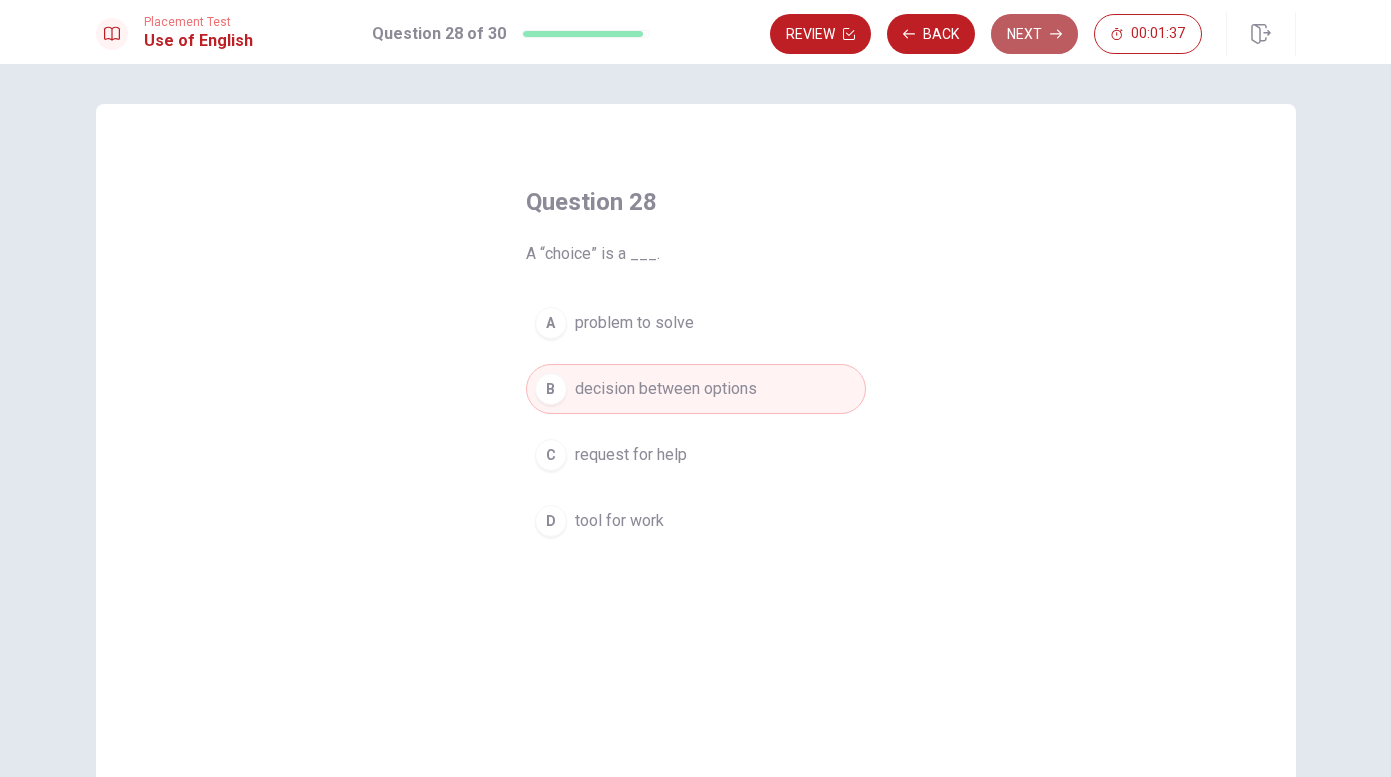 click on "Next" at bounding box center (1034, 34) 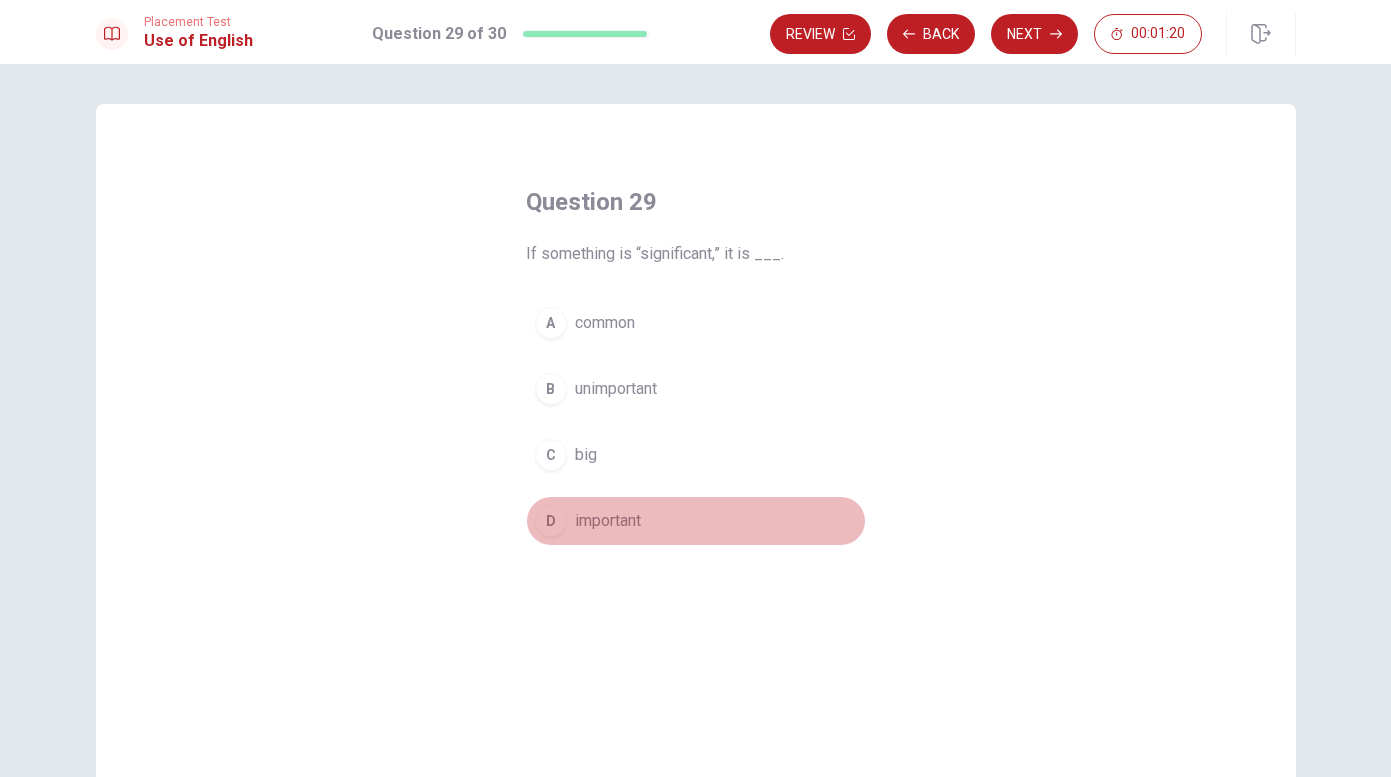click on "important" at bounding box center (608, 521) 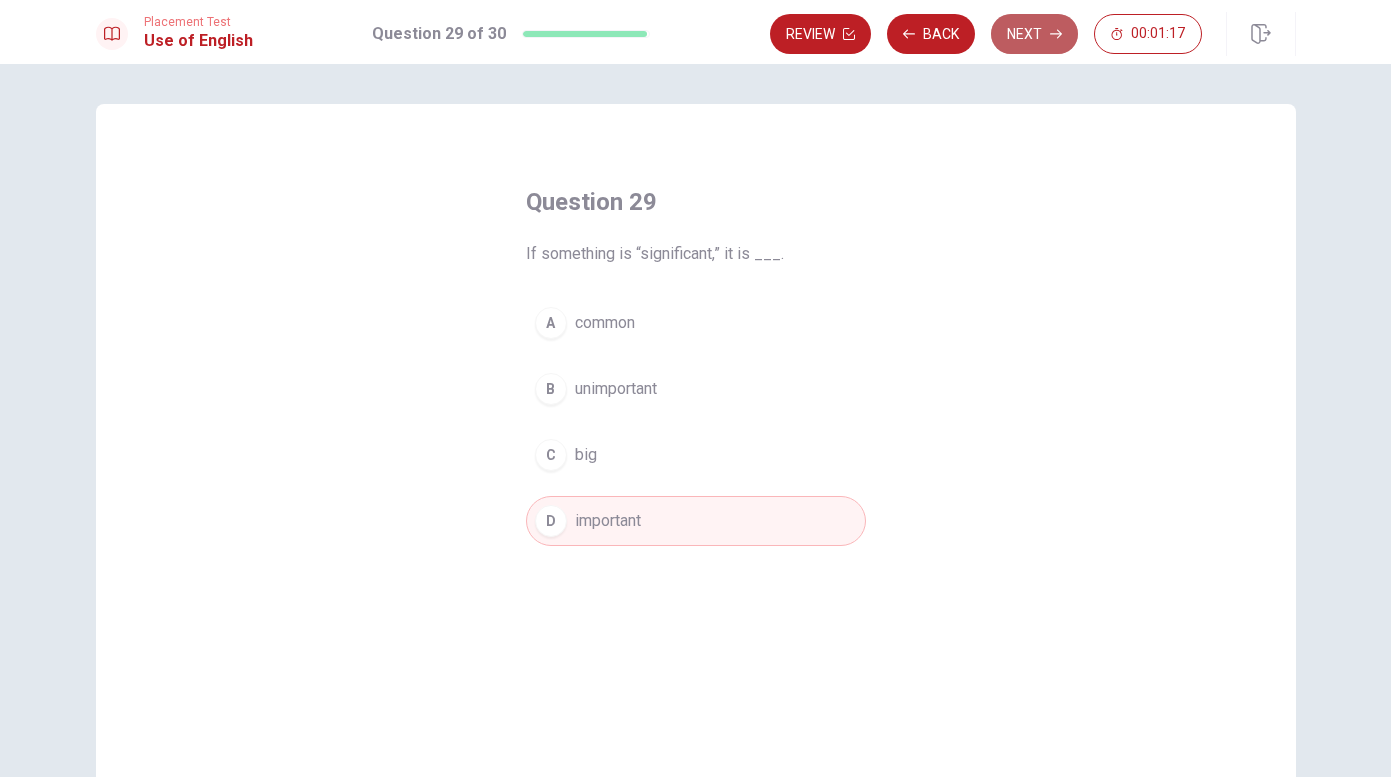 click on "Next" at bounding box center [1034, 34] 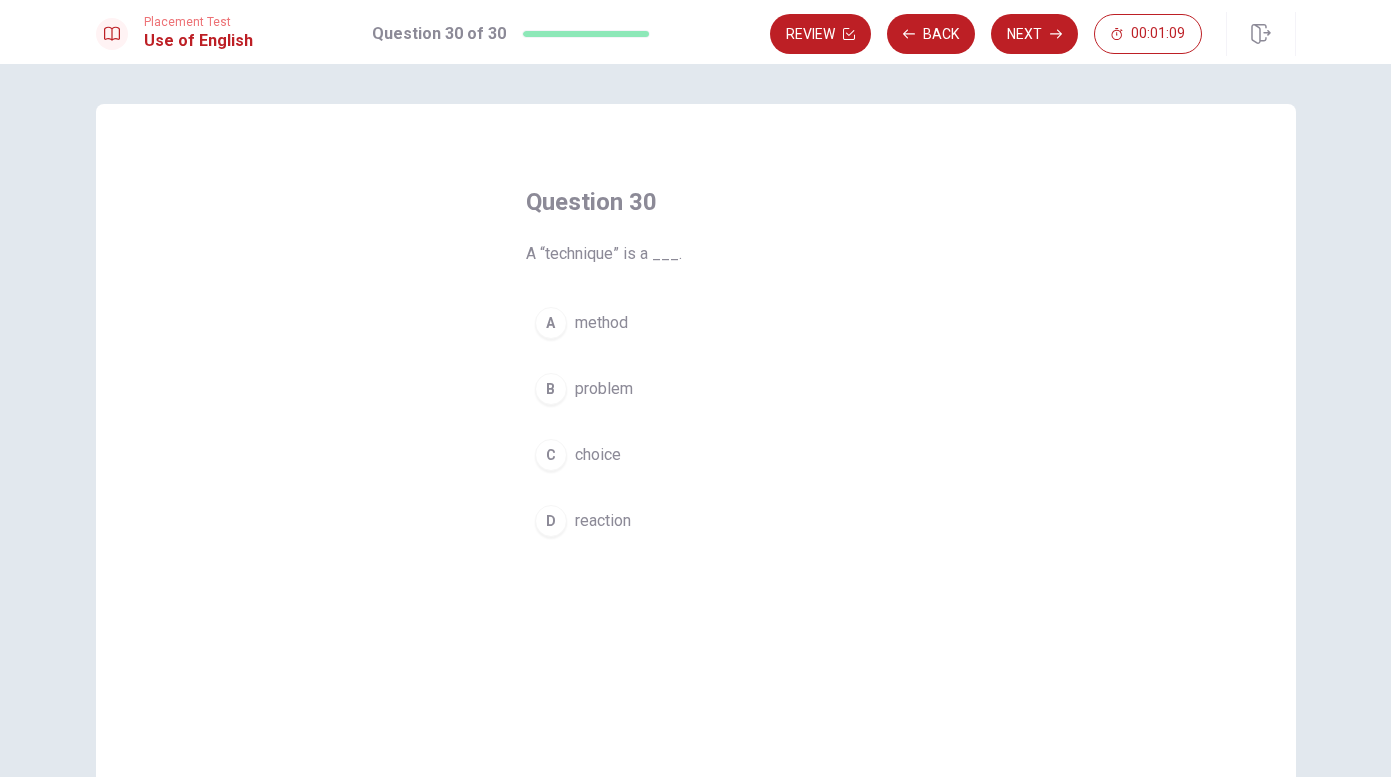 click on "A method" at bounding box center [696, 323] 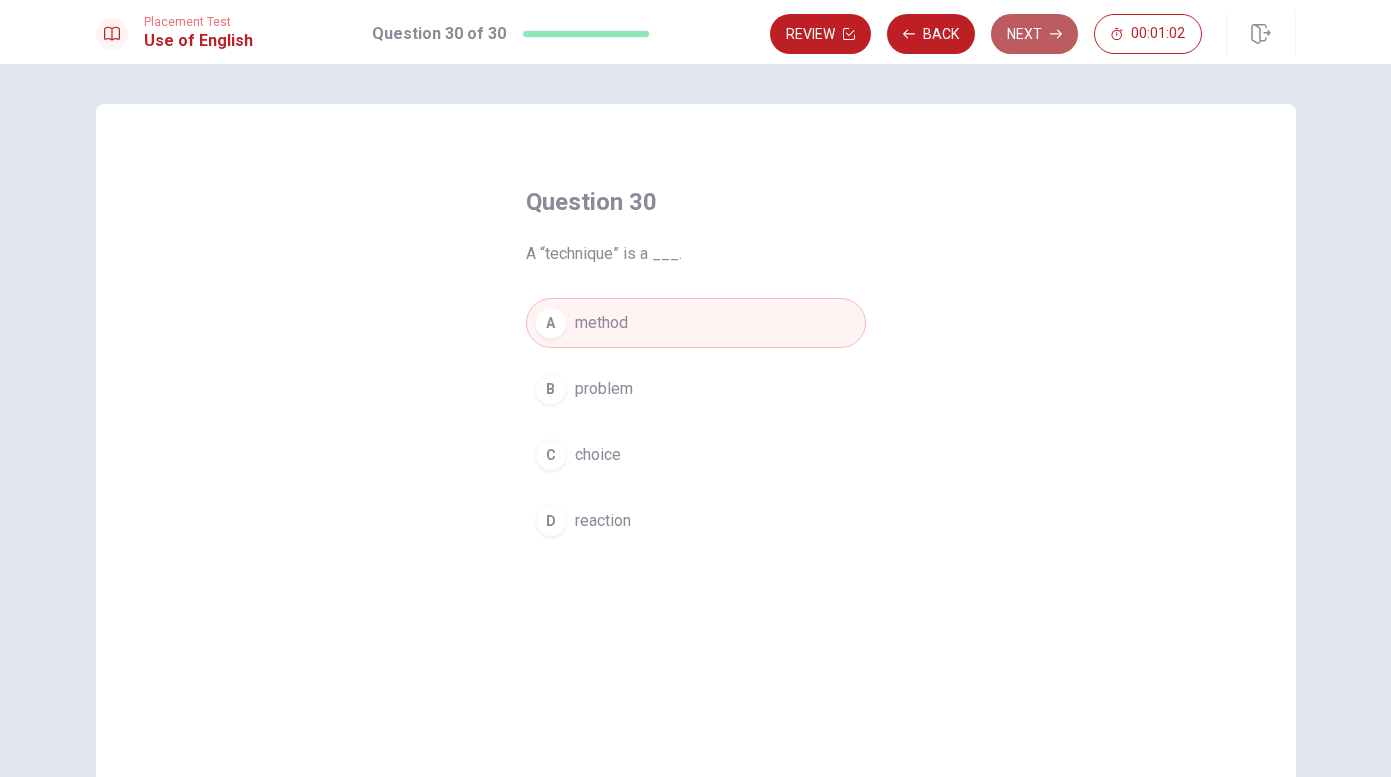 click on "Next" at bounding box center [1034, 34] 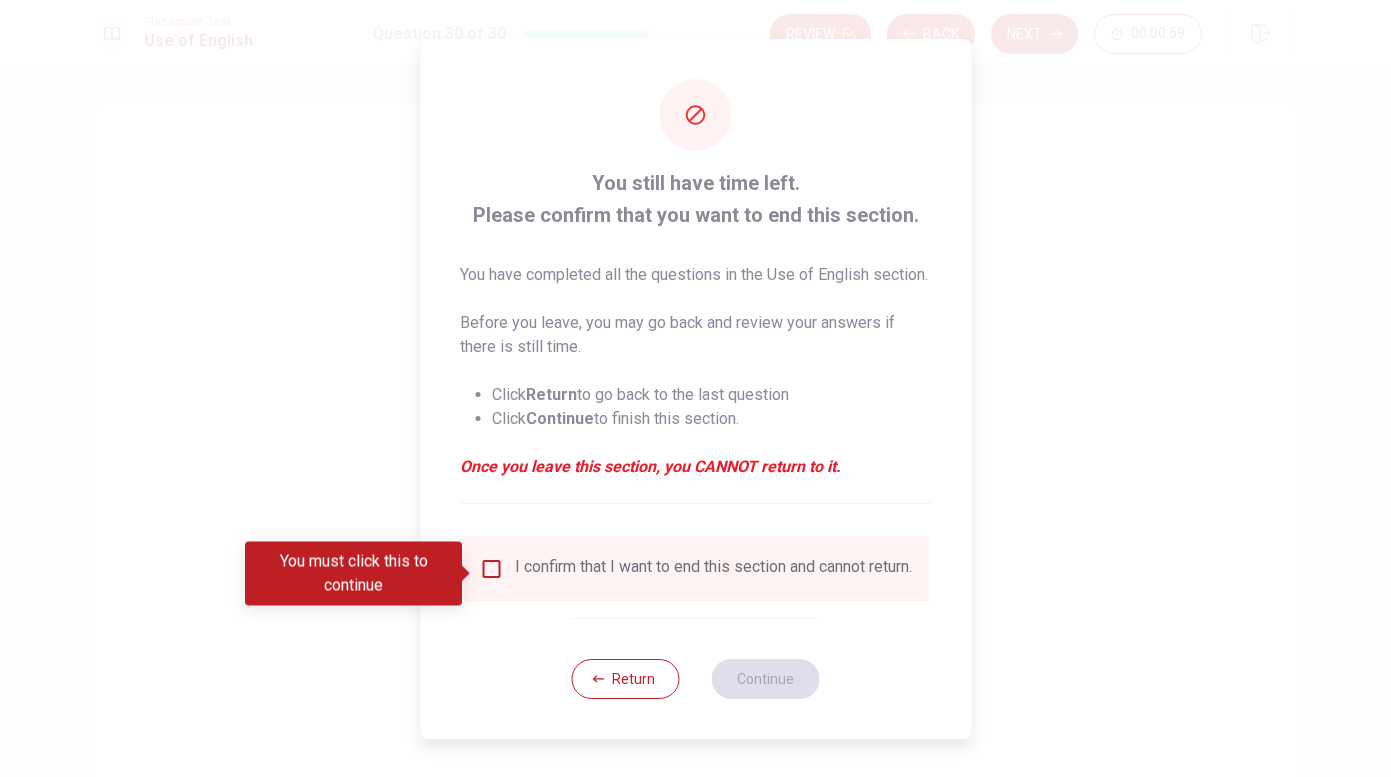 click at bounding box center (491, 569) 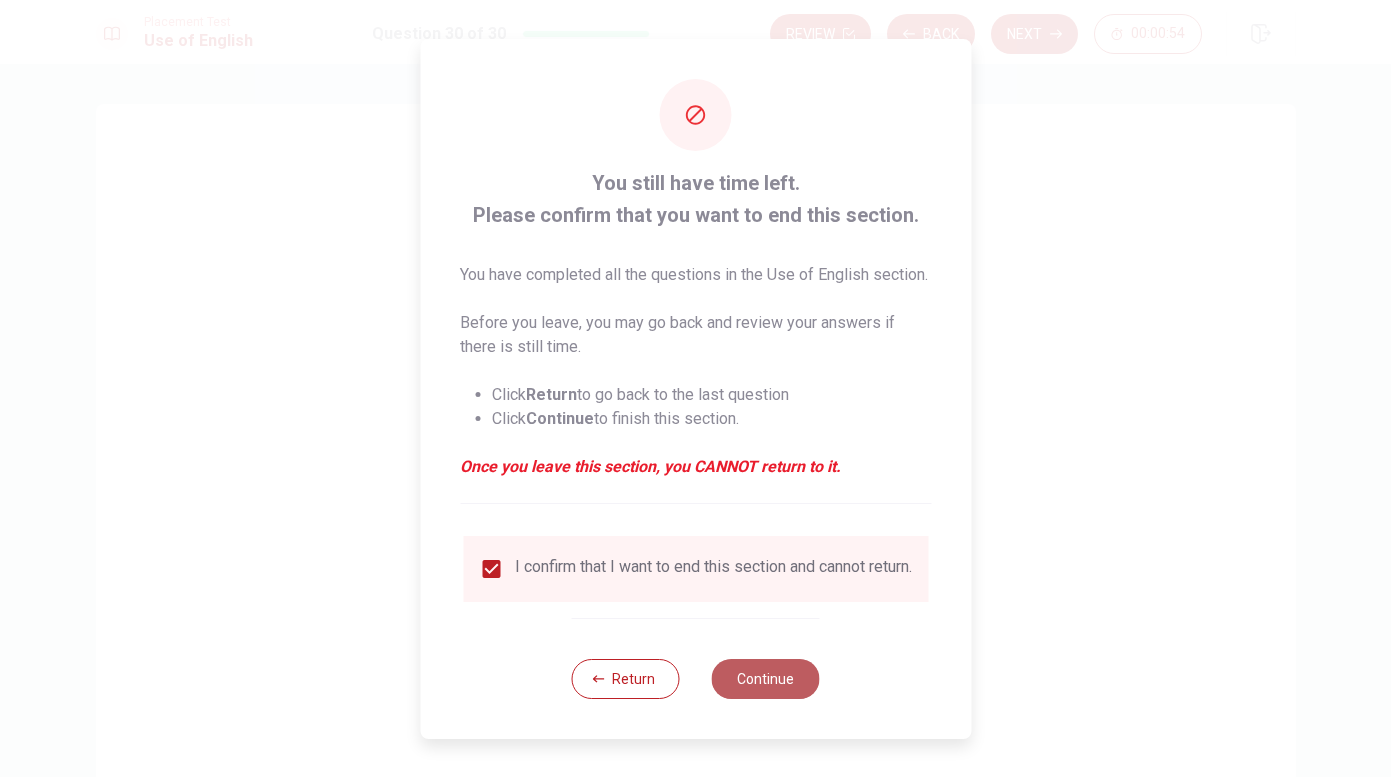 click on "Continue" at bounding box center (766, 679) 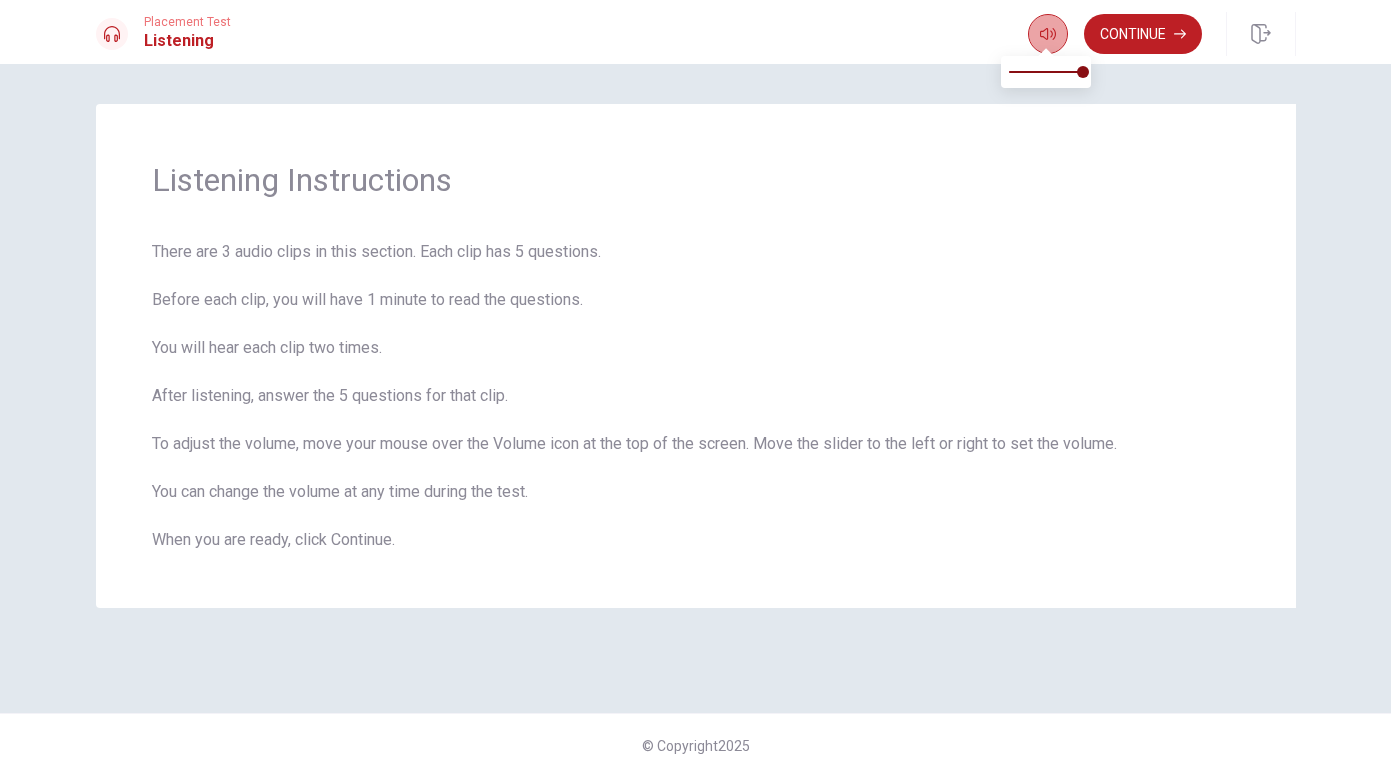 click 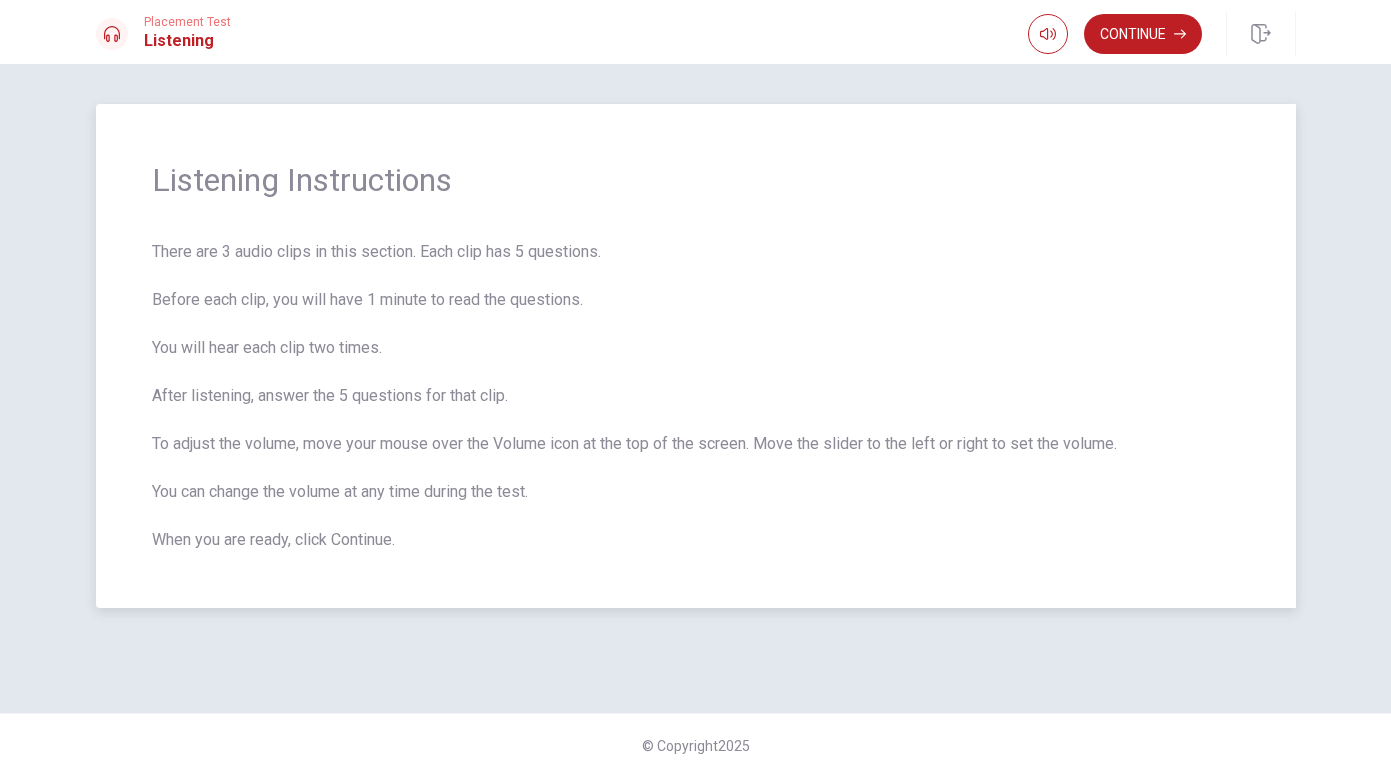 click on "There are 3 audio clips in this section. Each clip has 5 questions.
Before each clip, you will have 1 minute to read the questions.
You will hear each clip two times.
After listening, answer the 5 questions for that clip.
To adjust the volume, move your mouse over the Volume icon at the top of the screen. Move the slider to the left or right to set the volume.
You can change the volume at any time during the test.
When you are ready, click Continue." at bounding box center [696, 396] 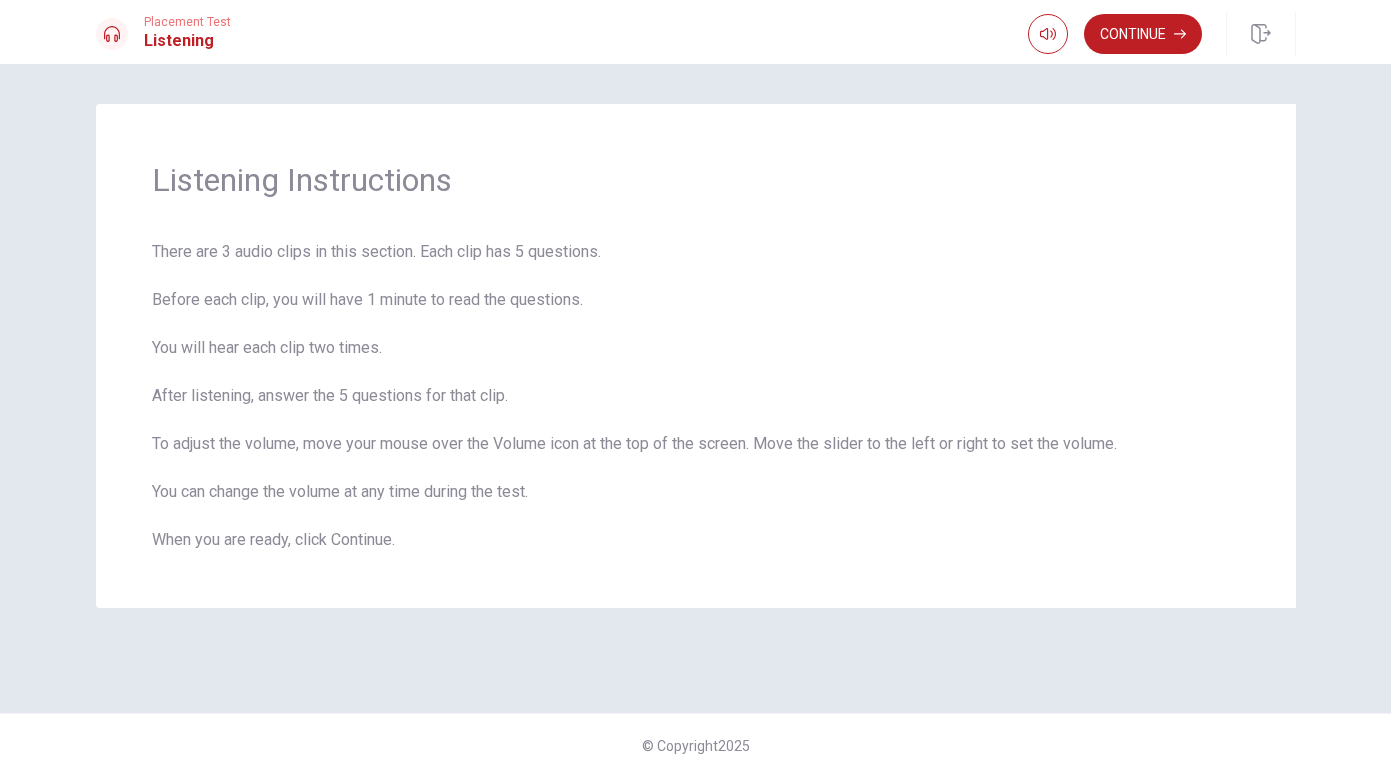click on "Listening Instructions
There are 3 audio clips in this section. Each clip has 5 questions.
Before each clip, you will have 1 minute to read the questions.
You will hear each clip two times.
After listening, answer the 5 questions for that clip.
To adjust the volume, move your mouse over the Volume icon at the top of the screen. Move the slider to the left or right to set the volume.
You can change the volume at any time during the test.
When you are ready, click Continue." at bounding box center (696, 388) 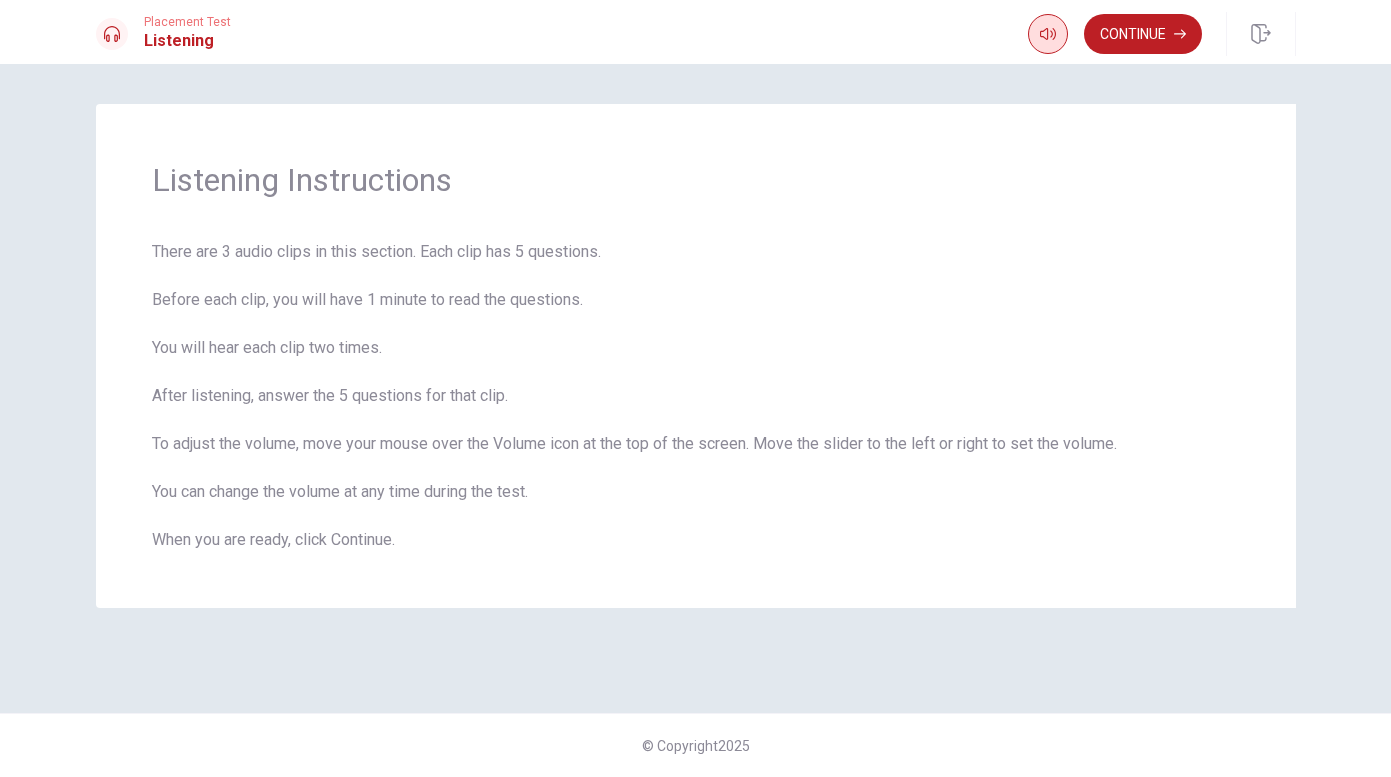 click 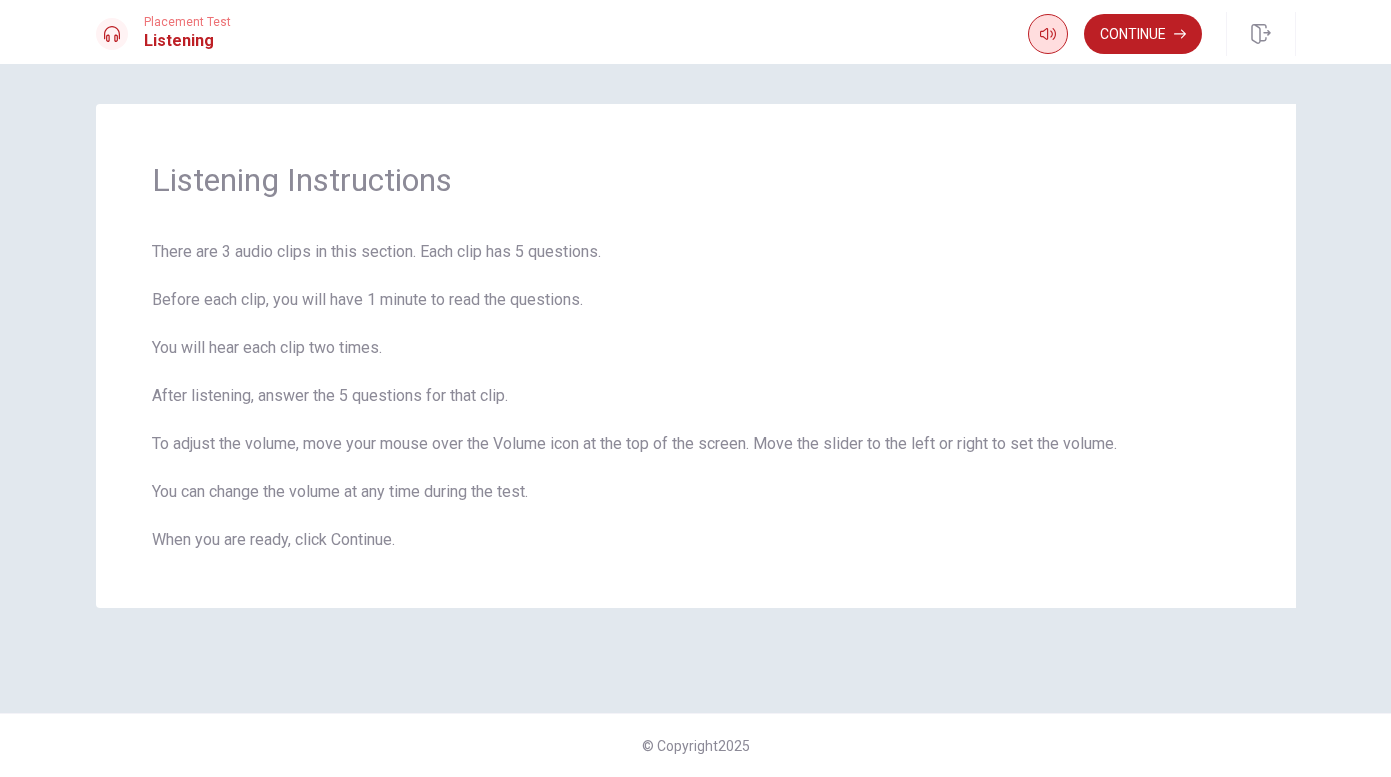 click 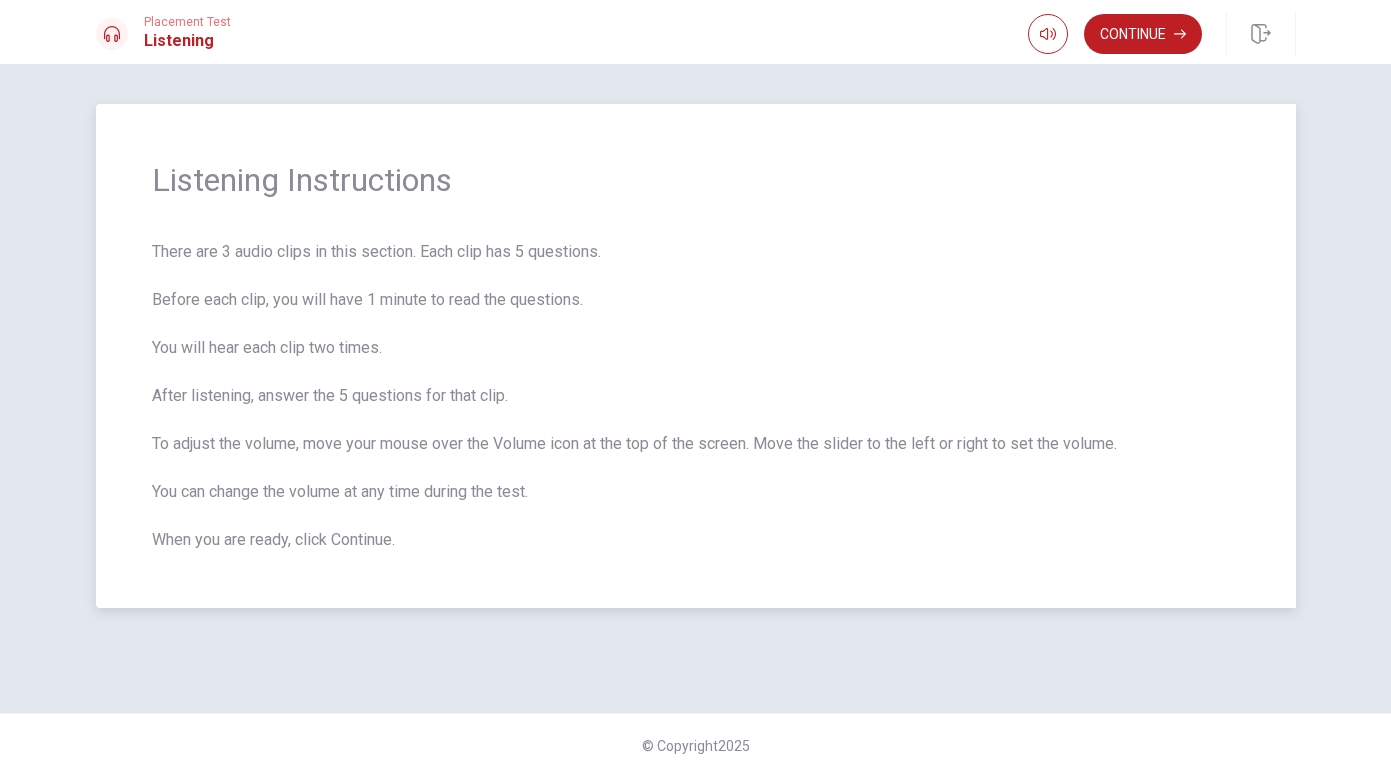 click on "There are 3 audio clips in this section. Each clip has 5 questions.
Before each clip, you will have 1 minute to read the questions.
You will hear each clip two times.
After listening, answer the 5 questions for that clip.
To adjust the volume, move your mouse over the Volume icon at the top of the screen. Move the slider to the left or right to set the volume.
You can change the volume at any time during the test.
When you are ready, click Continue." at bounding box center [696, 396] 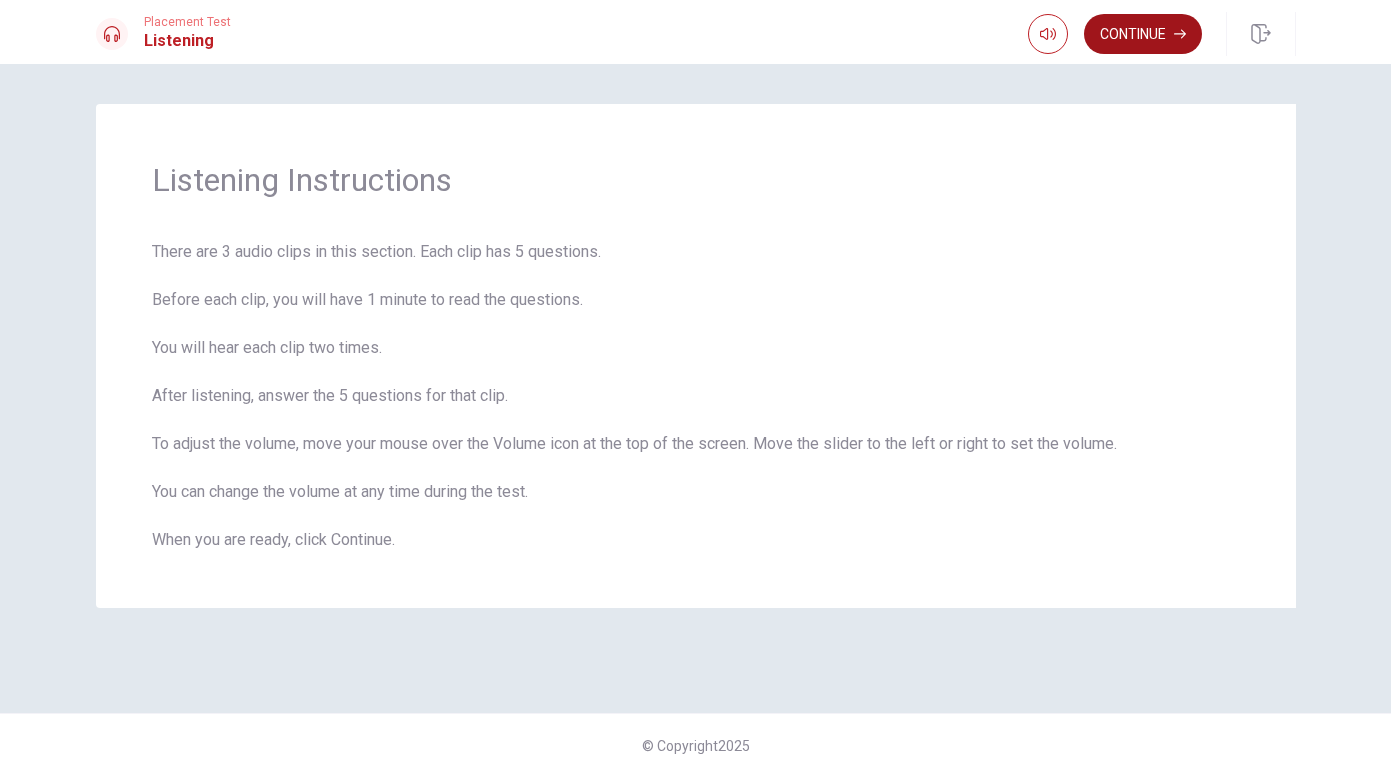 click 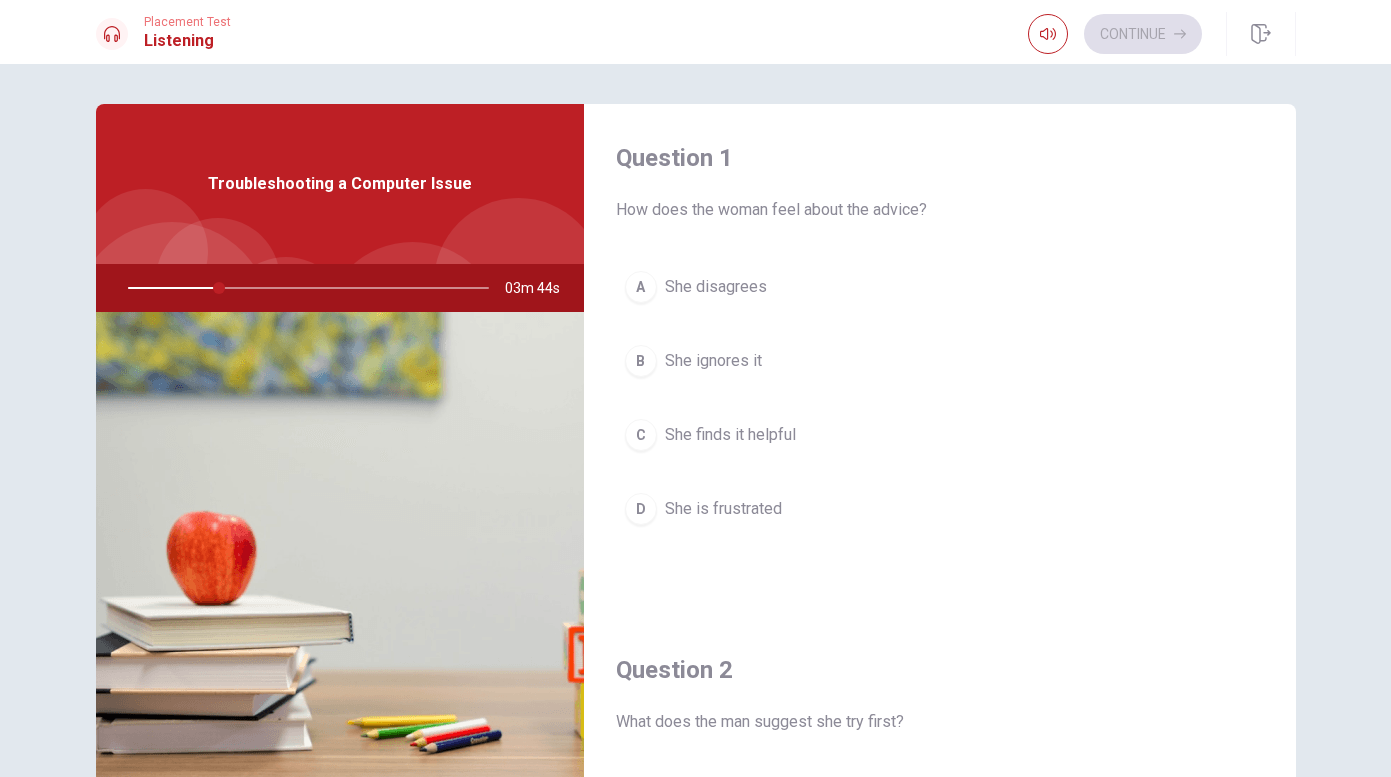 scroll, scrollTop: 0, scrollLeft: 0, axis: both 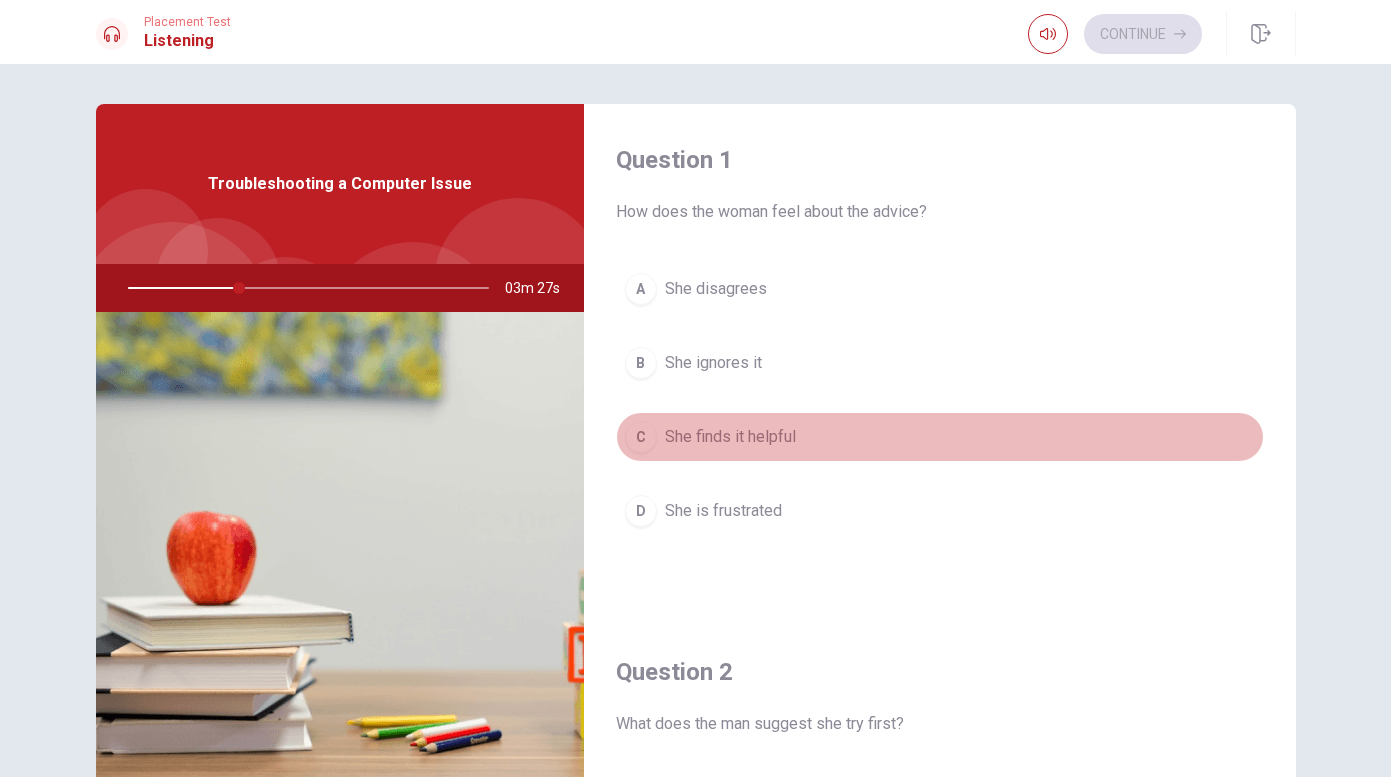 click on "She finds it helpful" at bounding box center [730, 437] 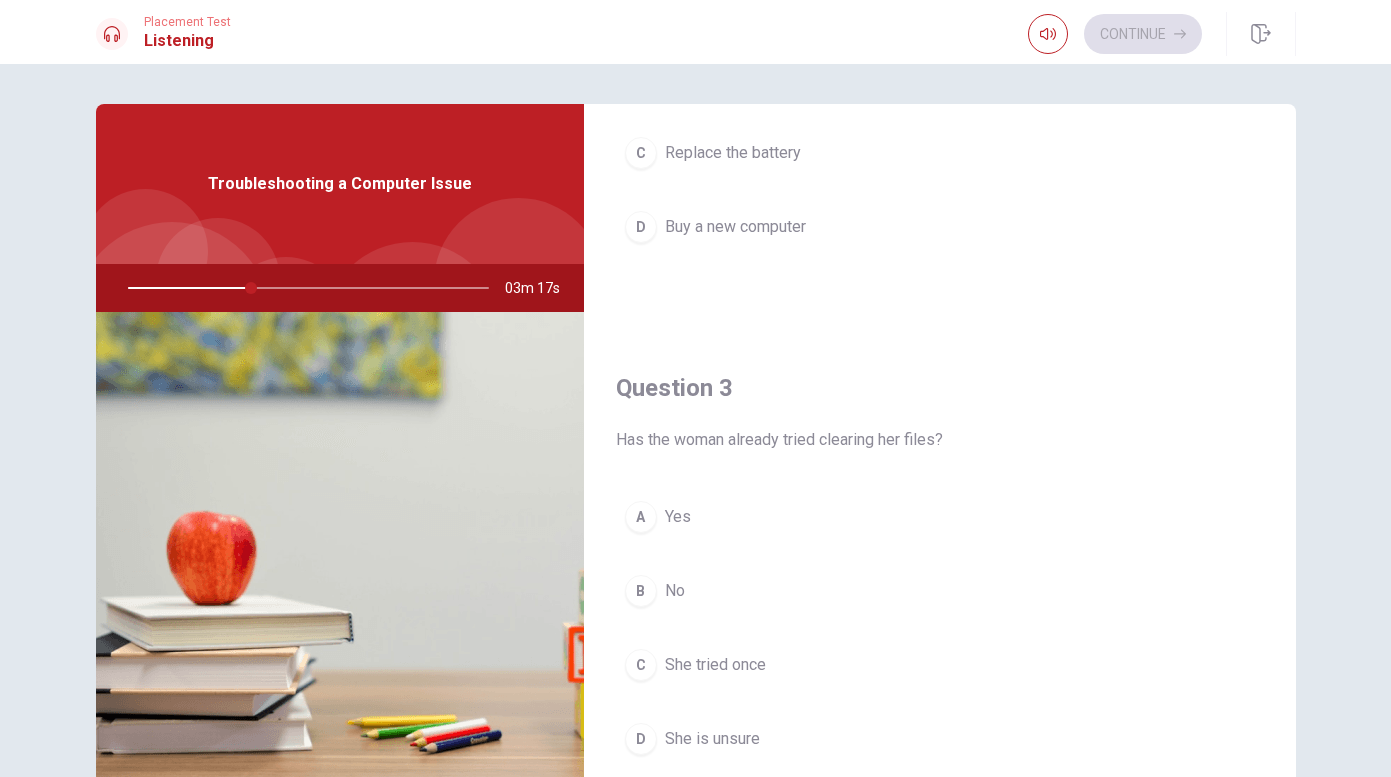 scroll, scrollTop: 797, scrollLeft: 0, axis: vertical 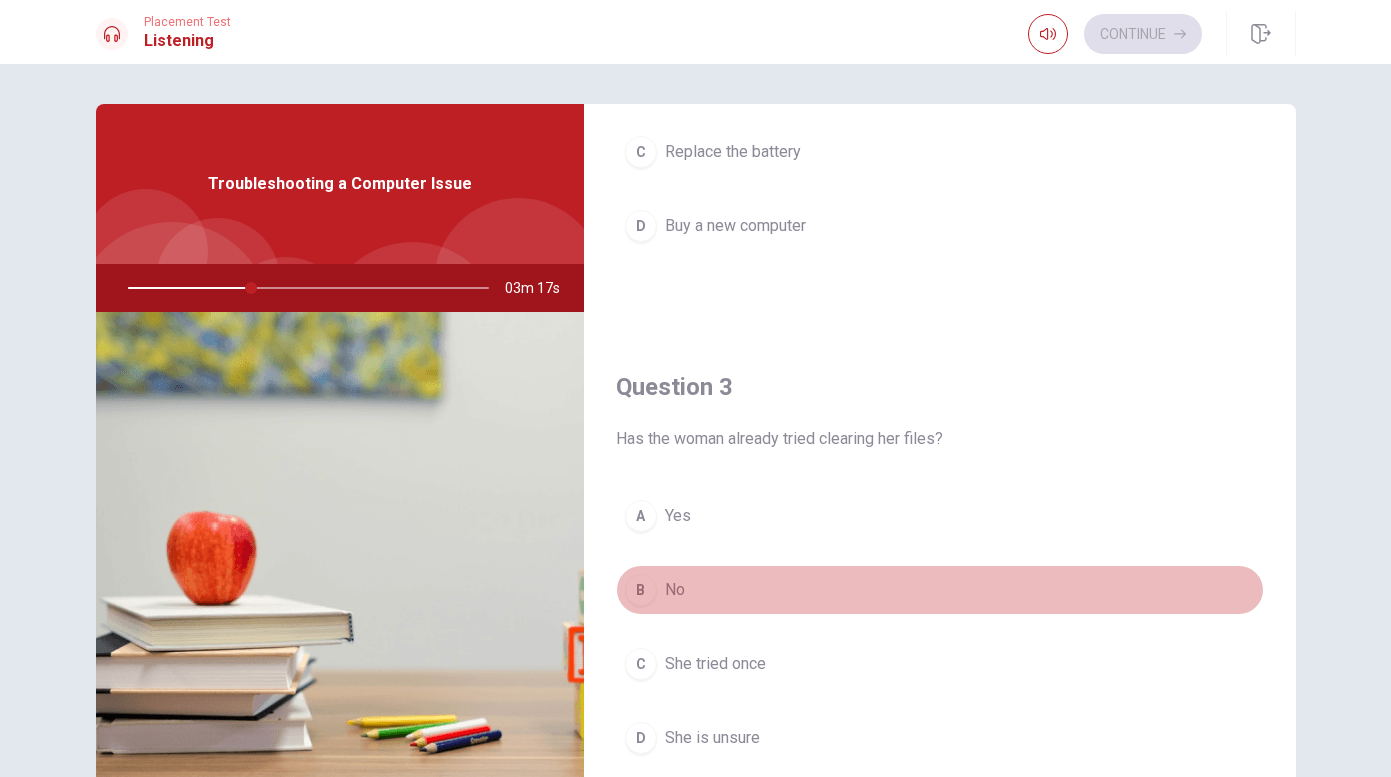 click on "B No" at bounding box center (940, 590) 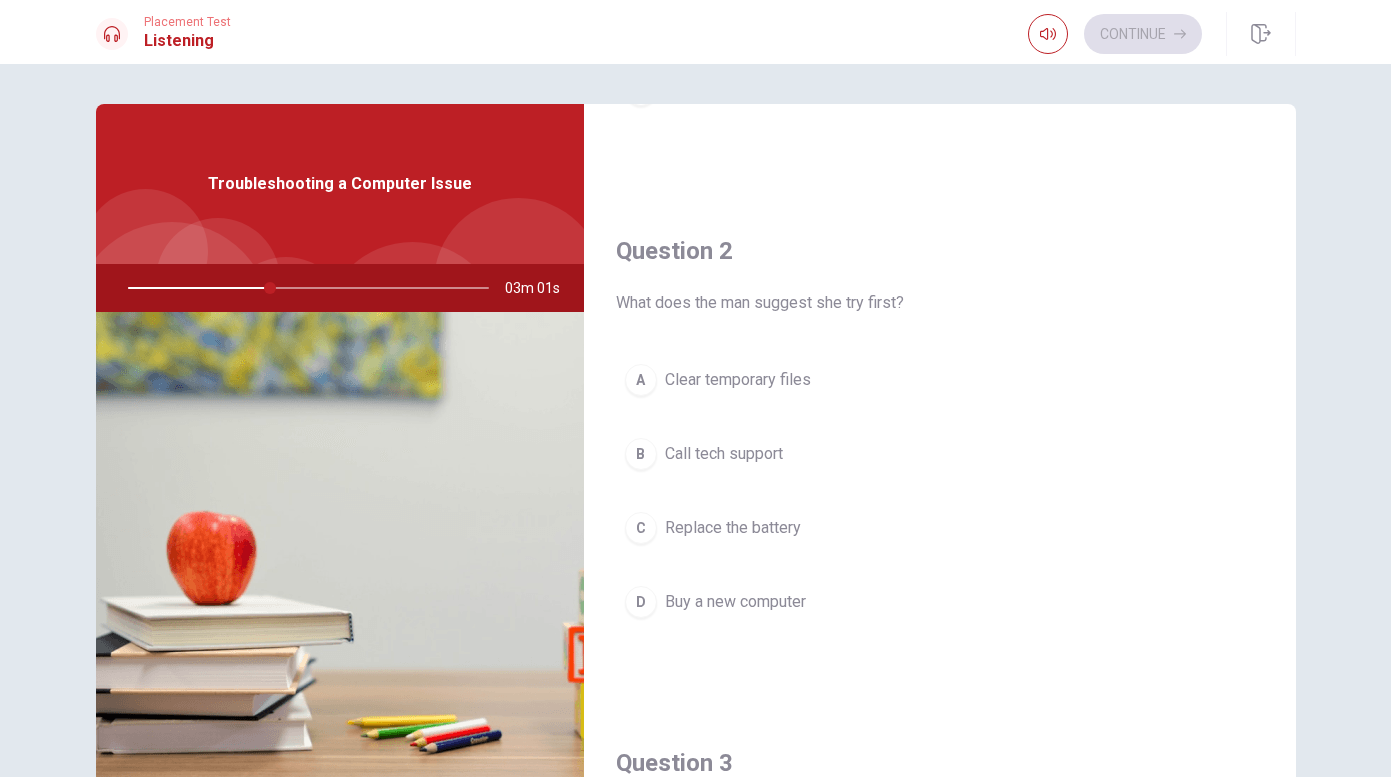 scroll, scrollTop: 422, scrollLeft: 0, axis: vertical 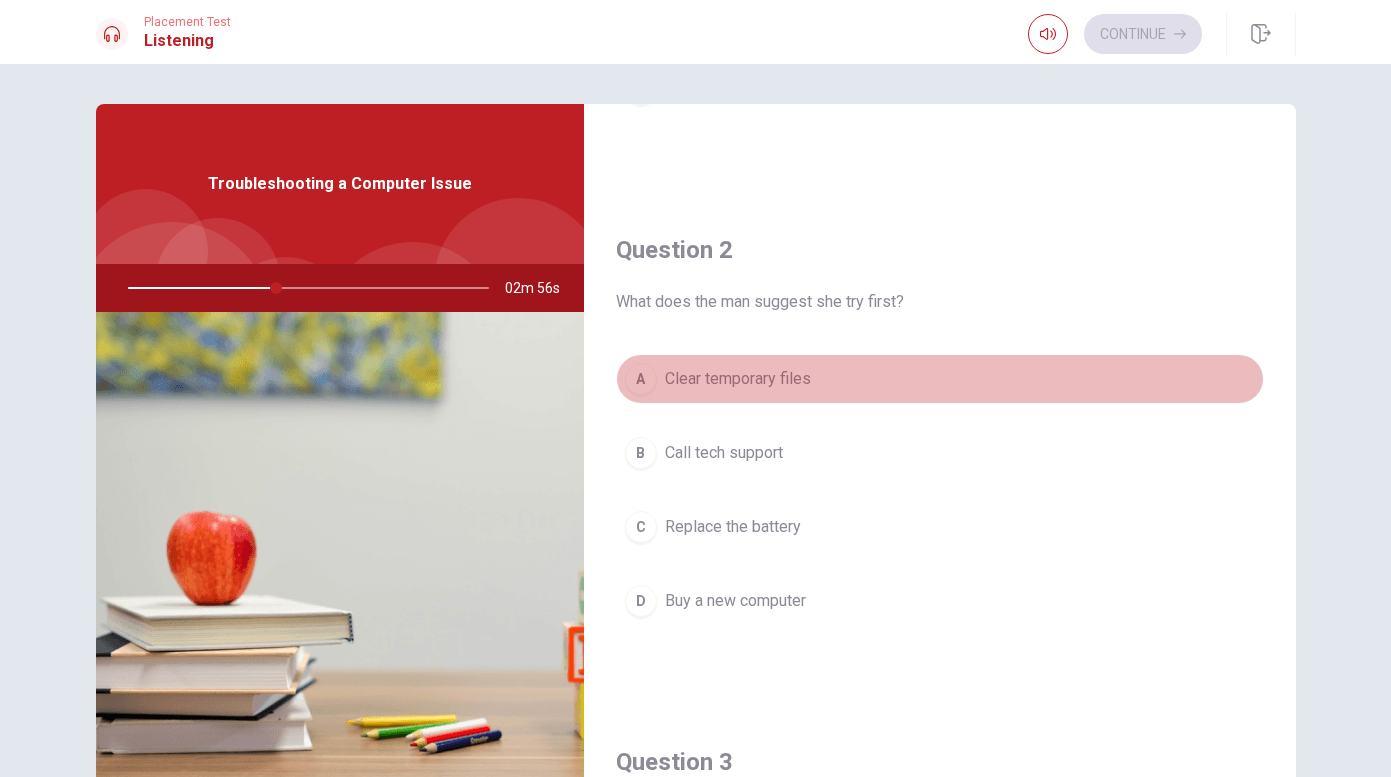 click on "Clear temporary files" at bounding box center [738, 379] 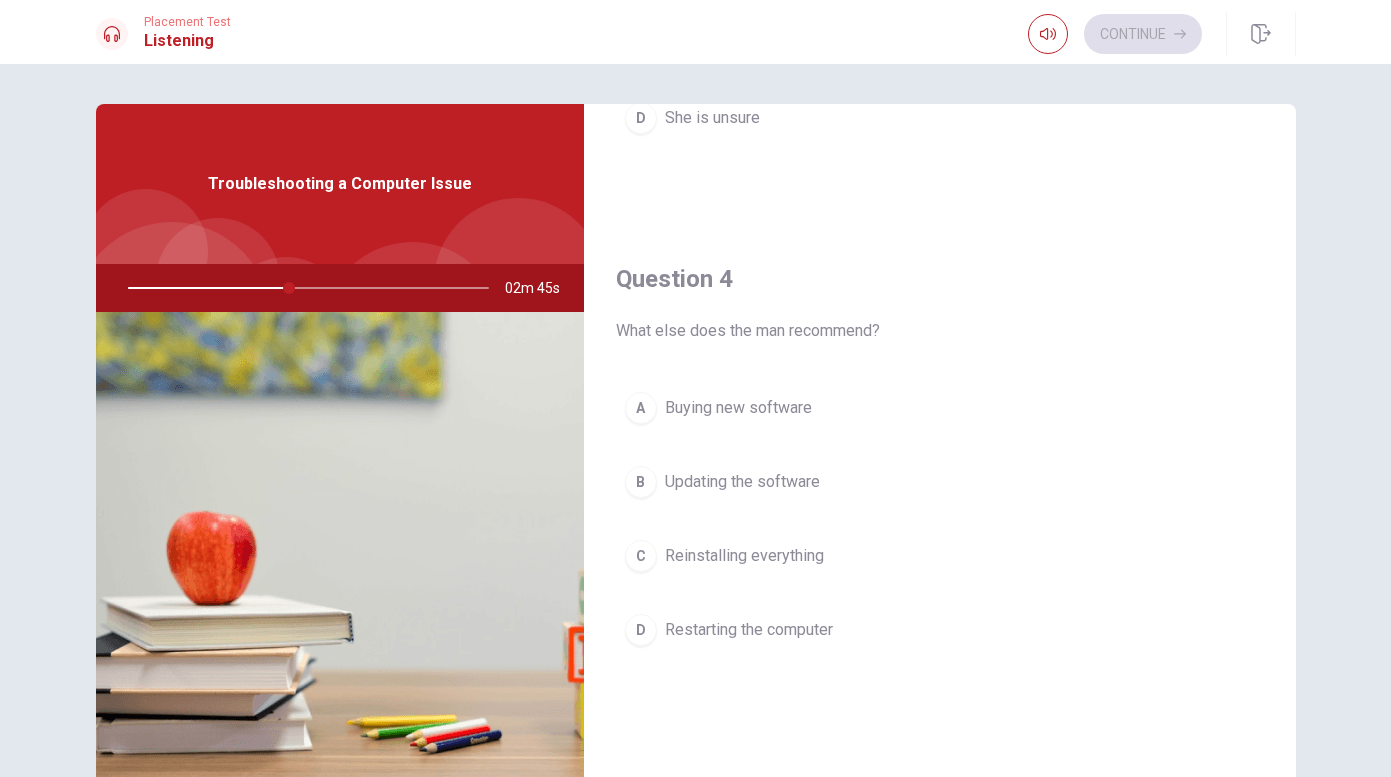 scroll, scrollTop: 1422, scrollLeft: 0, axis: vertical 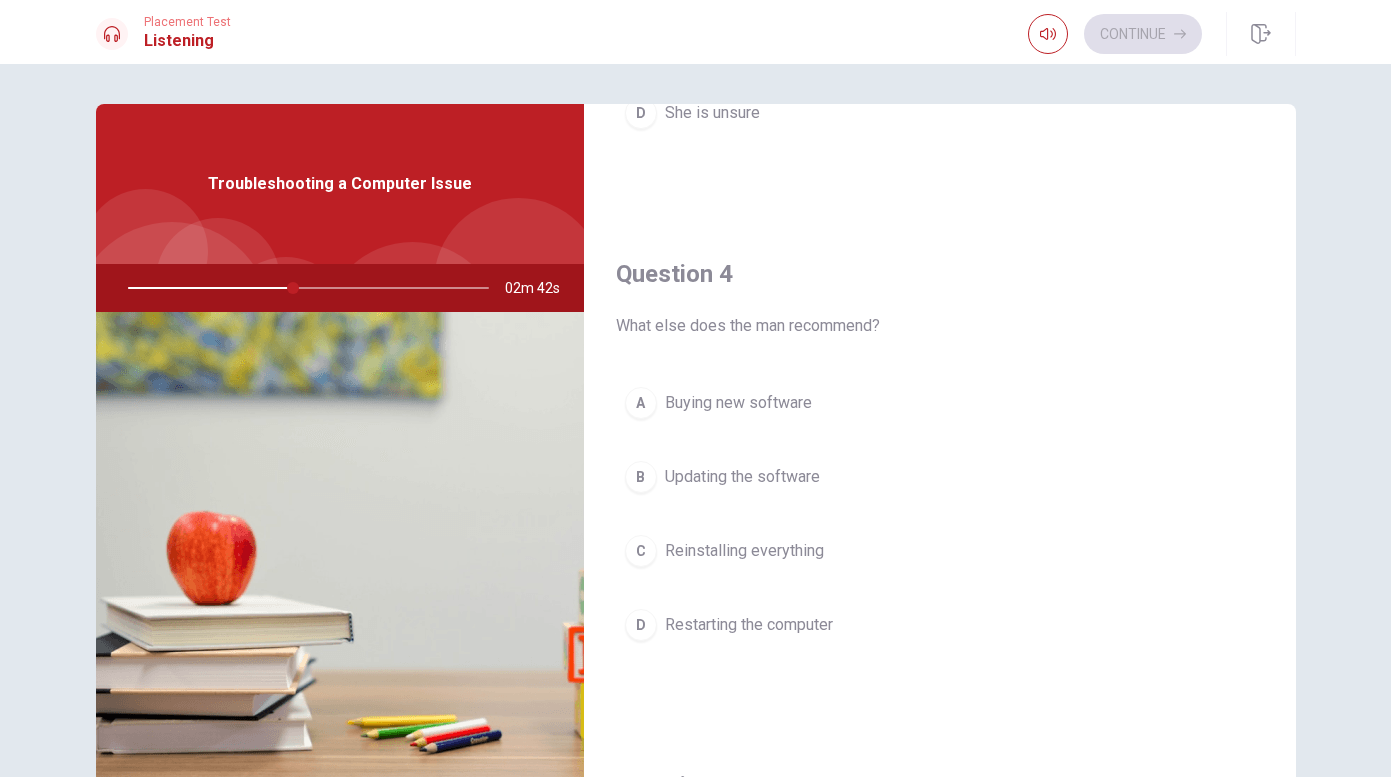 click on "Updating the software" at bounding box center [742, 477] 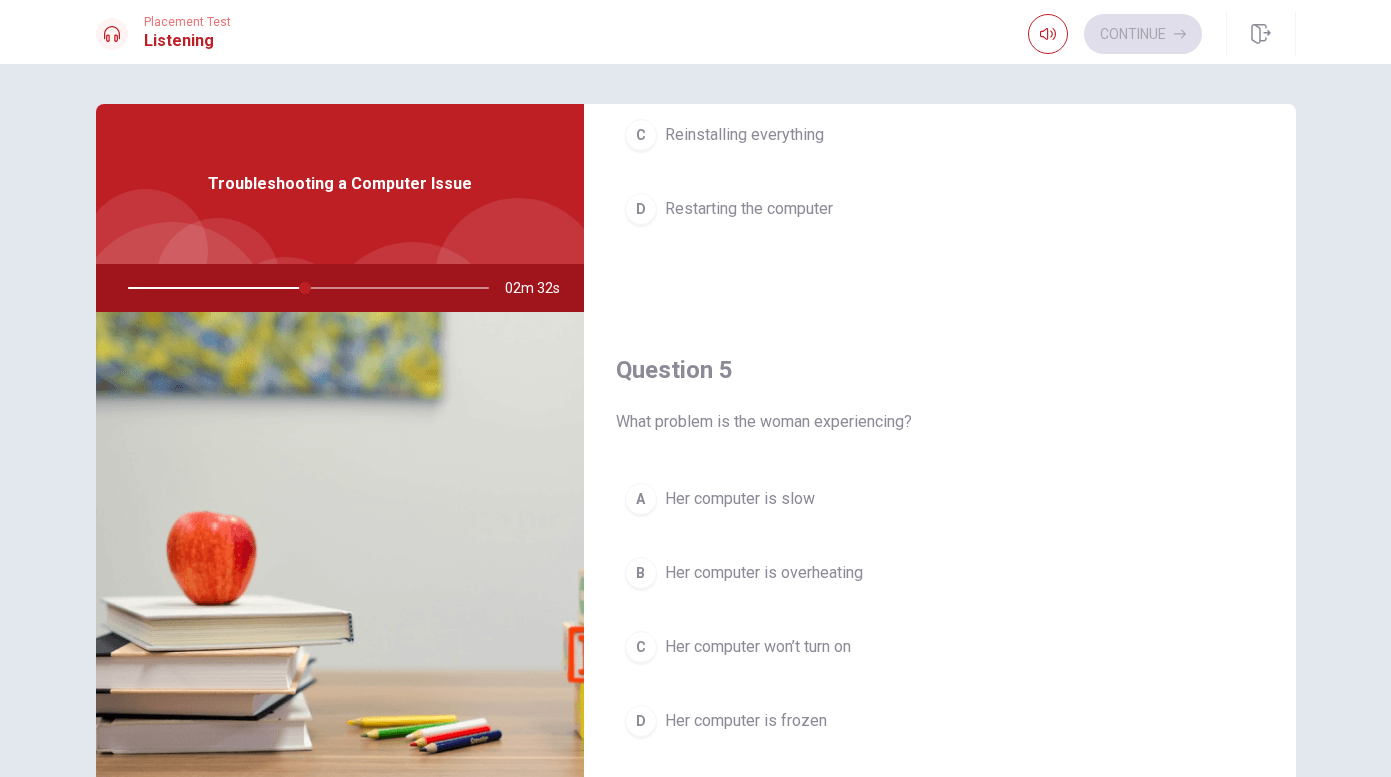 scroll, scrollTop: 1865, scrollLeft: 0, axis: vertical 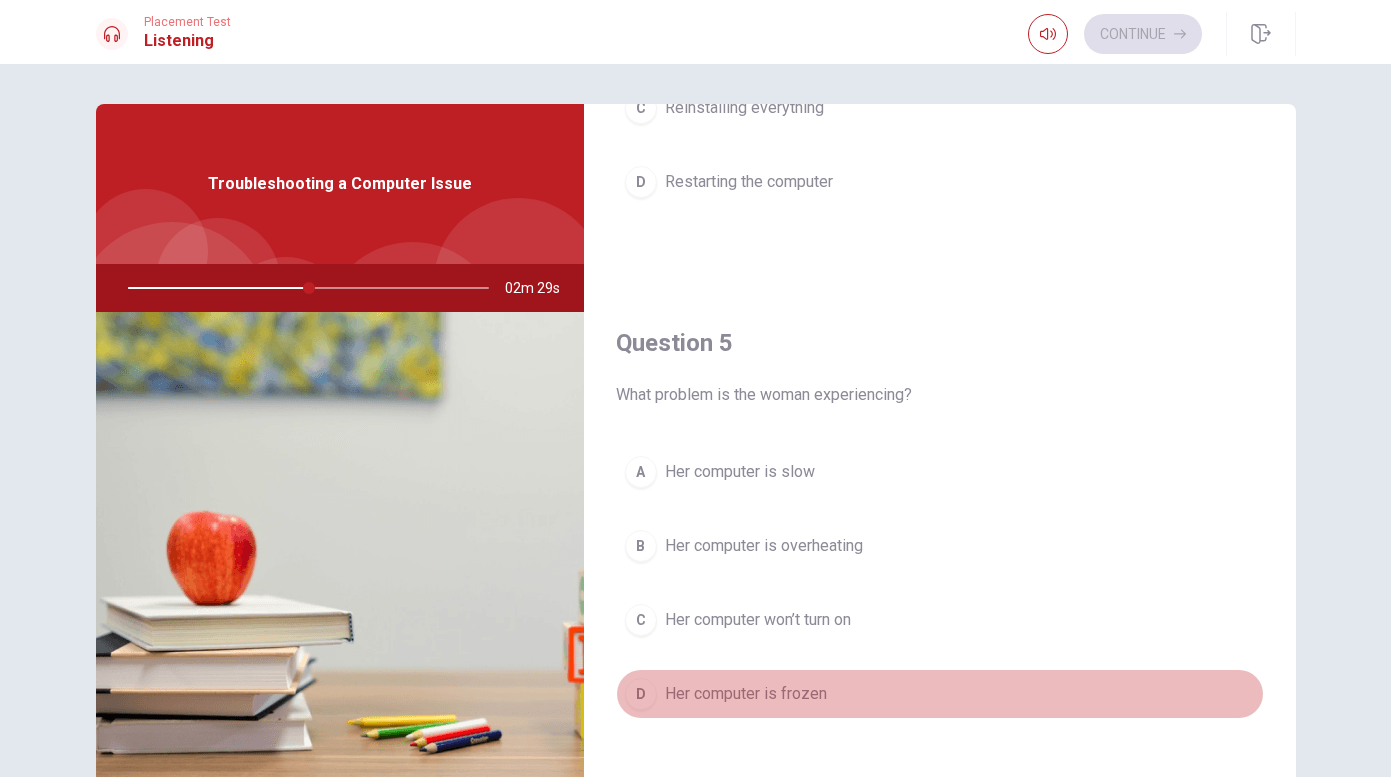 click on "Her computer is frozen" at bounding box center [746, 694] 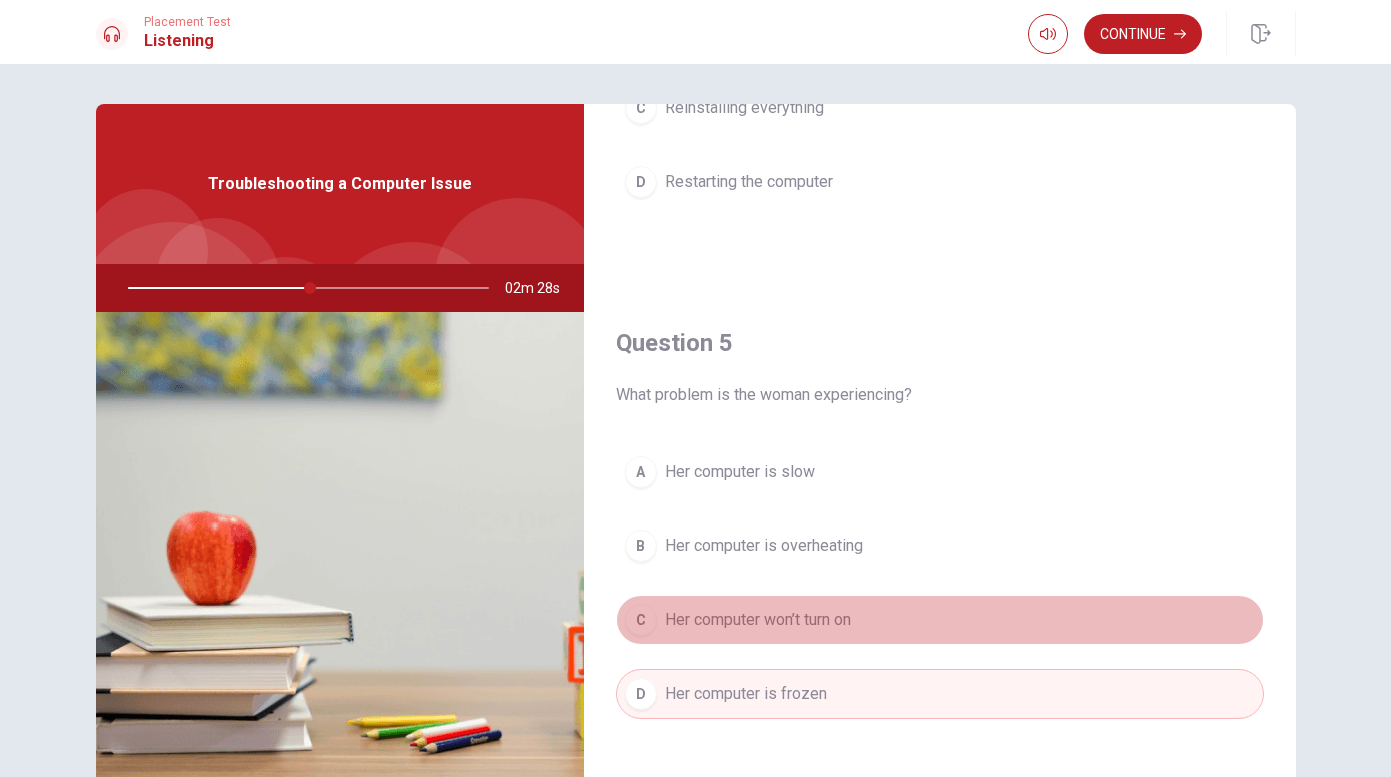 click on "Her computer won’t turn on" at bounding box center (758, 620) 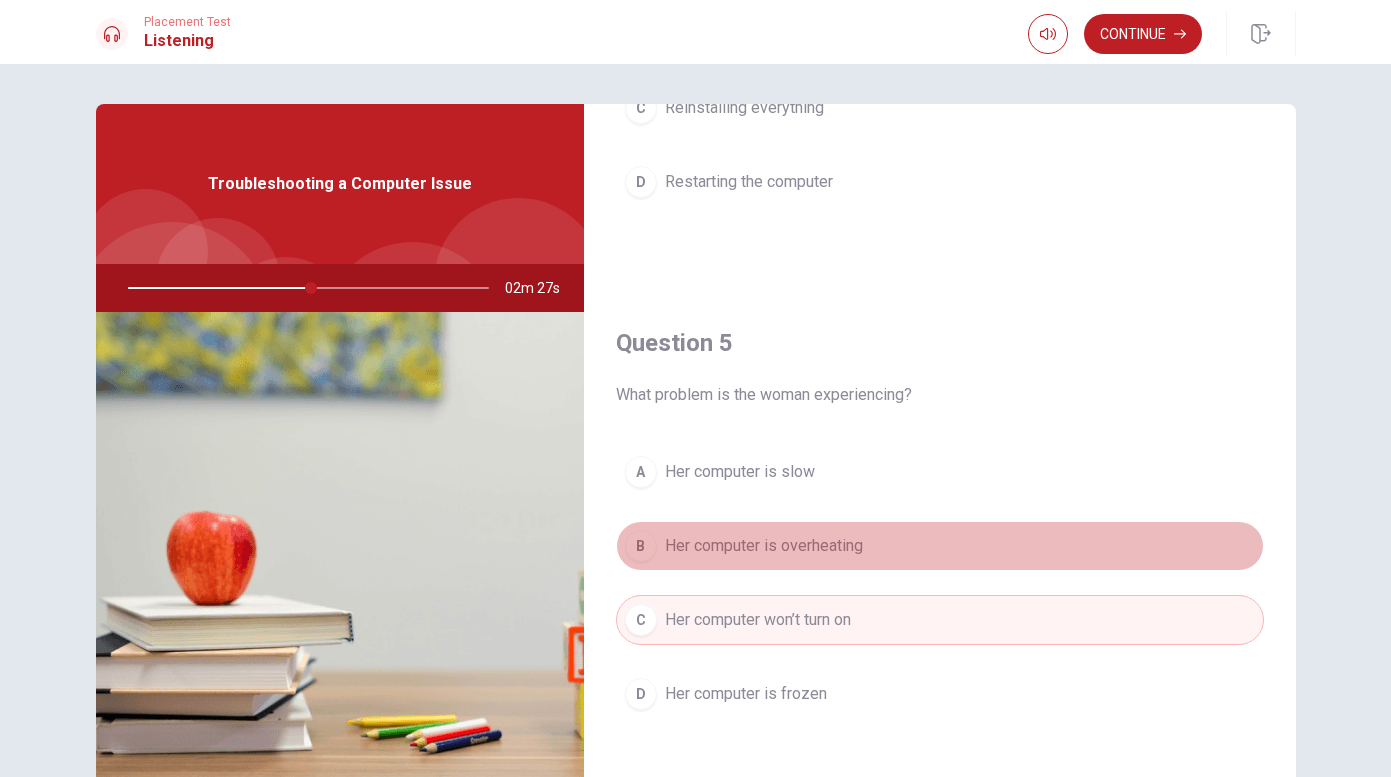 click on "Her computer is overheating" at bounding box center (764, 546) 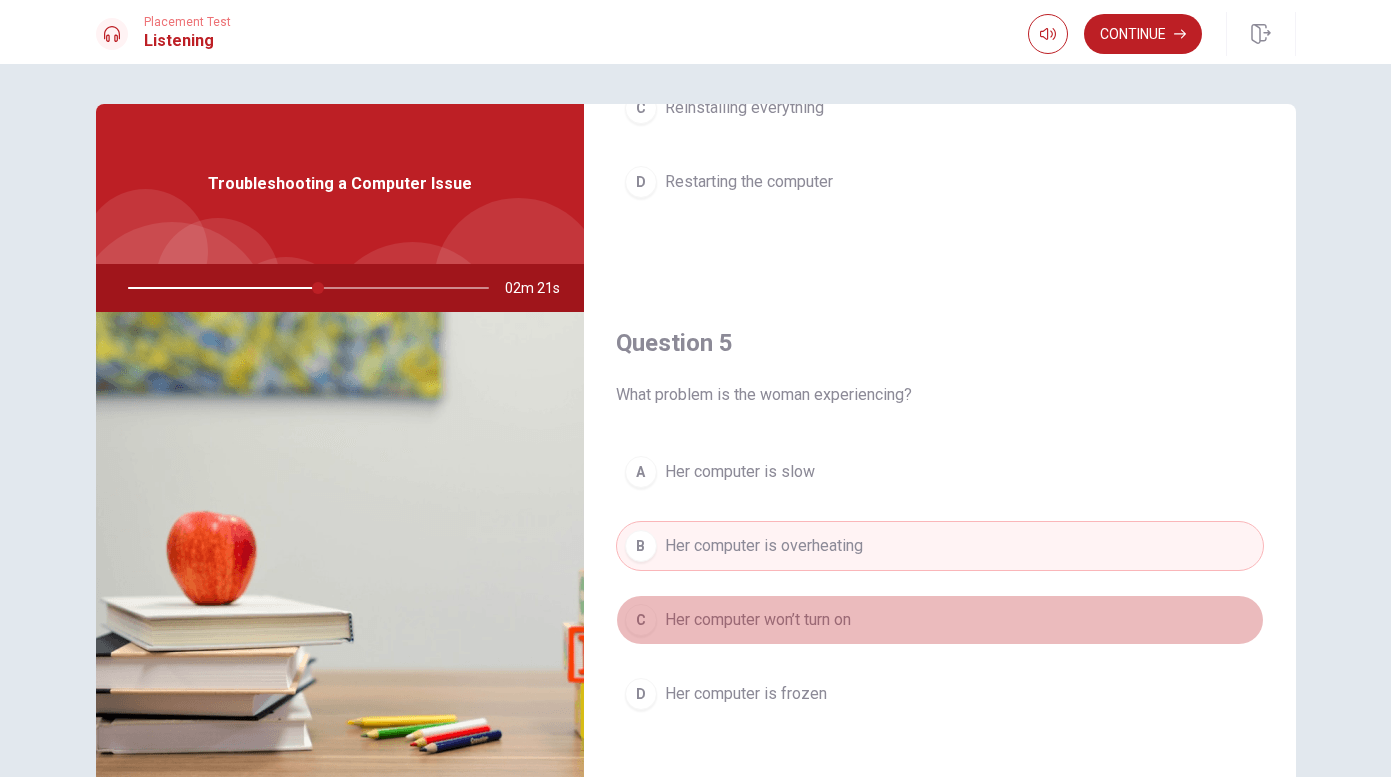 click on "Her computer won’t turn on" at bounding box center [758, 620] 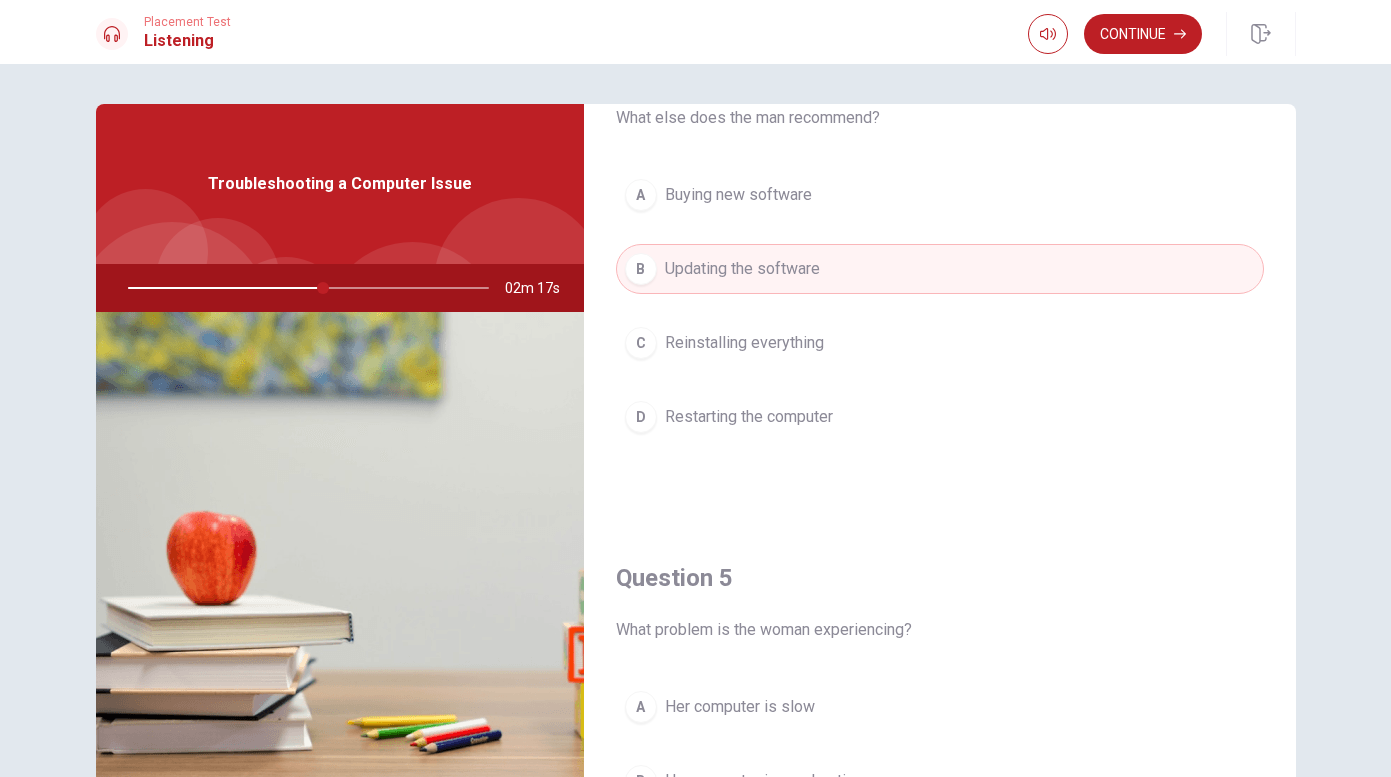 scroll, scrollTop: 1623, scrollLeft: 0, axis: vertical 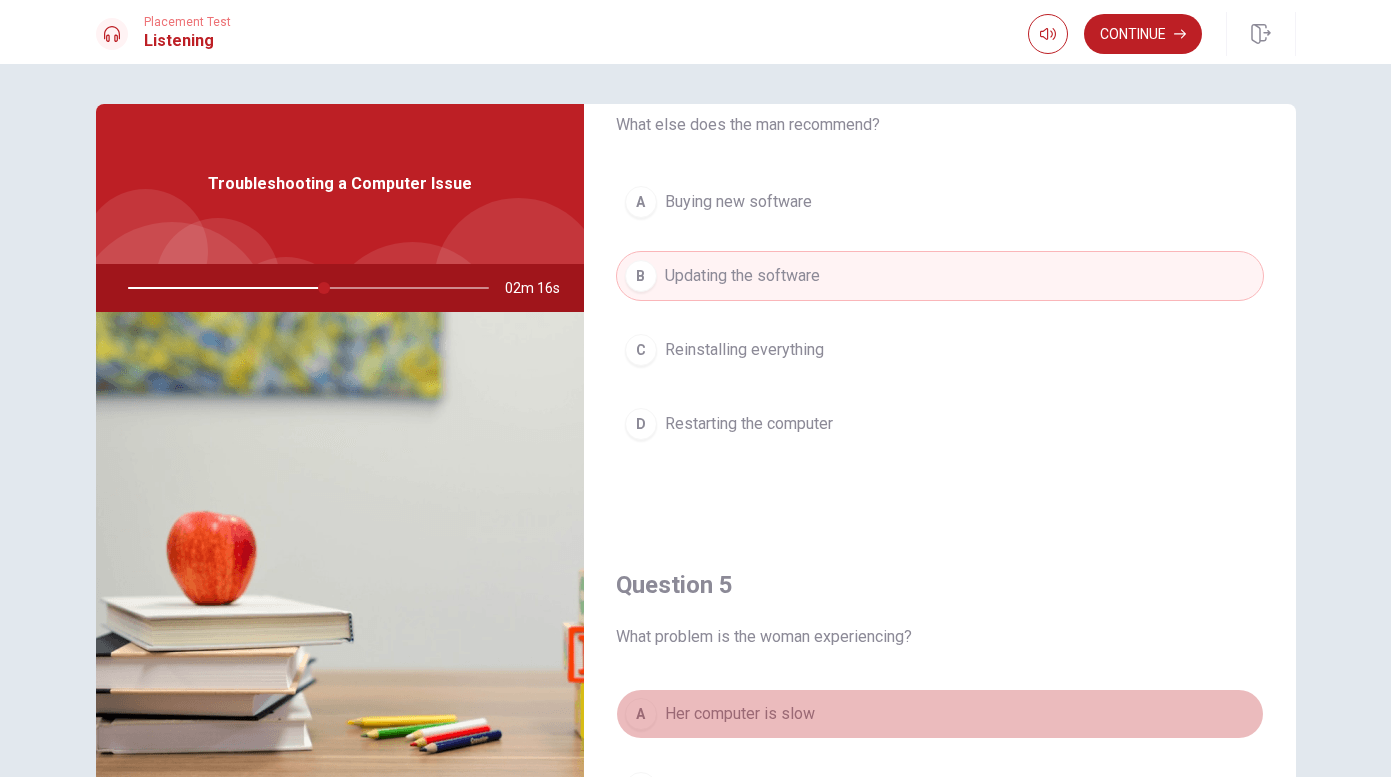 click on "A Her computer is slow" at bounding box center (940, 714) 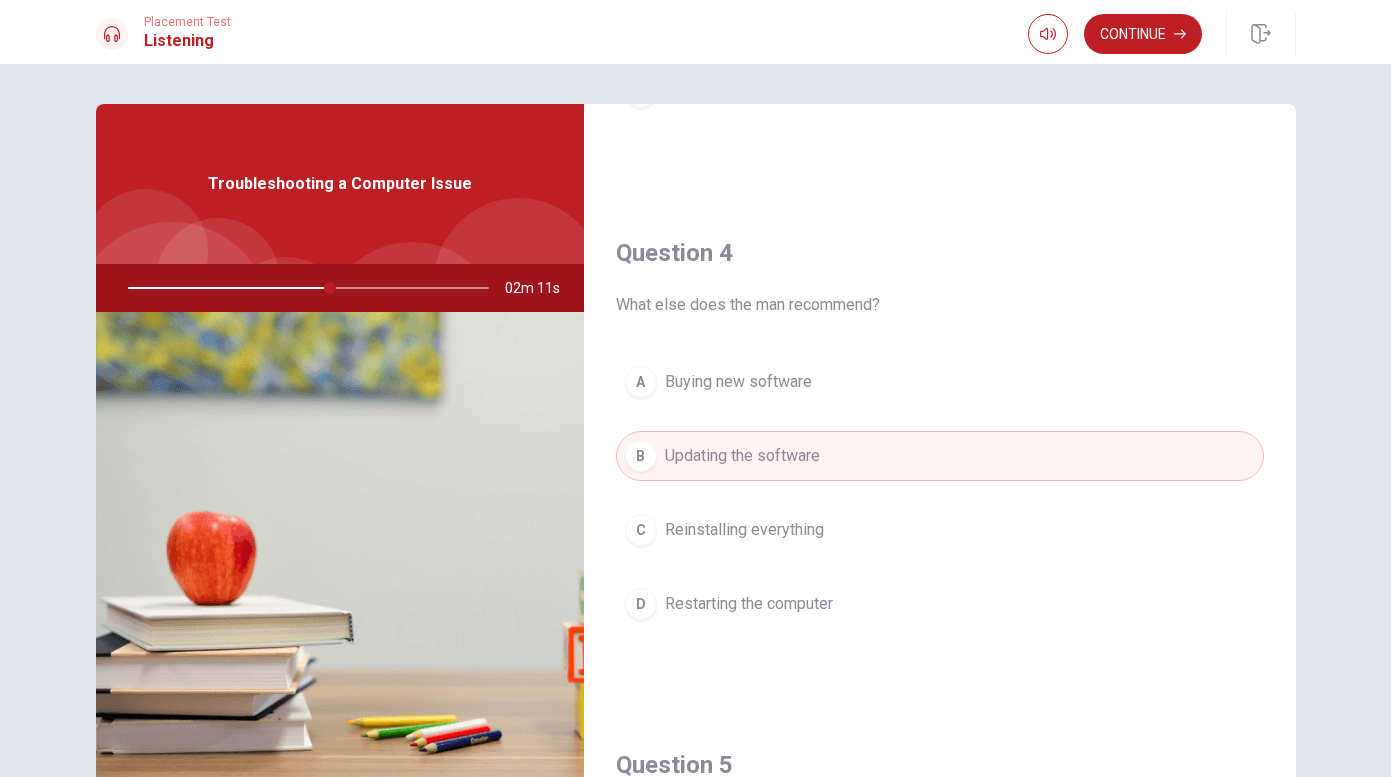 scroll, scrollTop: 1442, scrollLeft: 0, axis: vertical 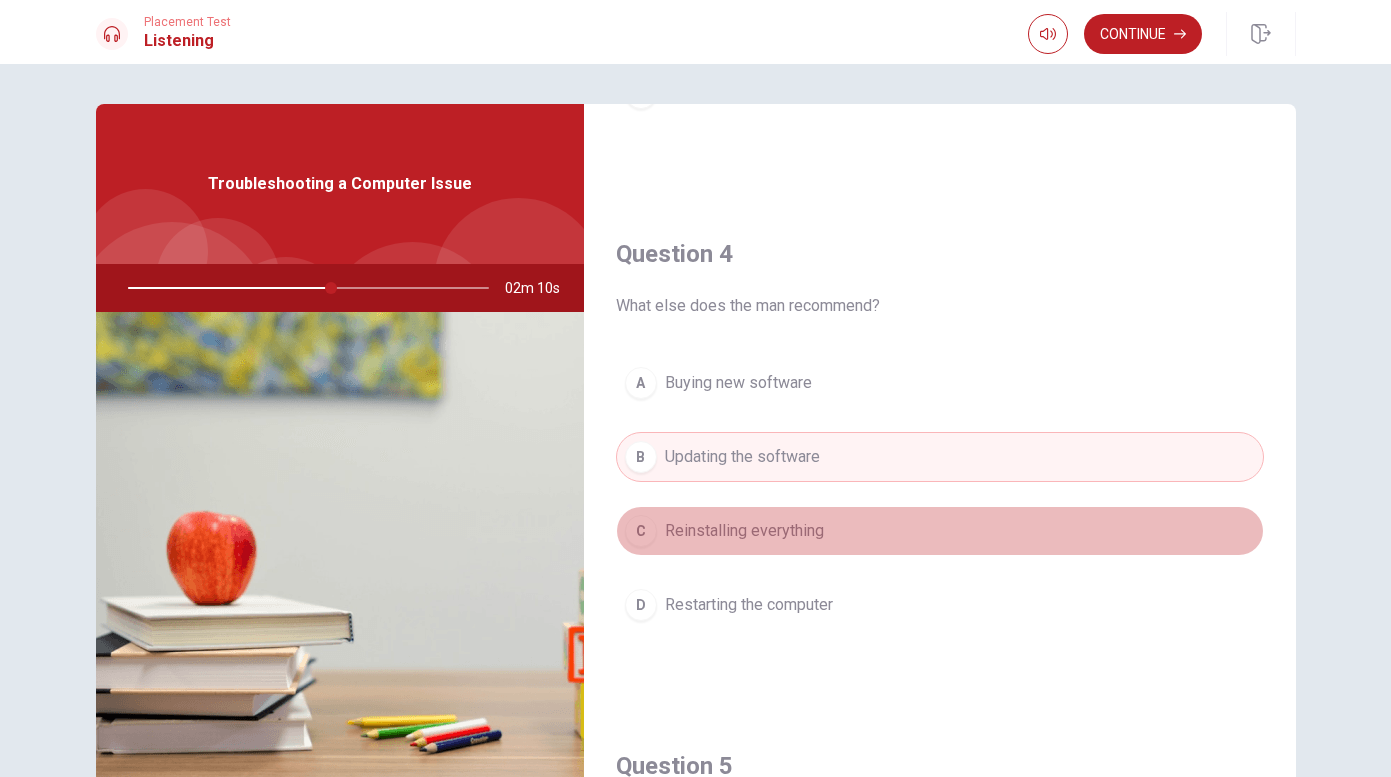 click on "Reinstalling everything" at bounding box center (744, 531) 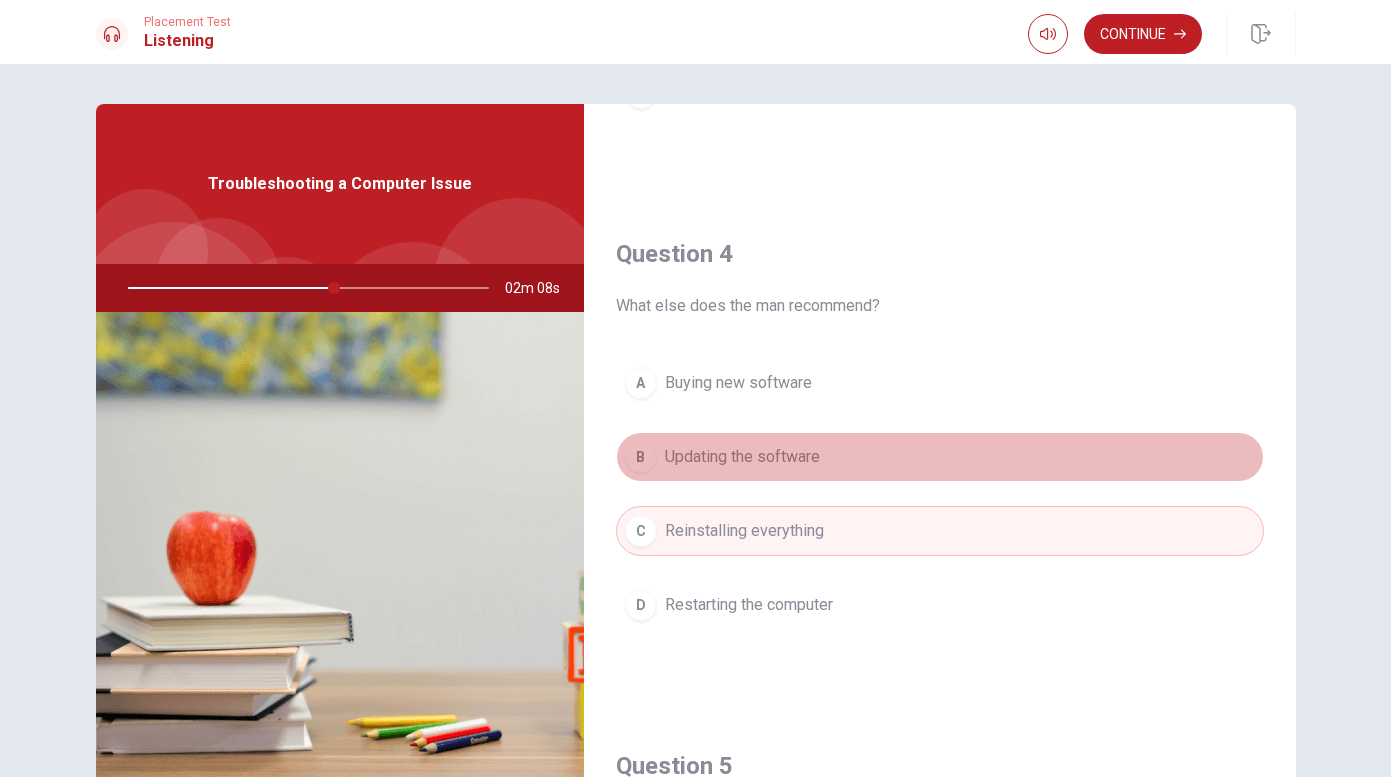 click on "B Updating the software" at bounding box center (940, 457) 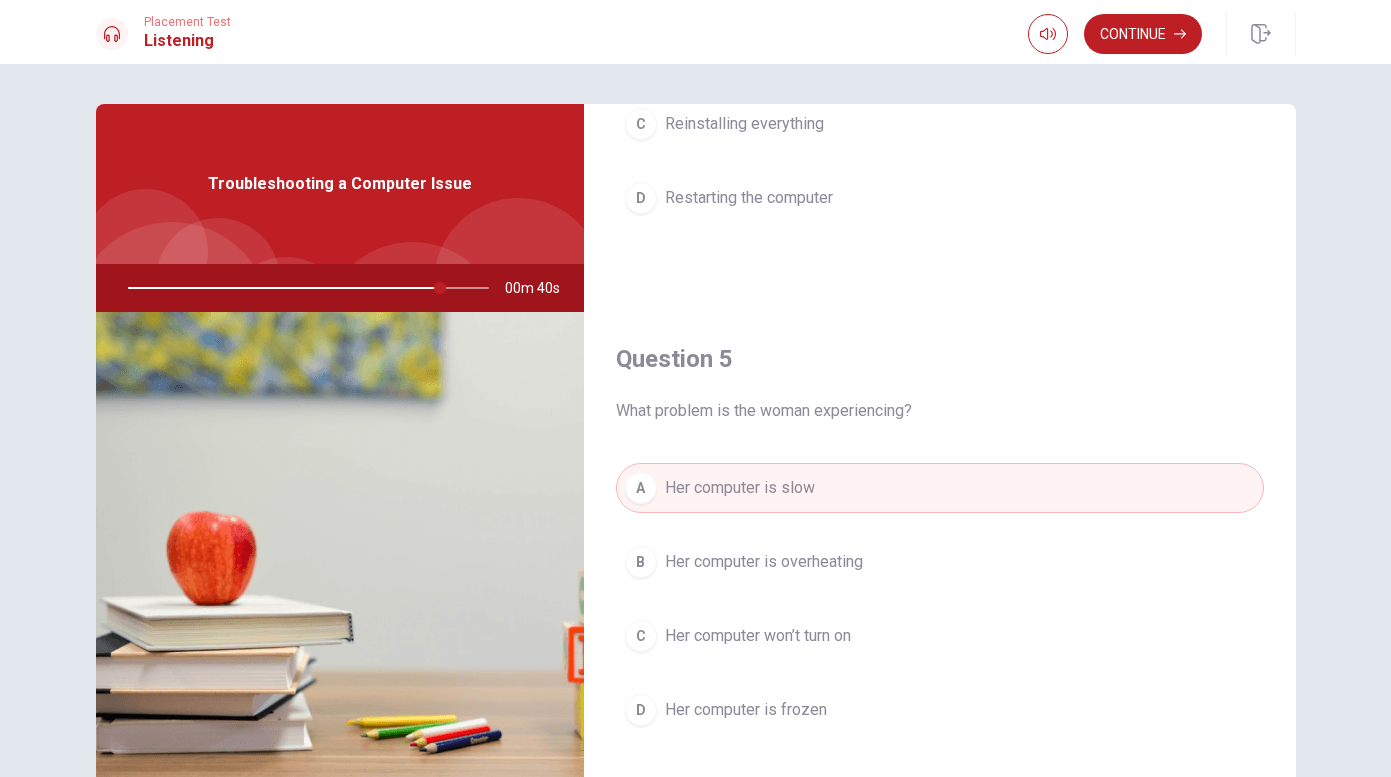 scroll, scrollTop: 1865, scrollLeft: 0, axis: vertical 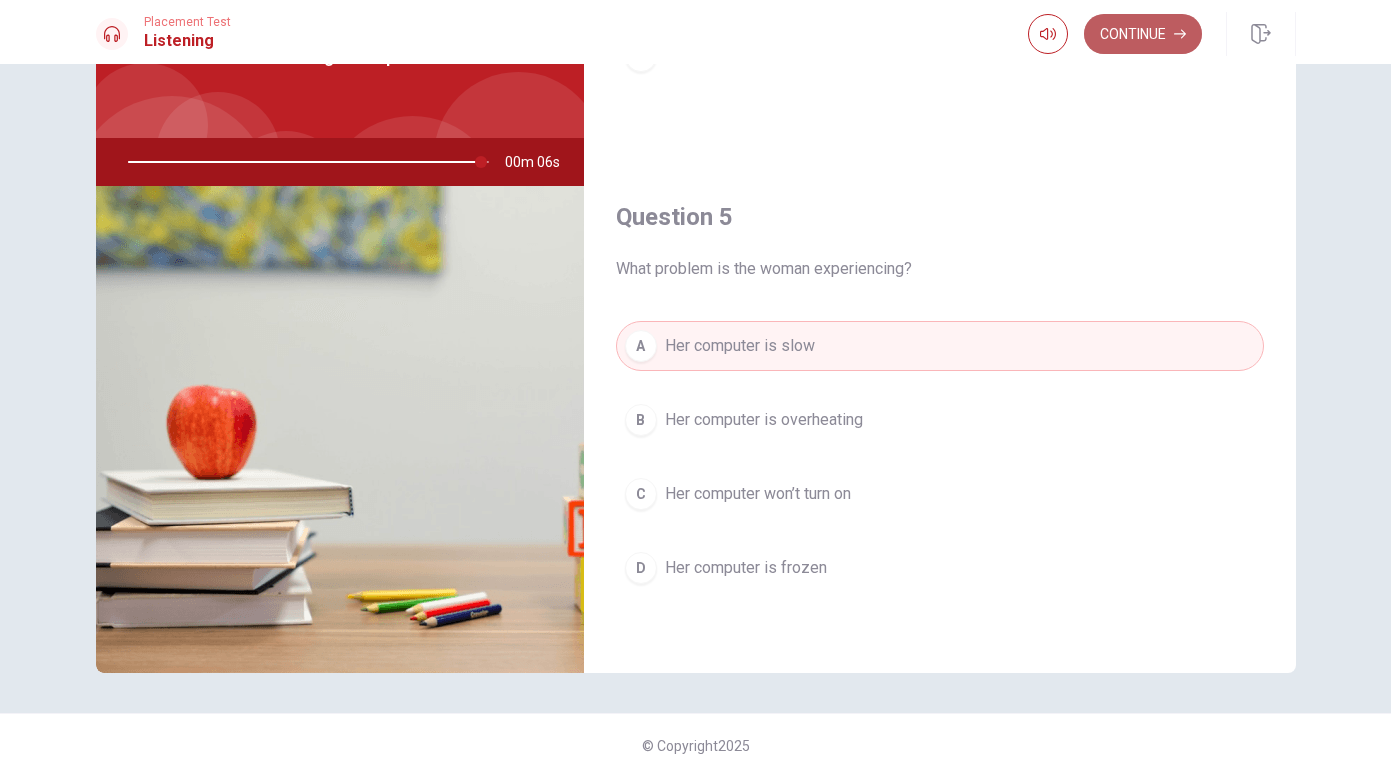 click on "Continue" at bounding box center (1143, 34) 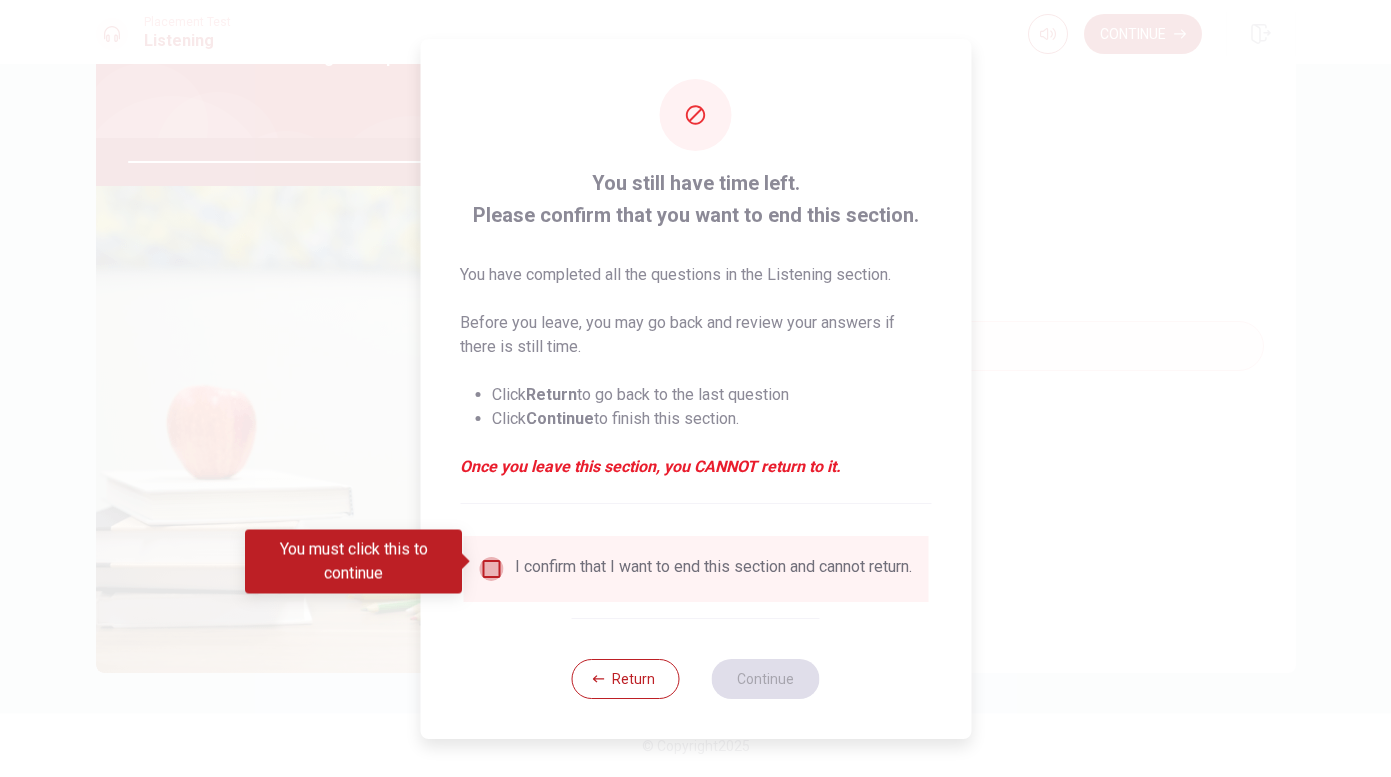 click at bounding box center [491, 569] 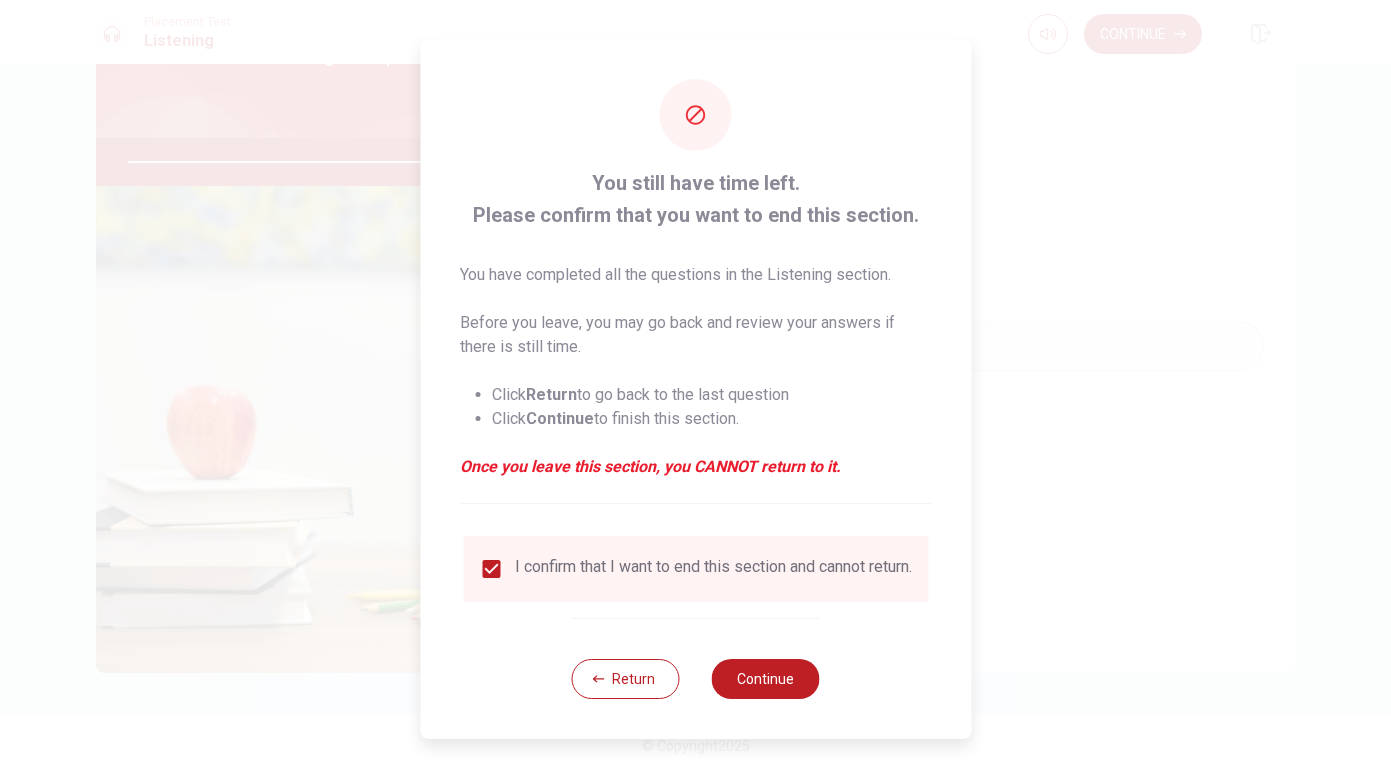type on "0" 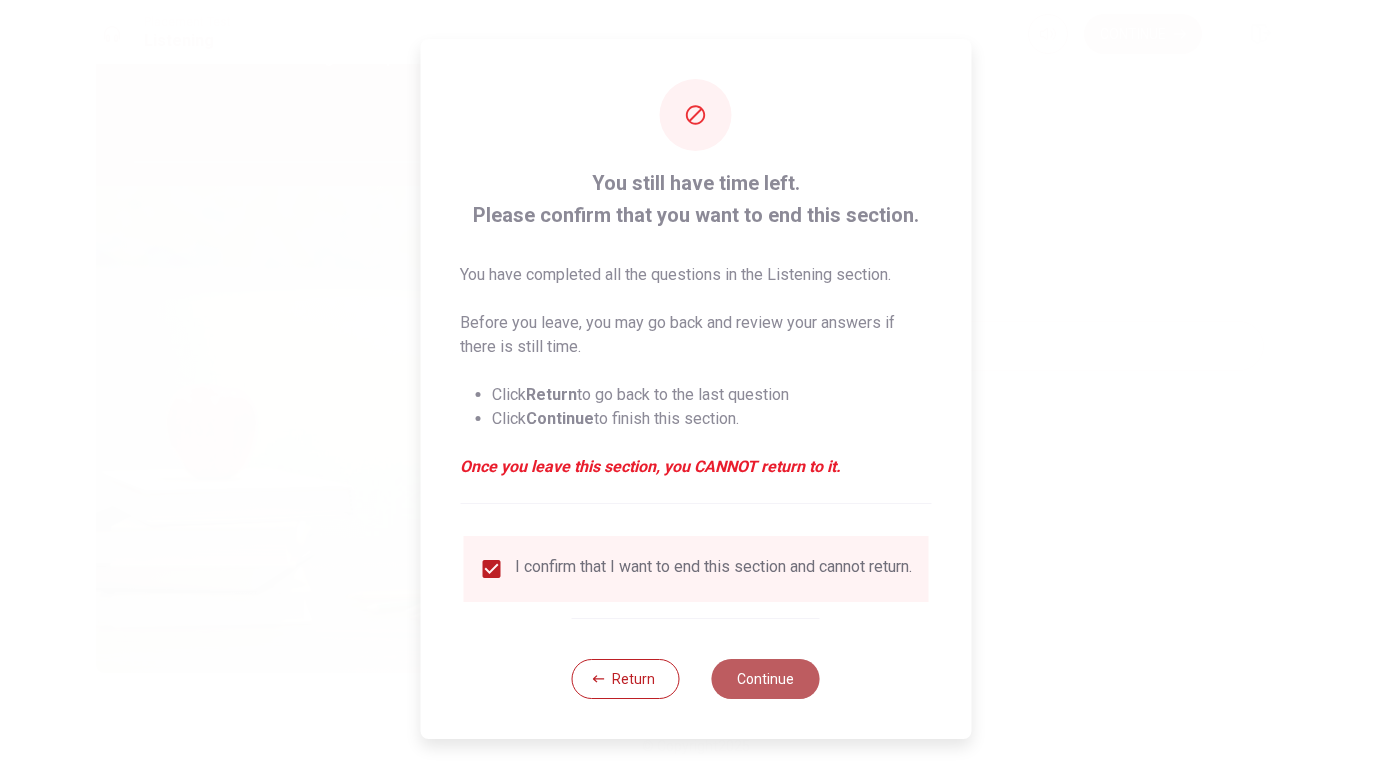 click on "Continue" at bounding box center [766, 679] 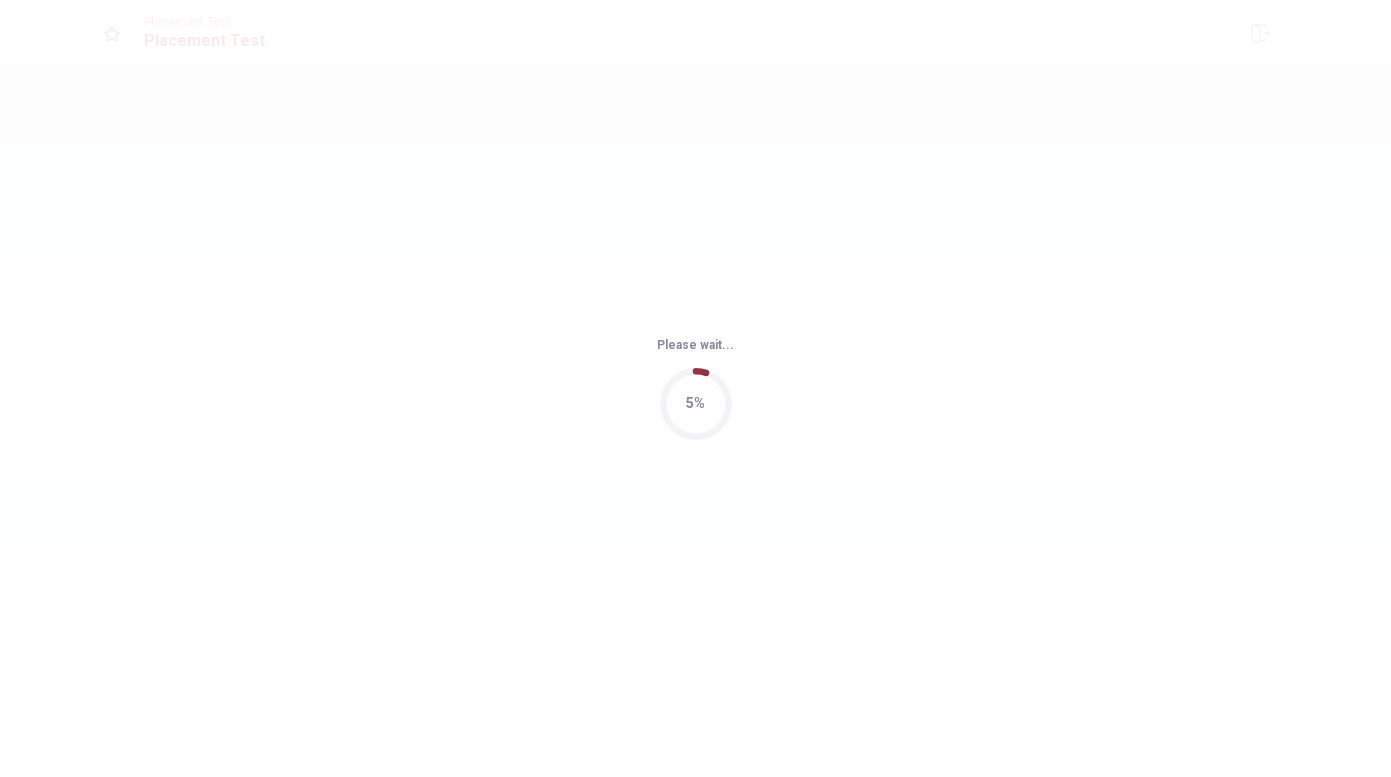 scroll, scrollTop: 0, scrollLeft: 0, axis: both 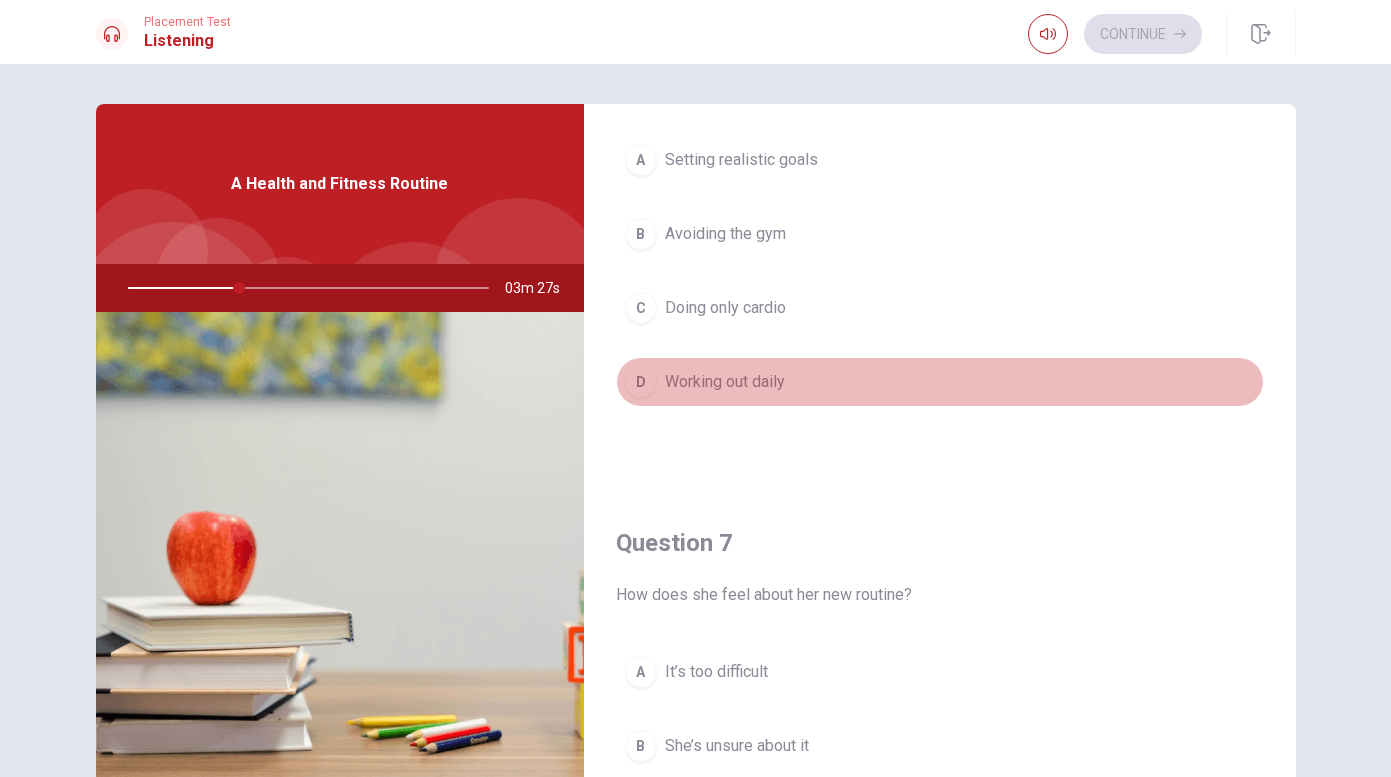 click on "Working out daily" at bounding box center (725, 382) 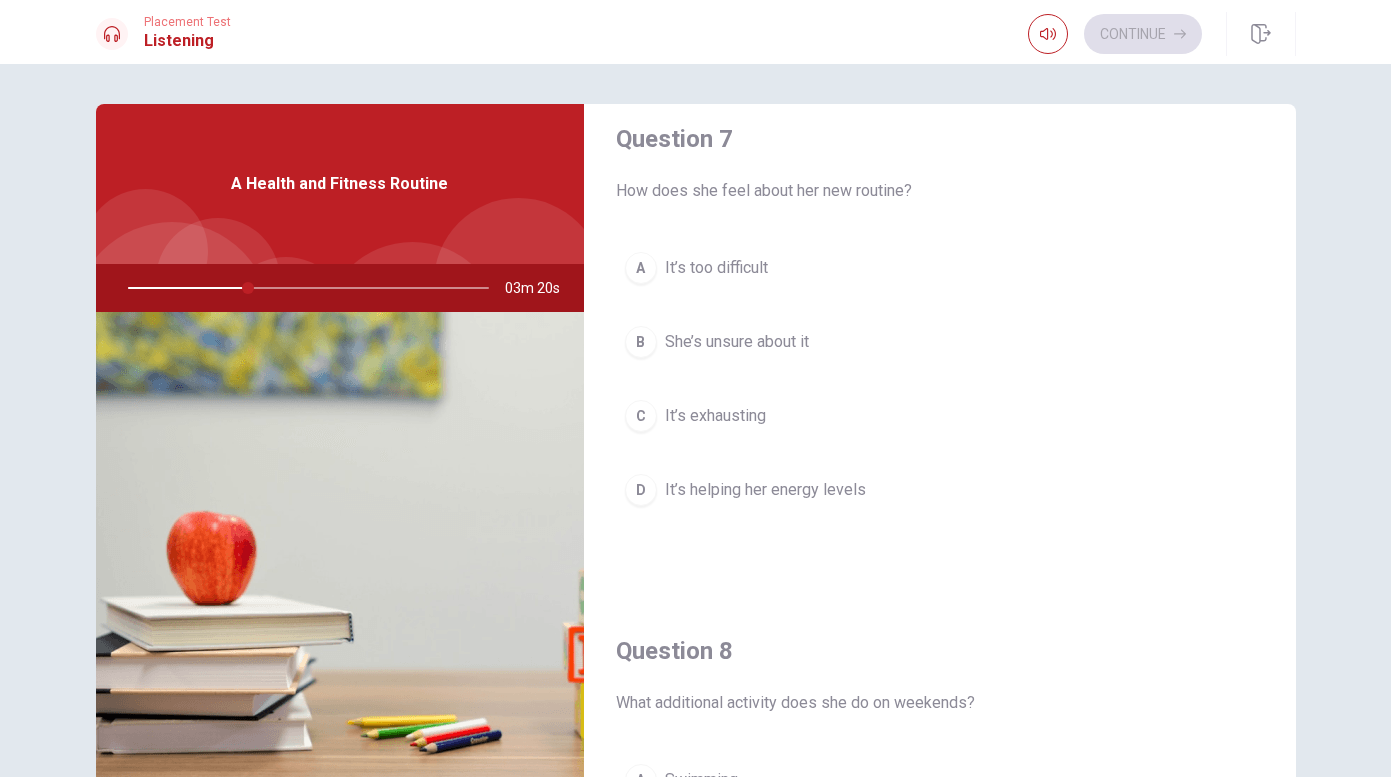 scroll, scrollTop: 534, scrollLeft: 0, axis: vertical 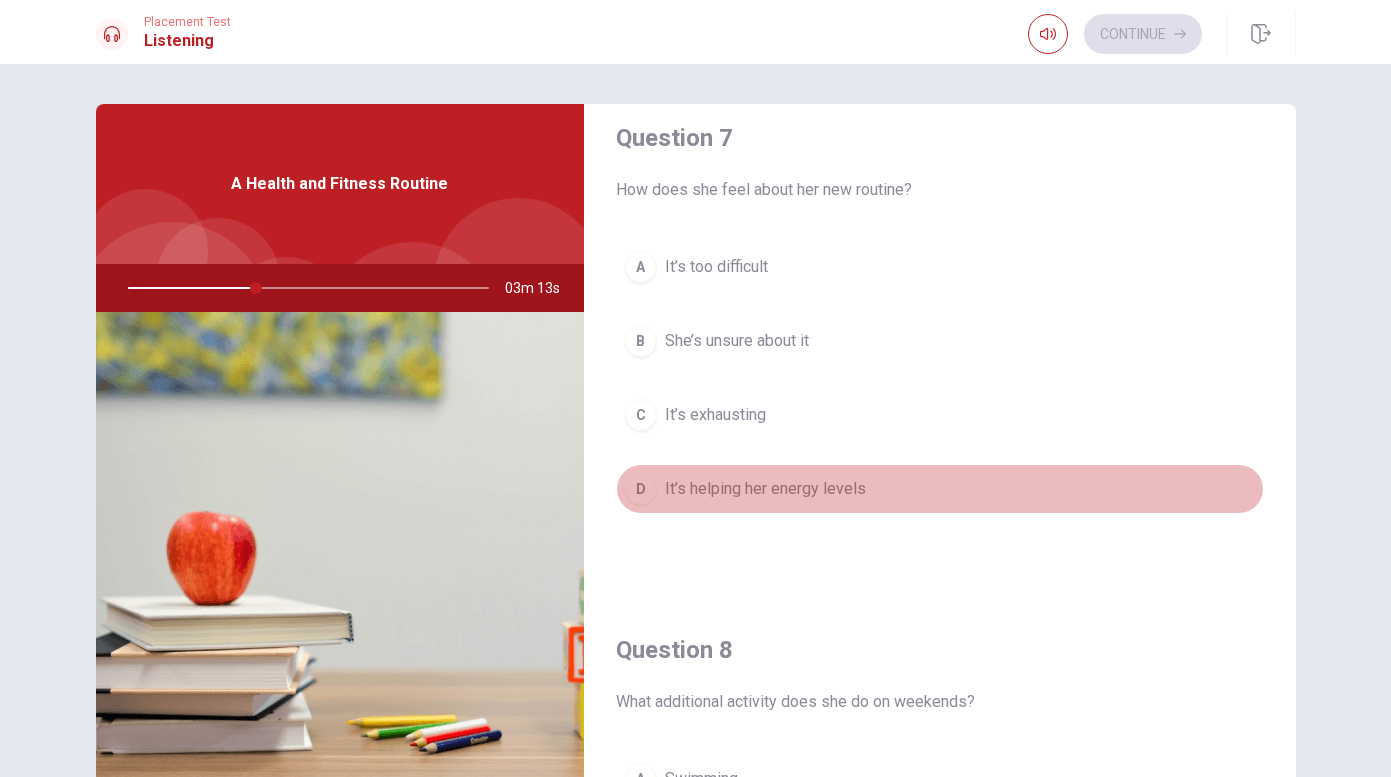 click on "It’s helping her energy levels" at bounding box center [765, 489] 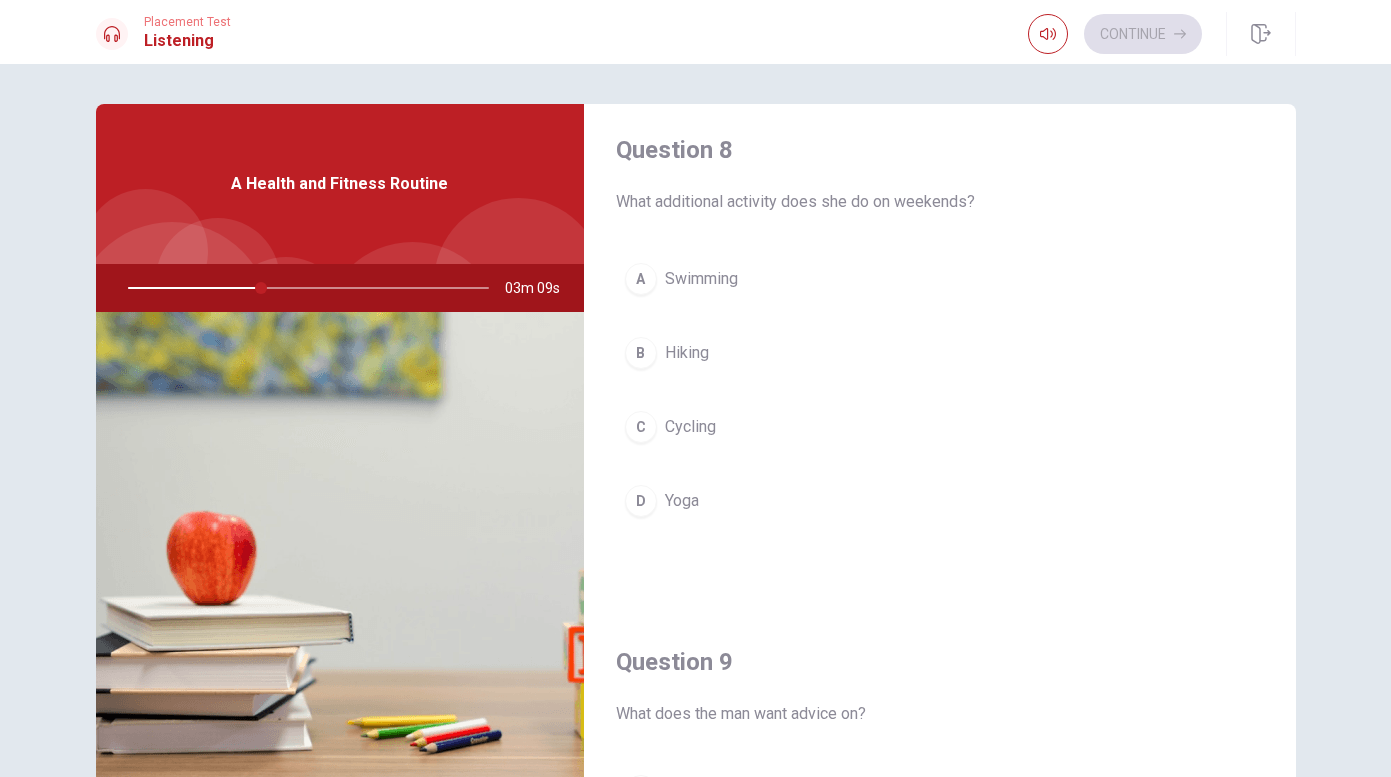 scroll, scrollTop: 1079, scrollLeft: 0, axis: vertical 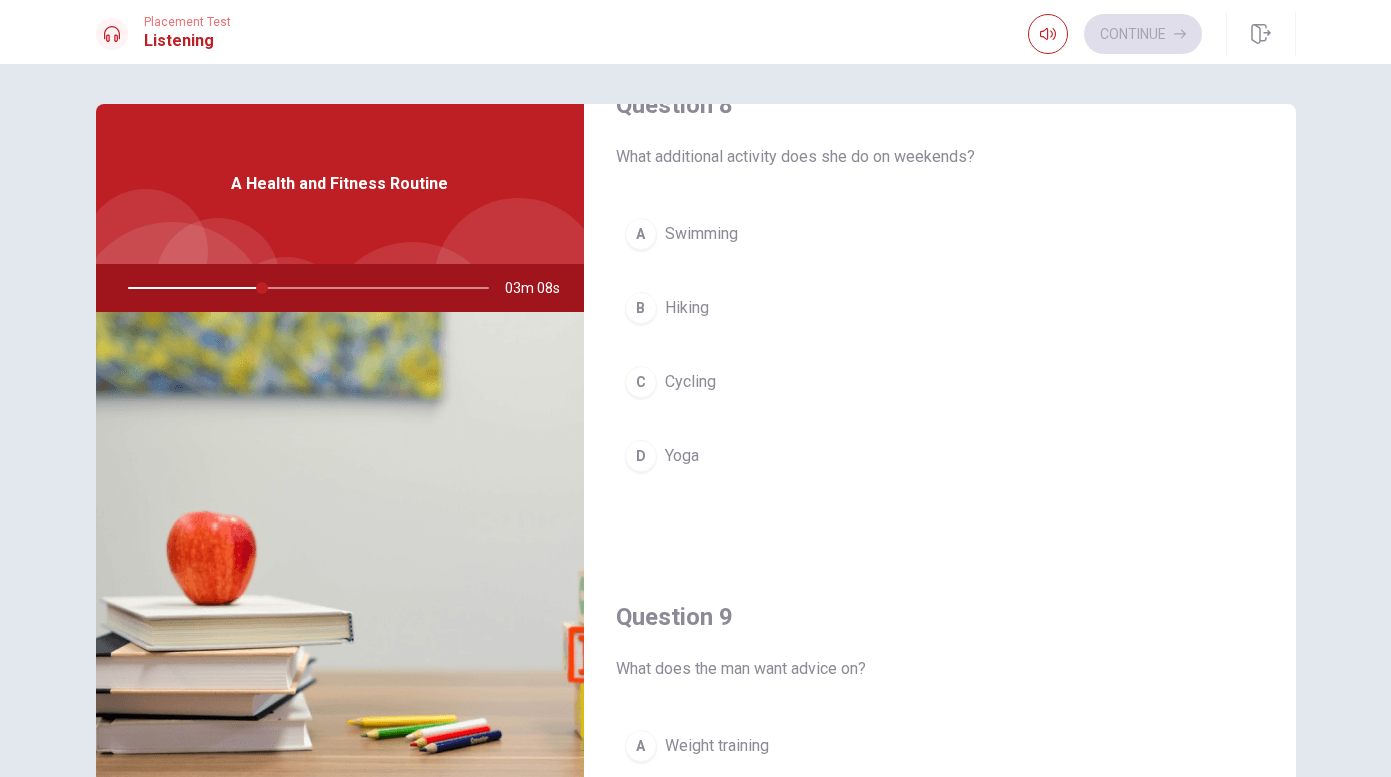 click on "D Yoga" at bounding box center (940, 456) 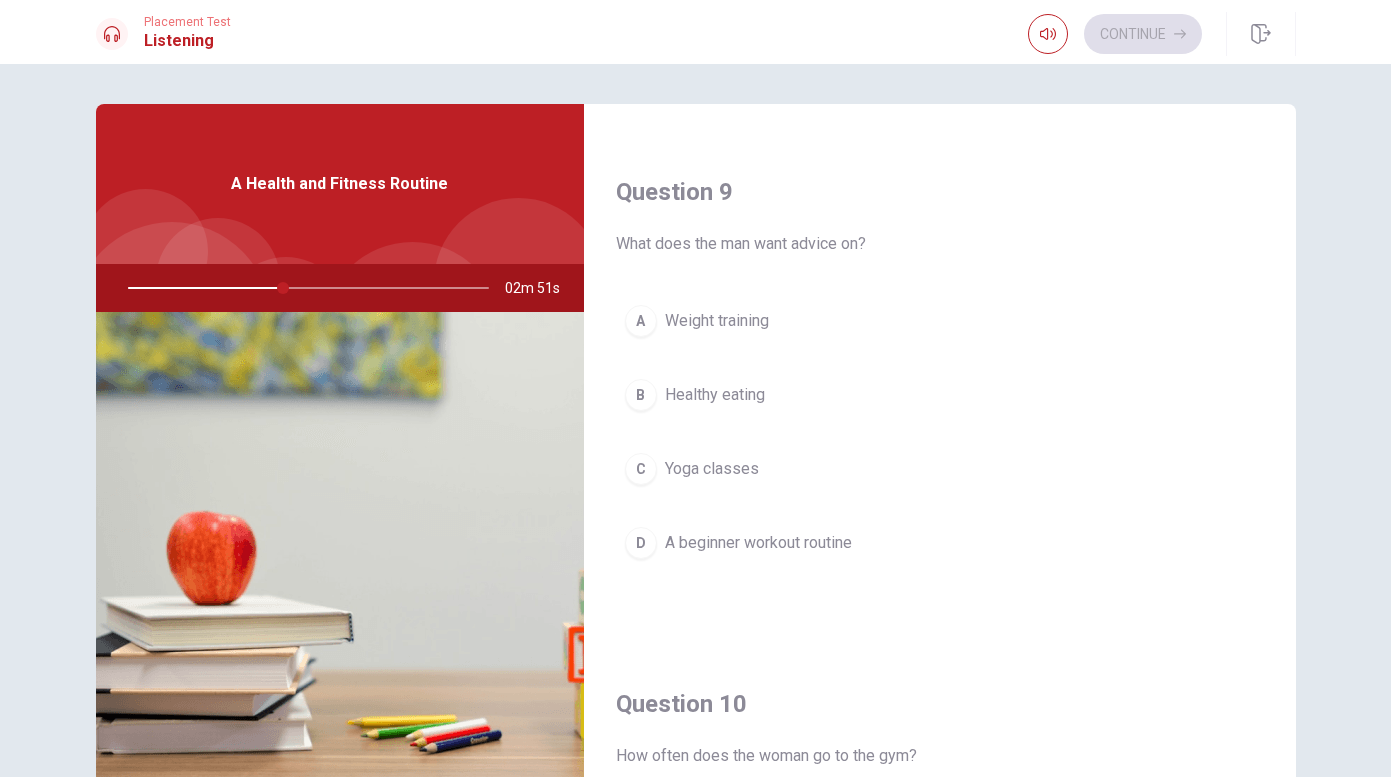 scroll, scrollTop: 1502, scrollLeft: 0, axis: vertical 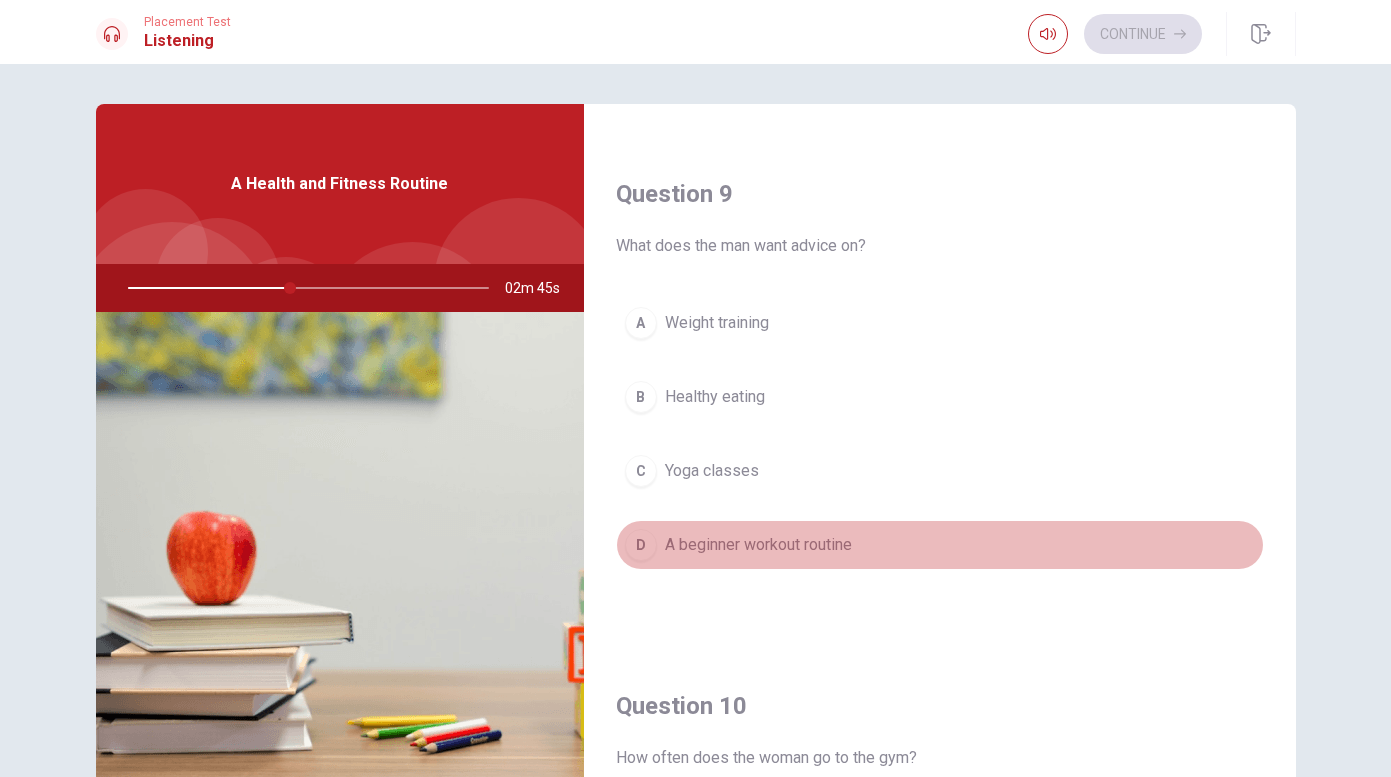 click on "A beginner workout routine" at bounding box center (758, 545) 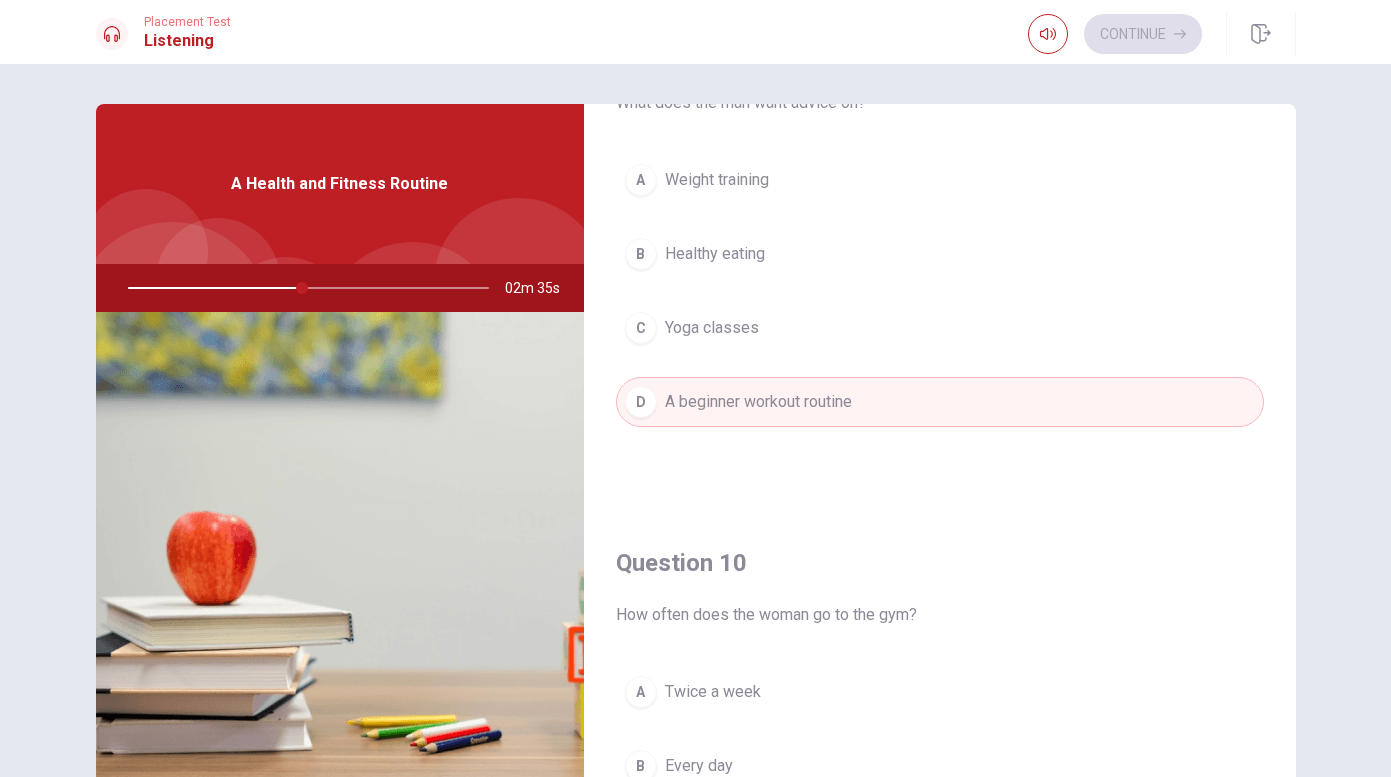 scroll, scrollTop: 1865, scrollLeft: 0, axis: vertical 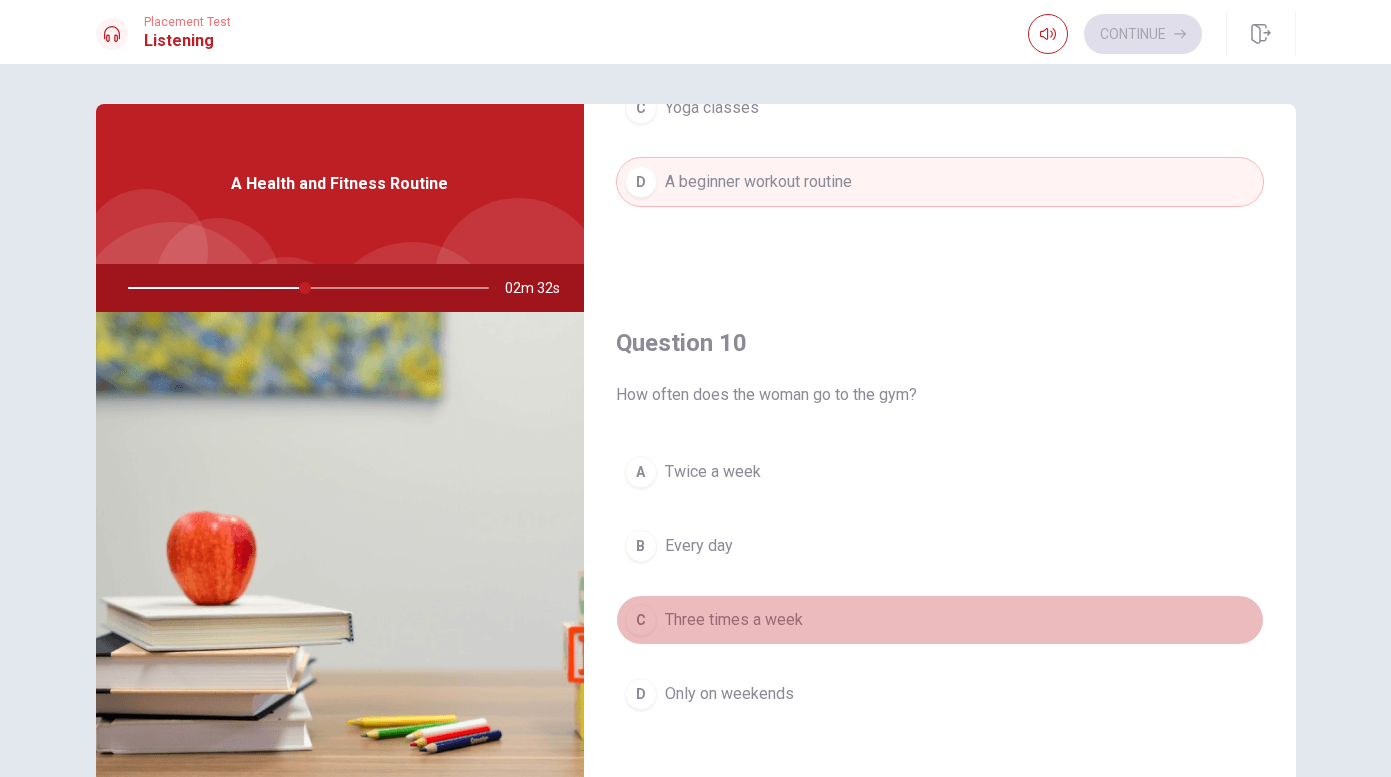 click on "Three times a week" at bounding box center (734, 620) 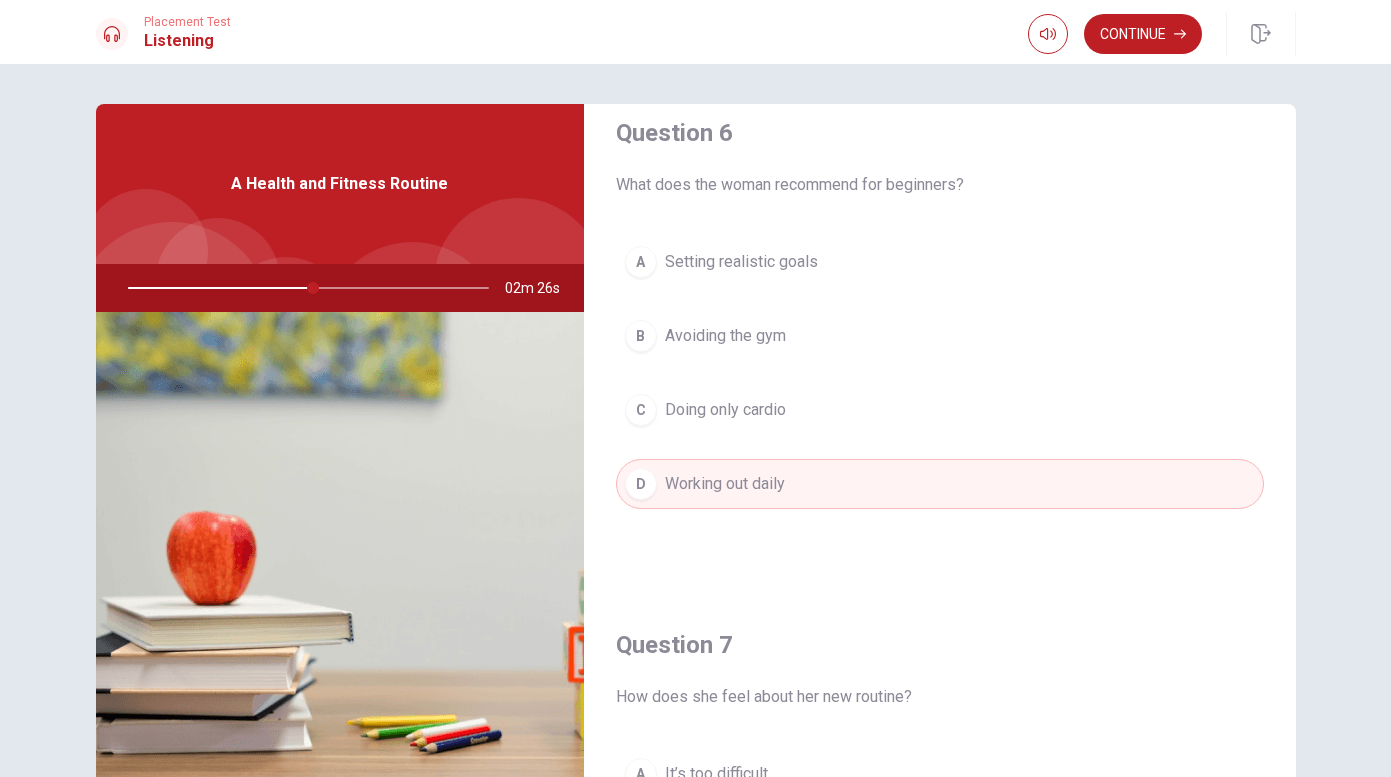scroll, scrollTop: 24, scrollLeft: 0, axis: vertical 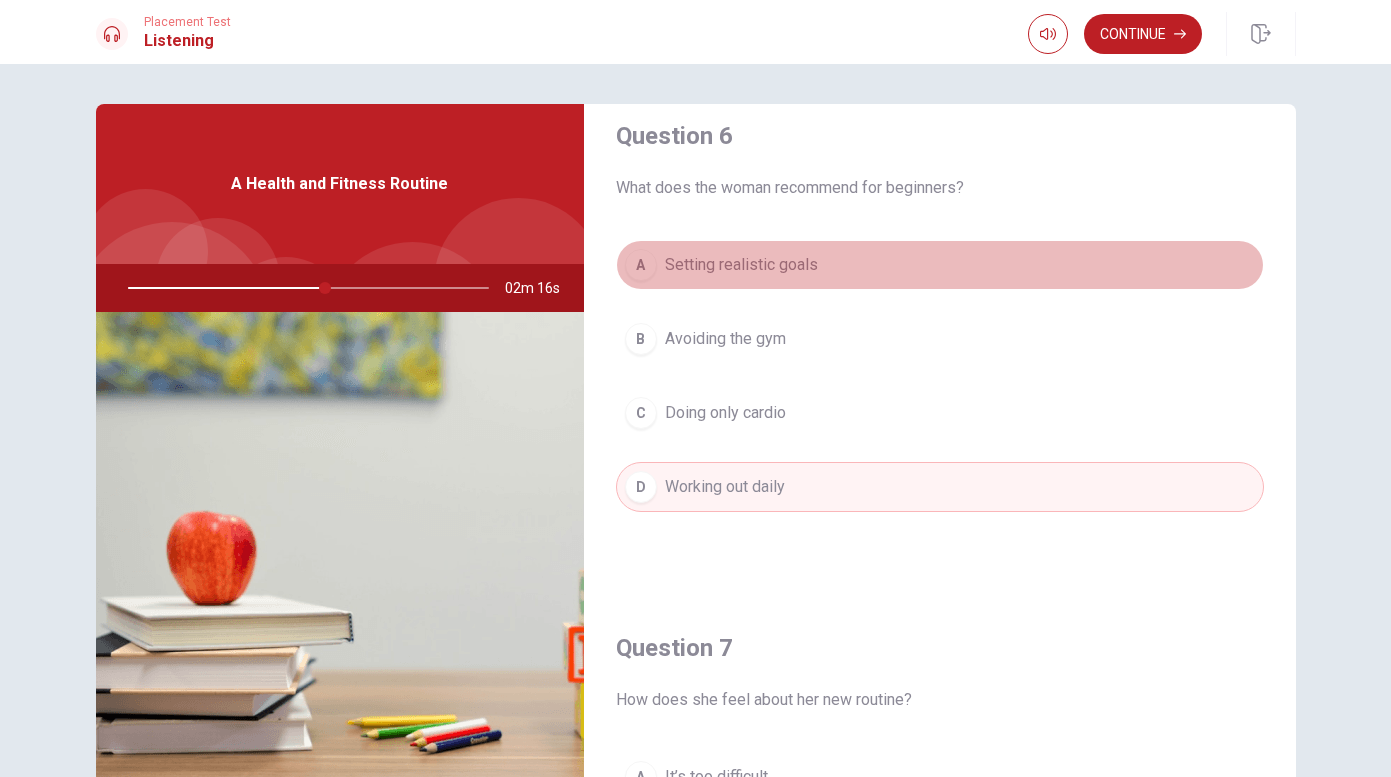 click on "A Setting realistic goals" at bounding box center [940, 265] 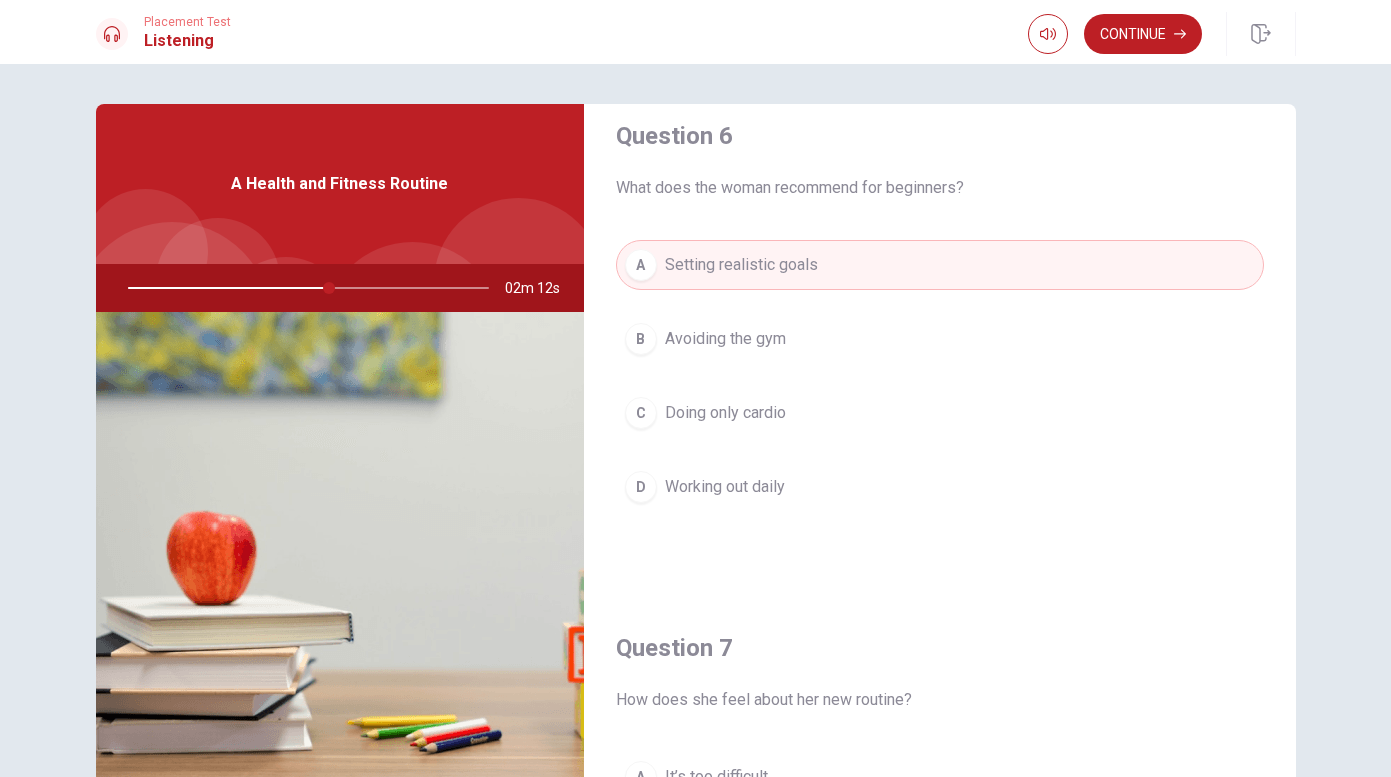 click on "Question 6 What does the woman recommend for beginners? A Setting realistic goals B Avoiding the gym C Doing only cardio D Working out daily" at bounding box center (940, 336) 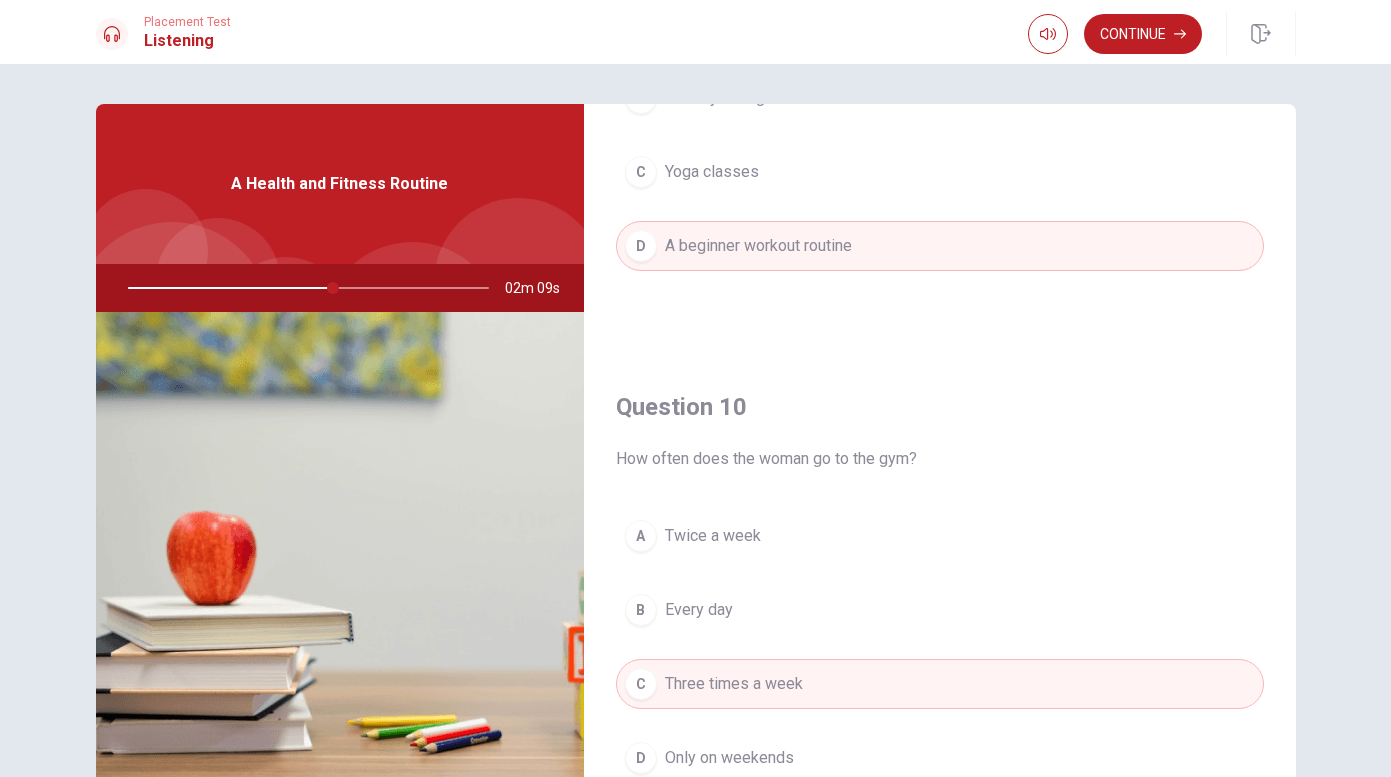 scroll, scrollTop: 1865, scrollLeft: 0, axis: vertical 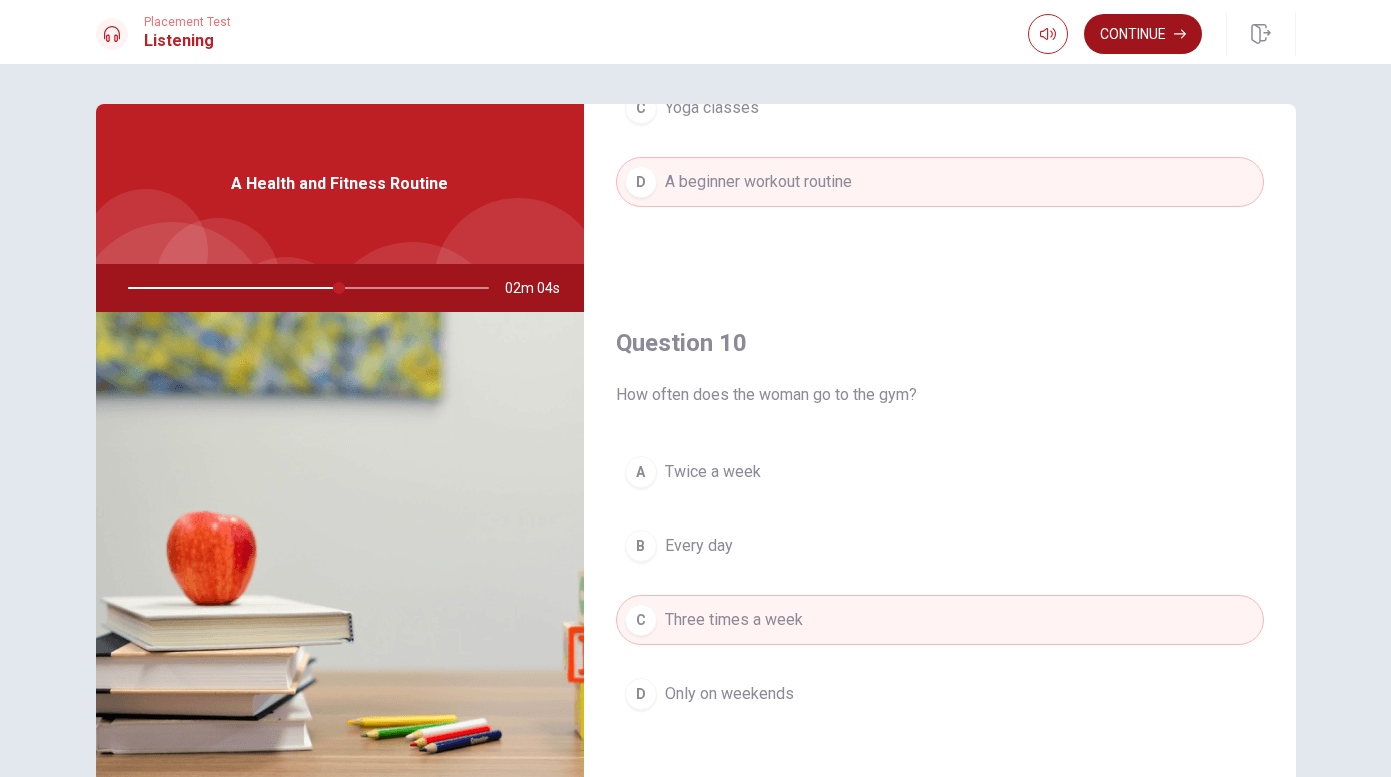 click on "Continue" at bounding box center [1143, 34] 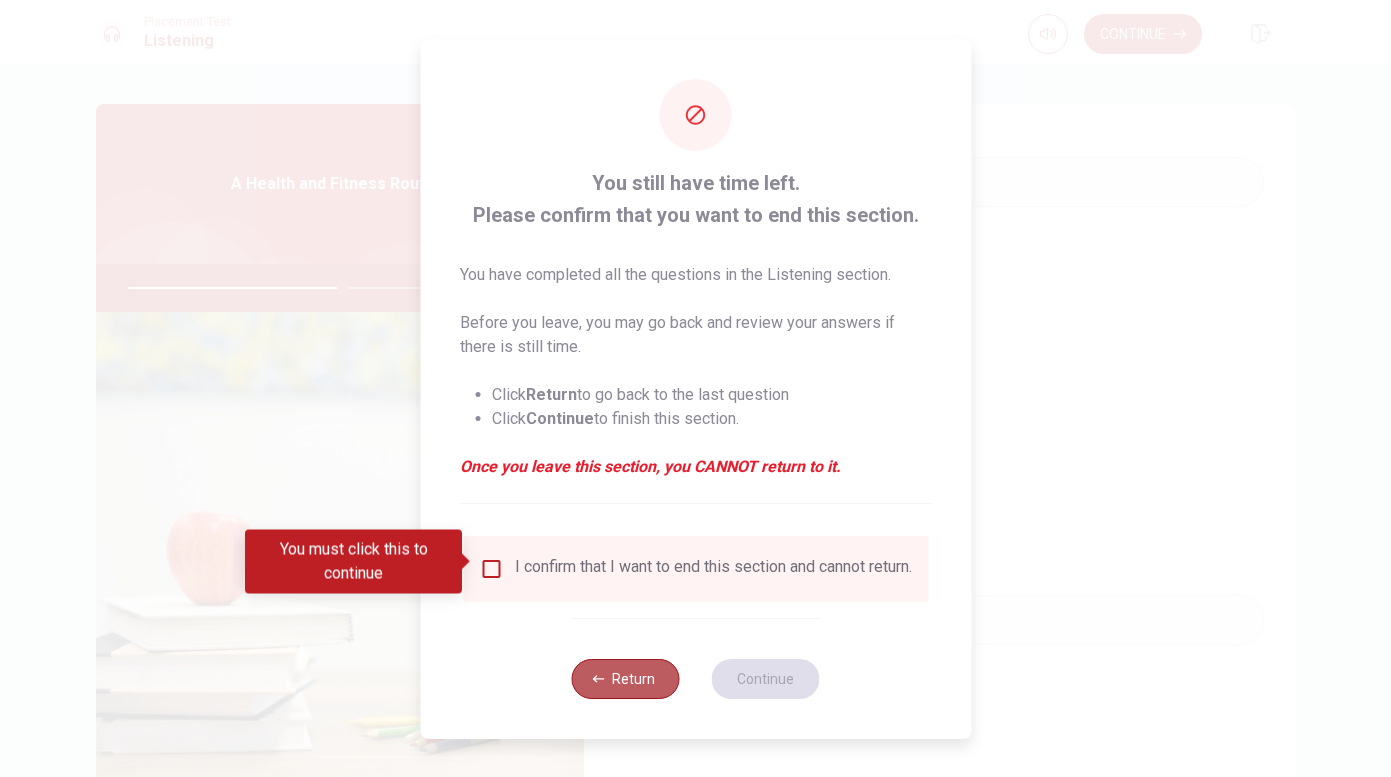 click on "Return" at bounding box center (626, 679) 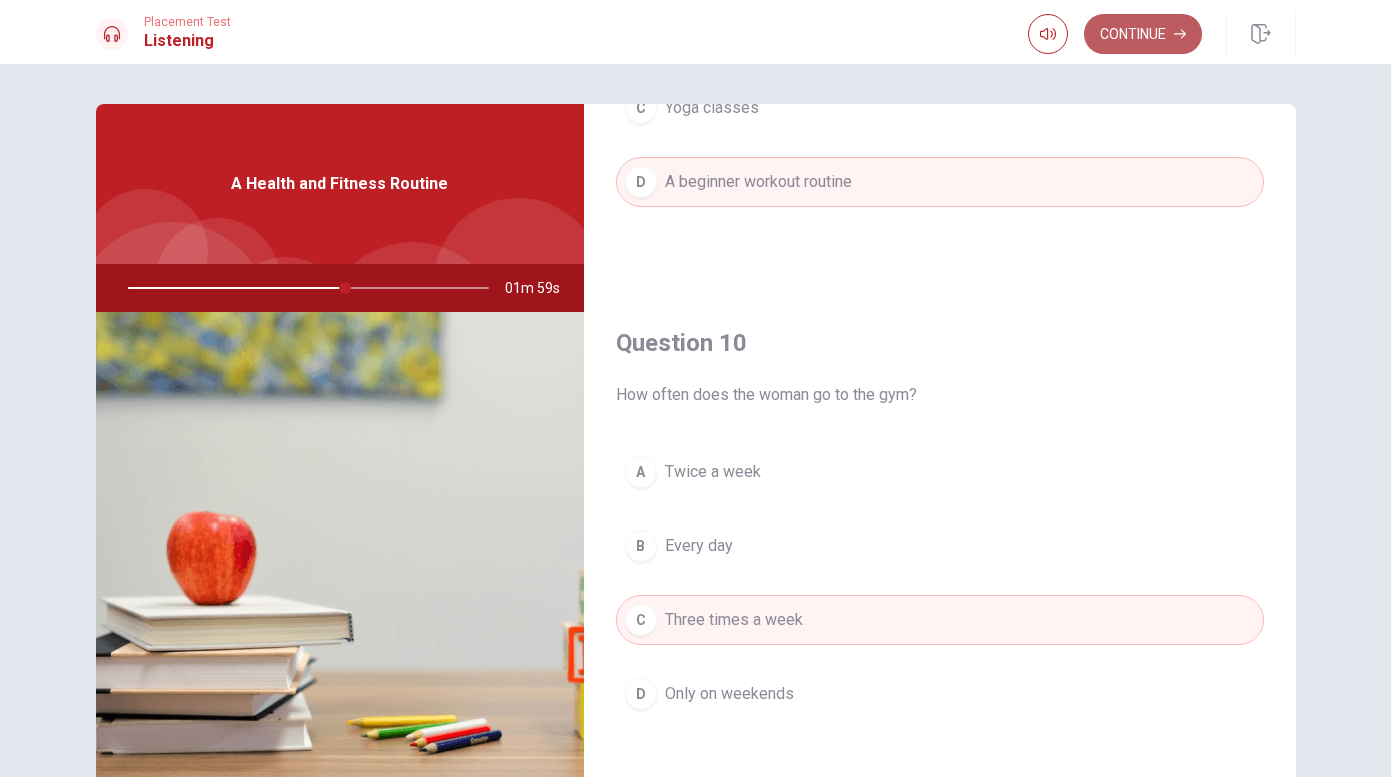 click on "Continue" at bounding box center [1143, 34] 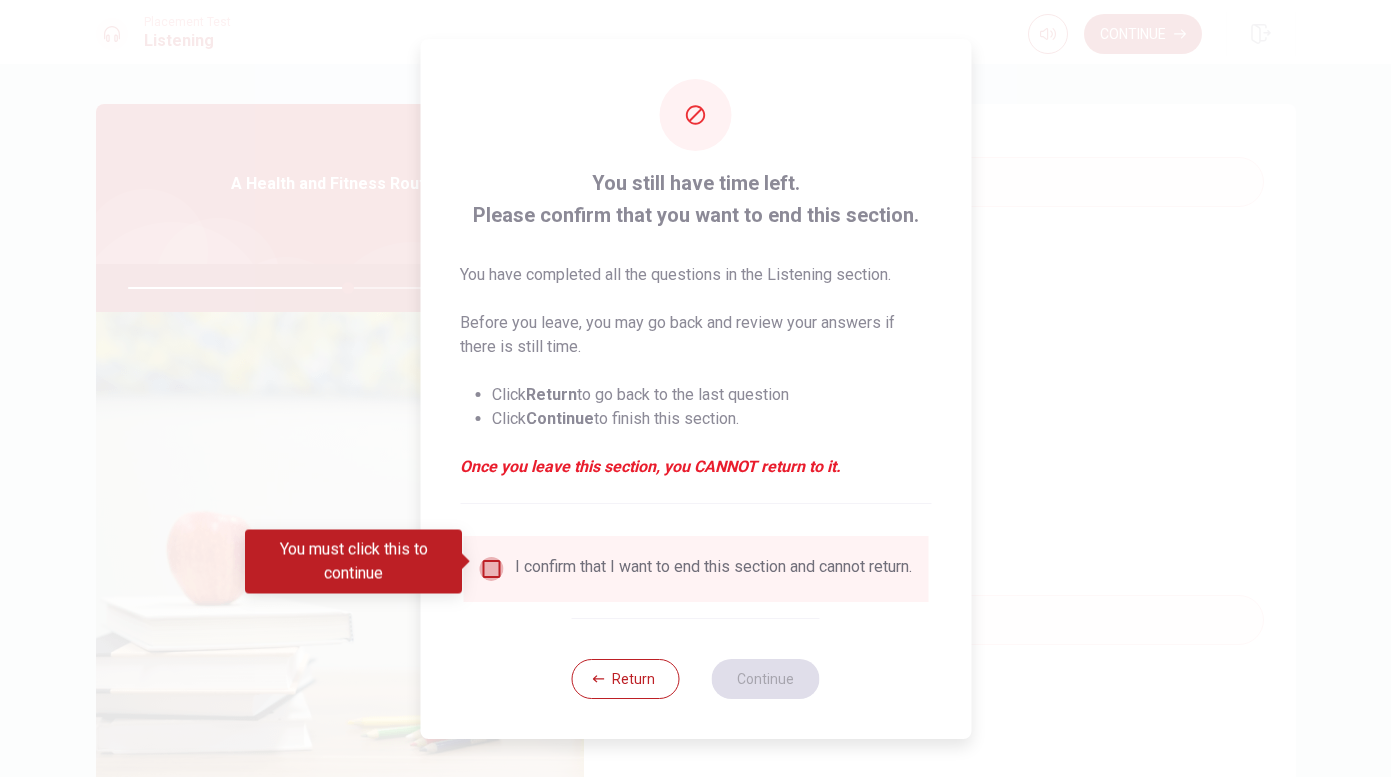 click at bounding box center [491, 569] 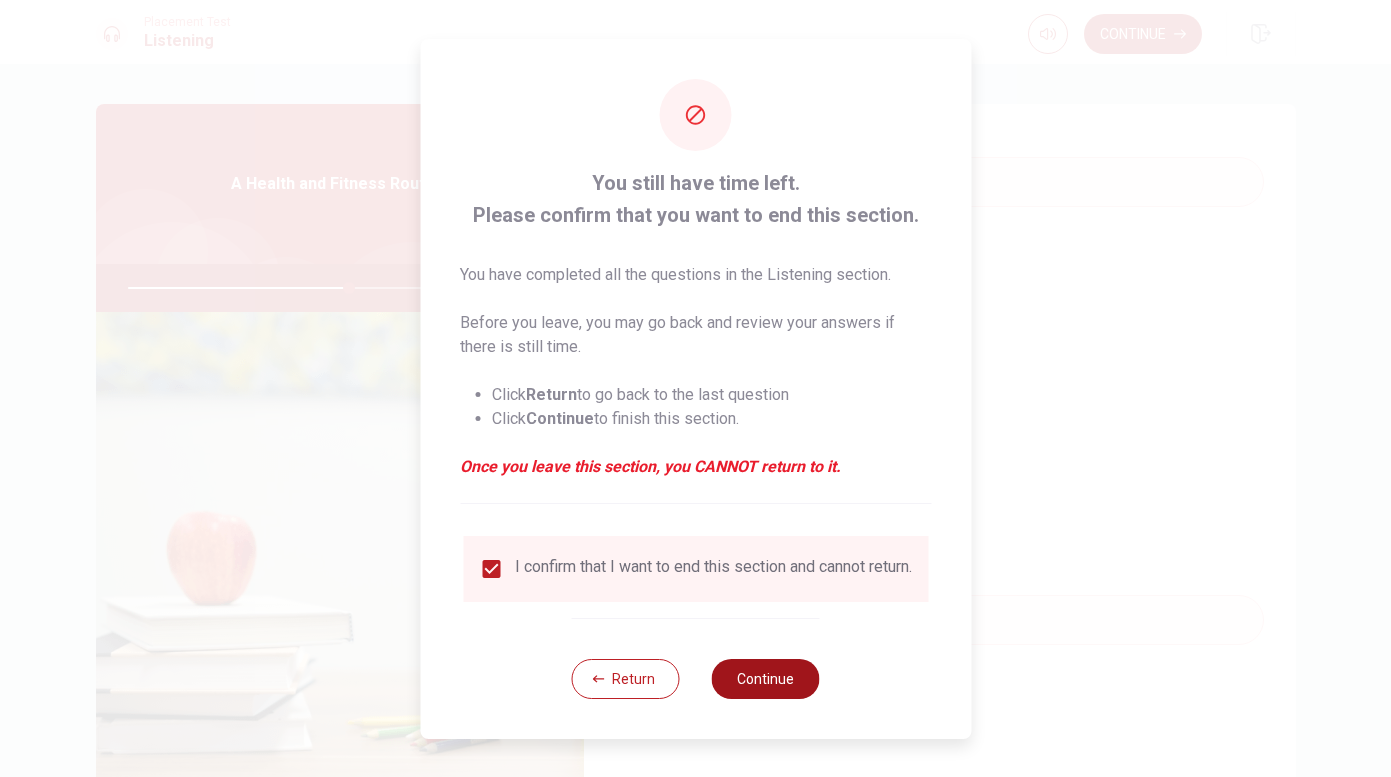 click on "Continue" at bounding box center (766, 679) 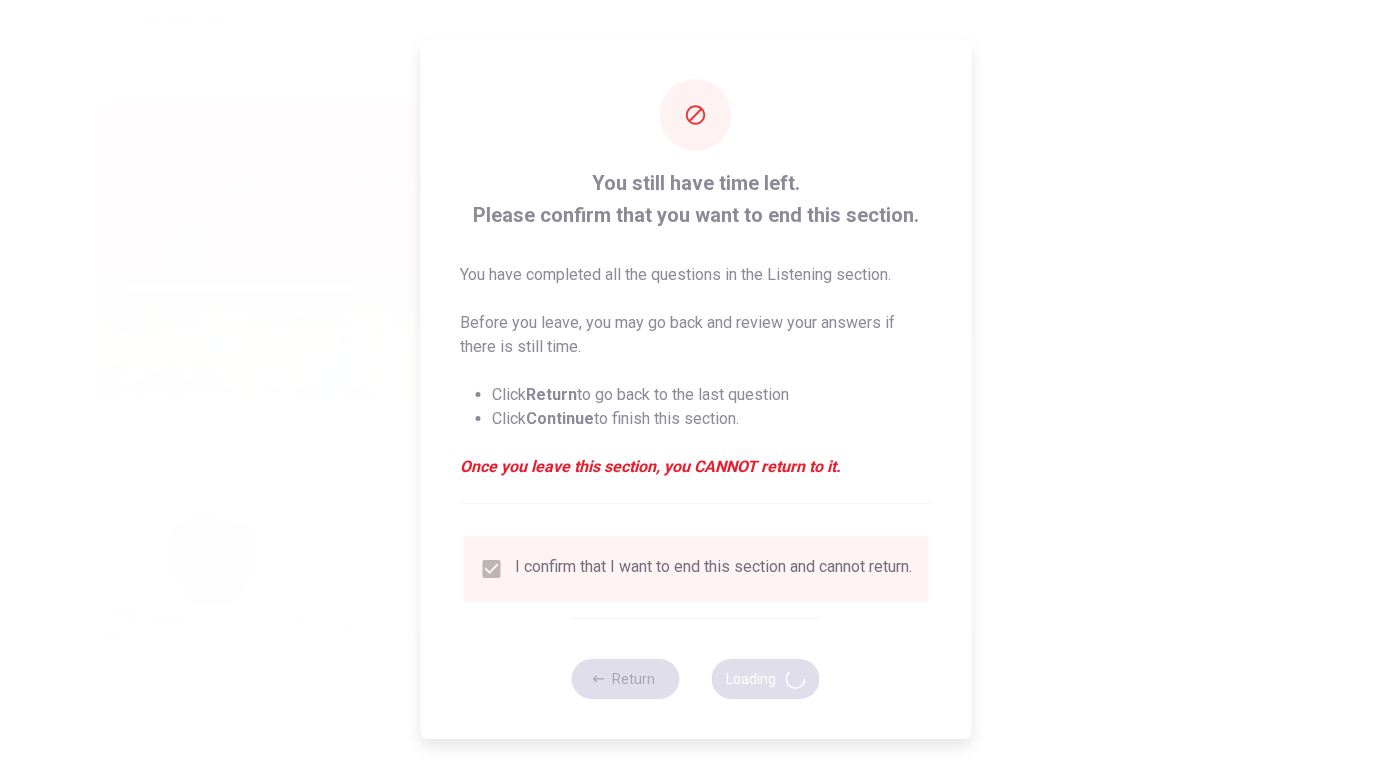 type on "62" 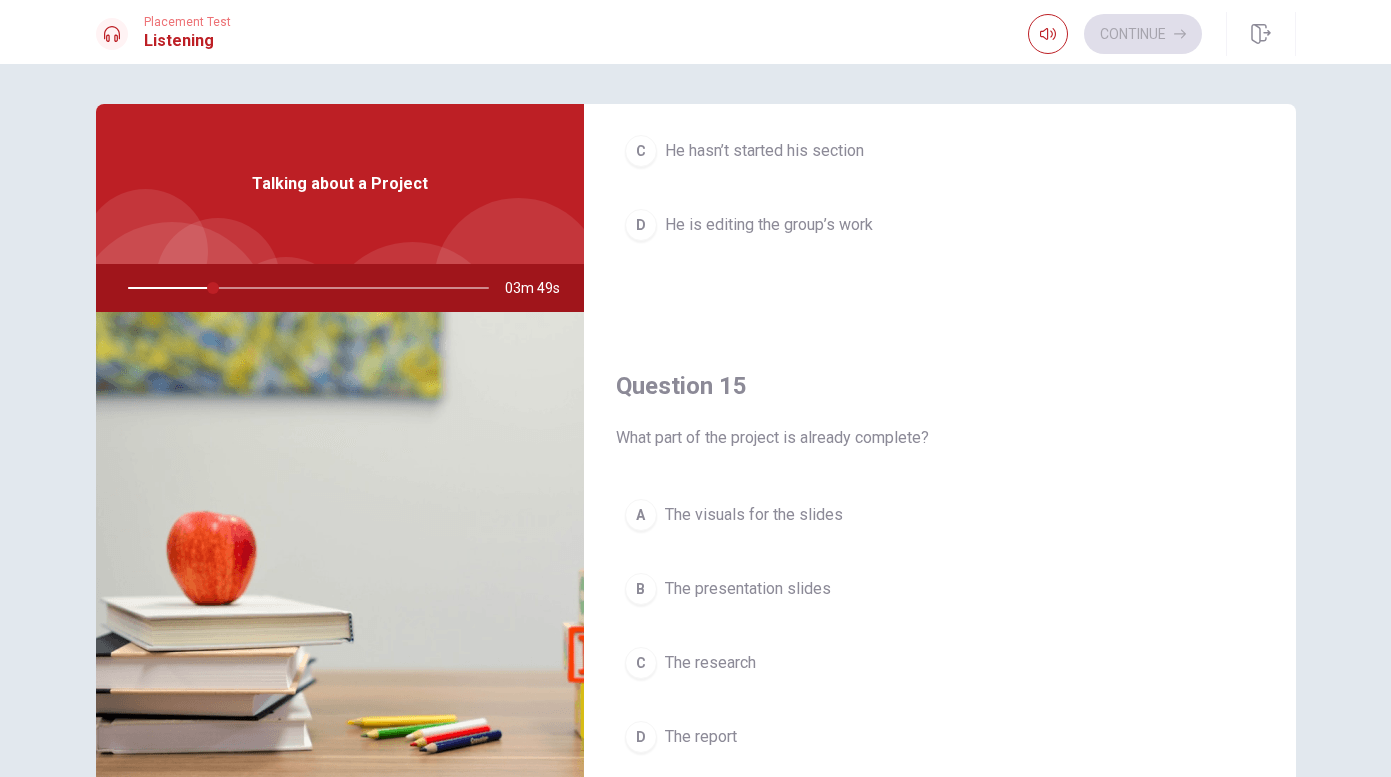 scroll, scrollTop: 1865, scrollLeft: 0, axis: vertical 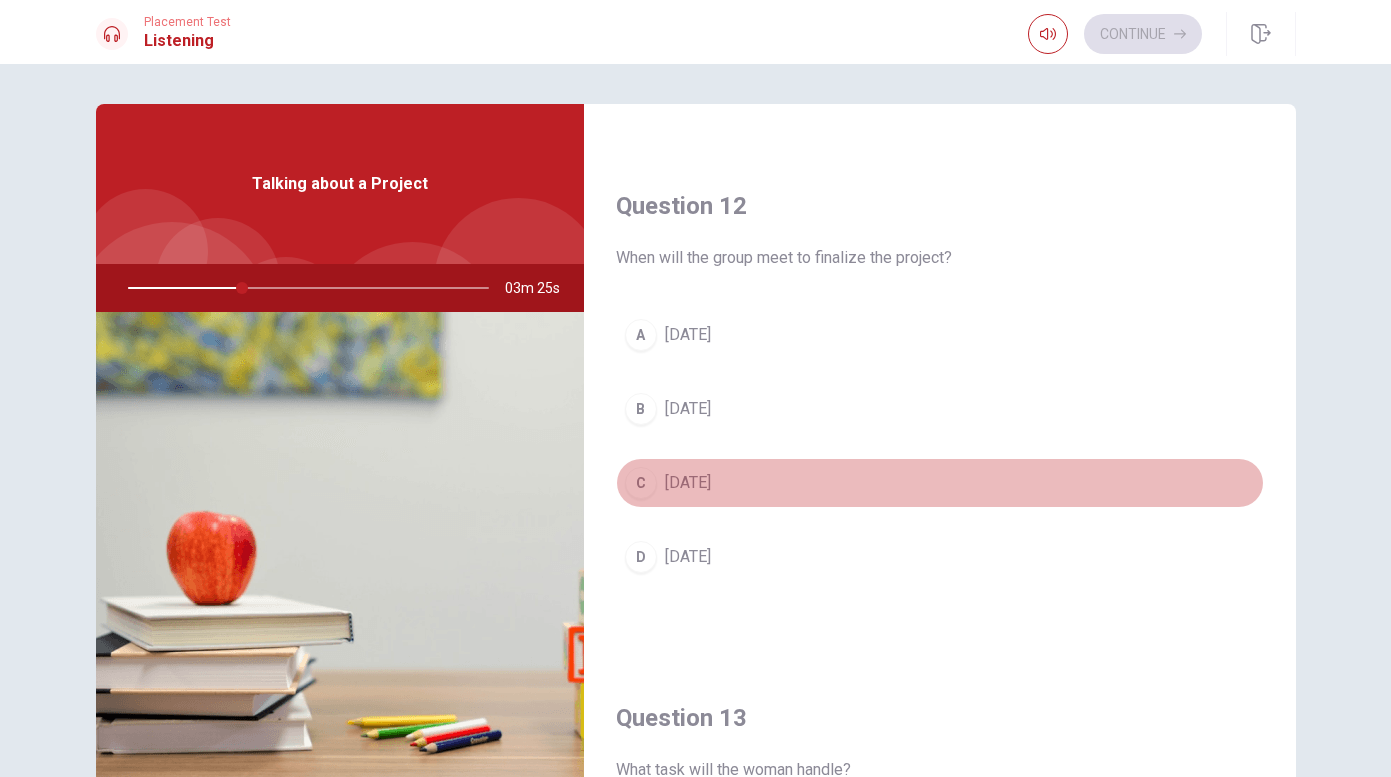 click on "[DATE]" at bounding box center [688, 483] 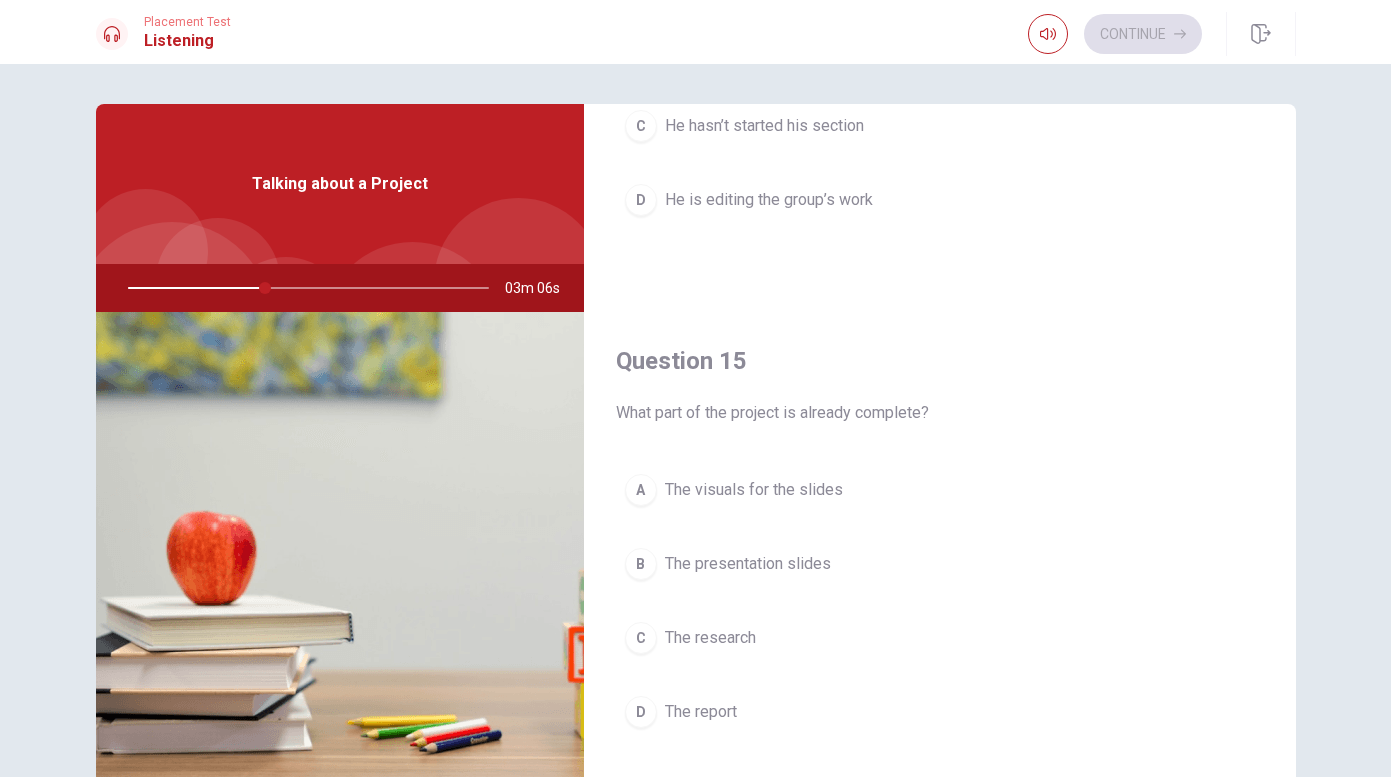 scroll, scrollTop: 1848, scrollLeft: 0, axis: vertical 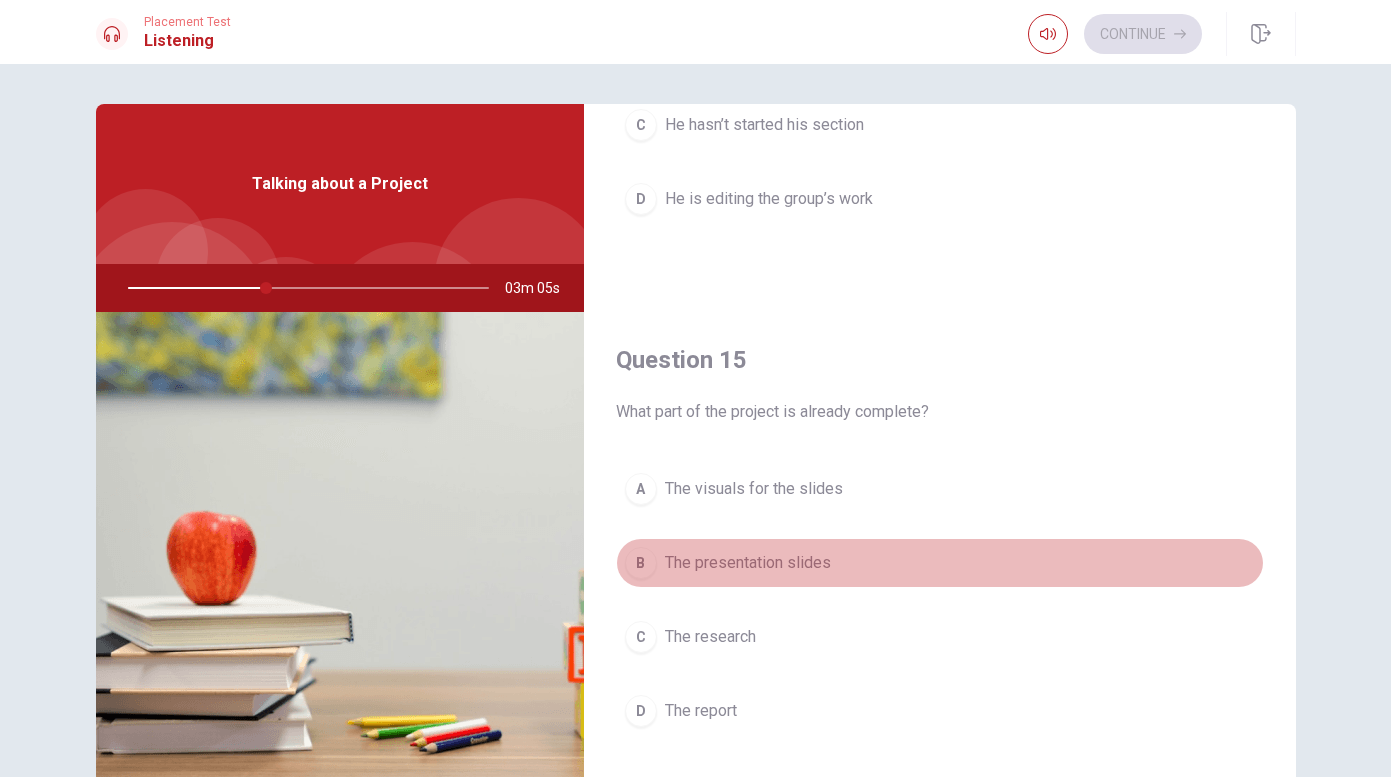 click on "B The presentation slides" at bounding box center [940, 563] 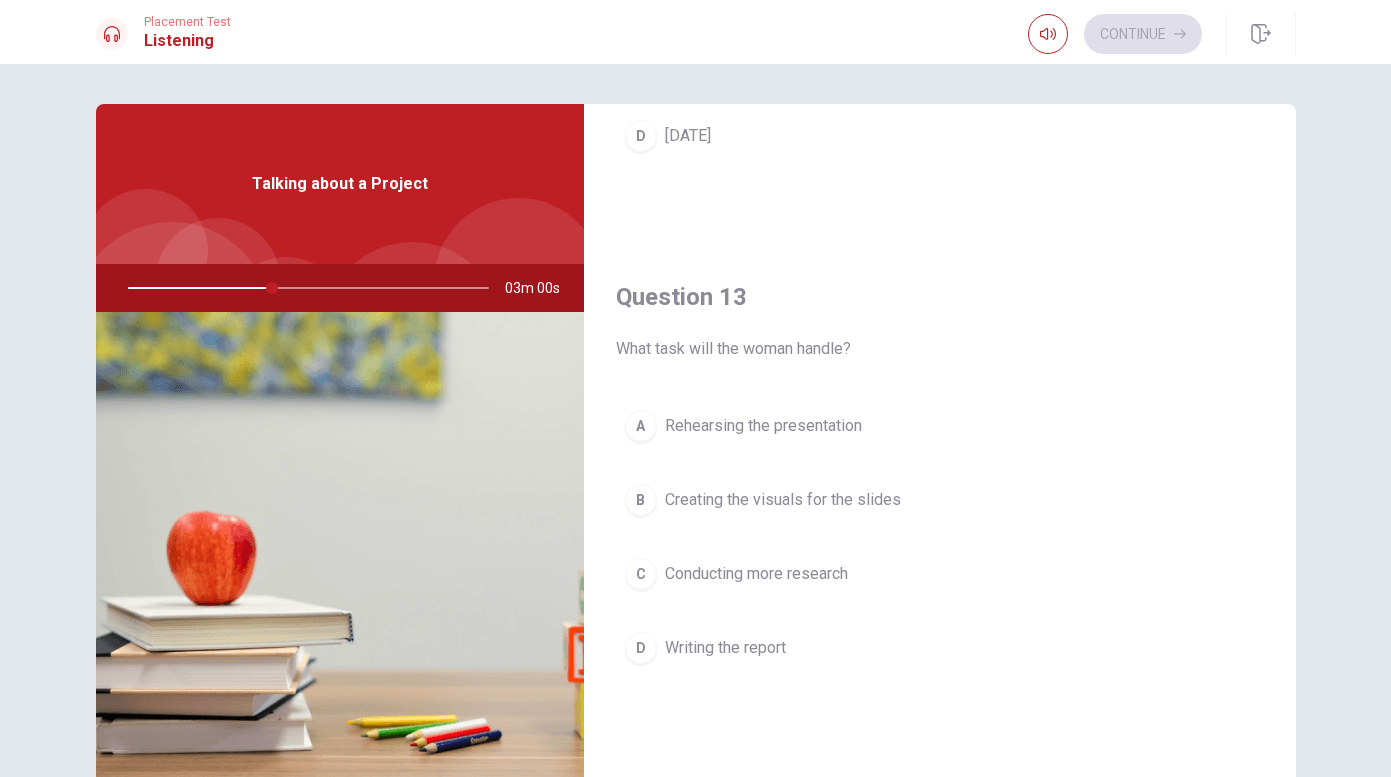 scroll, scrollTop: 888, scrollLeft: 0, axis: vertical 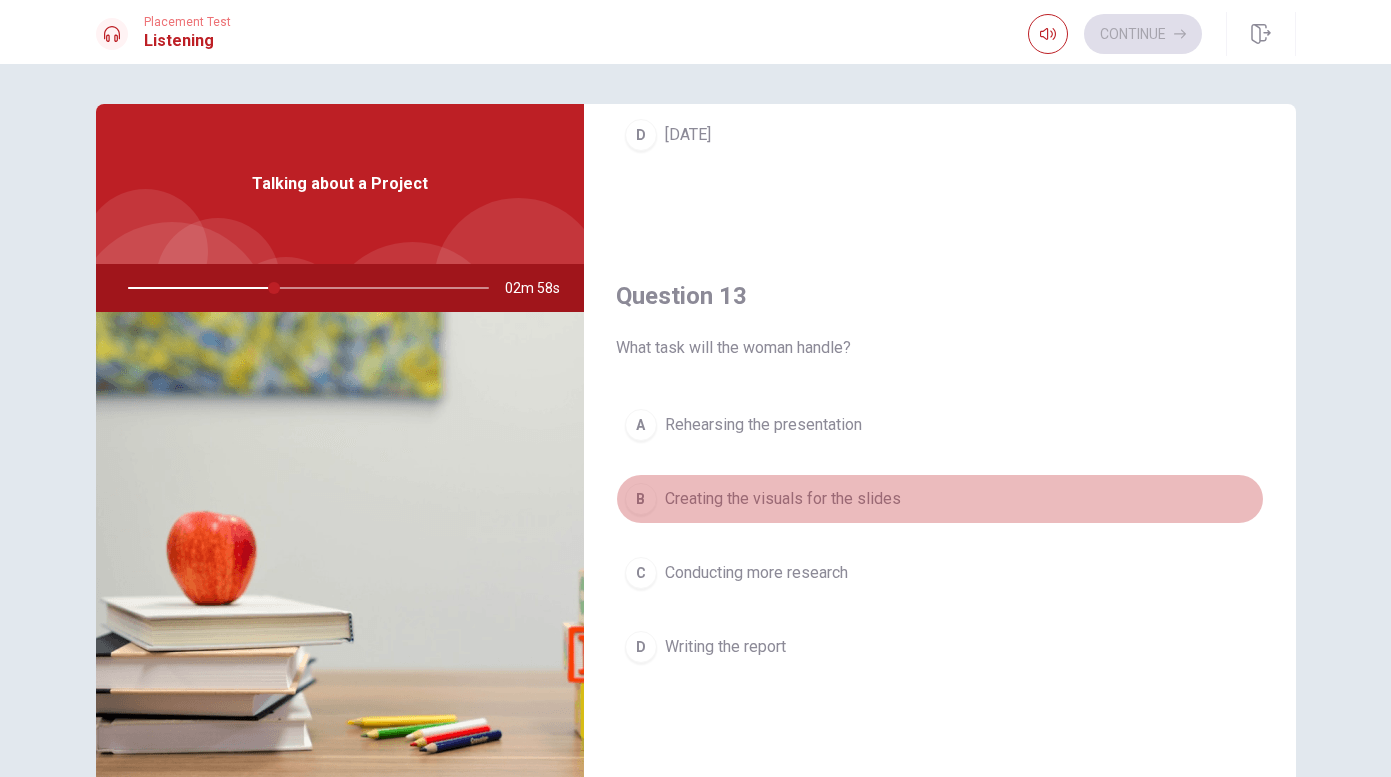 click on "Creating the visuals for the slides" at bounding box center (783, 499) 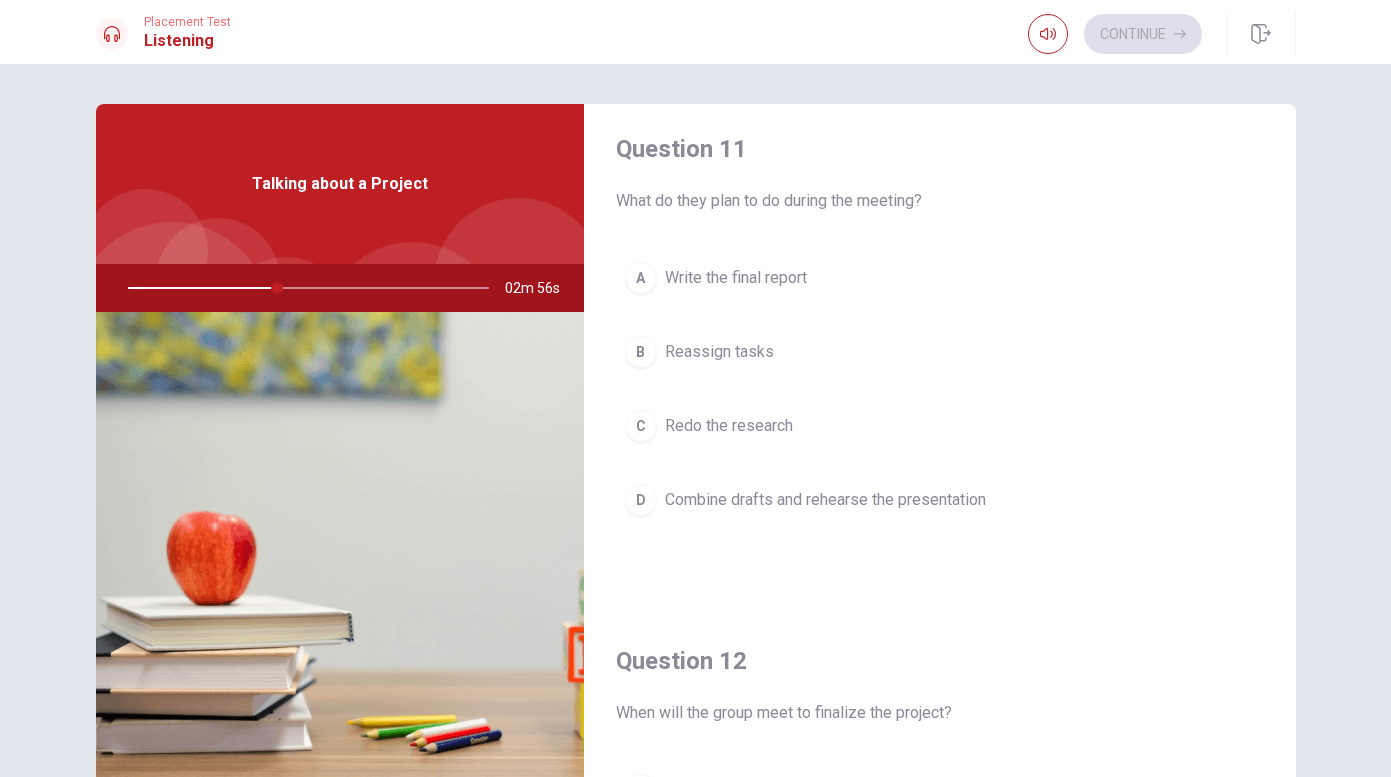 scroll, scrollTop: 9, scrollLeft: 0, axis: vertical 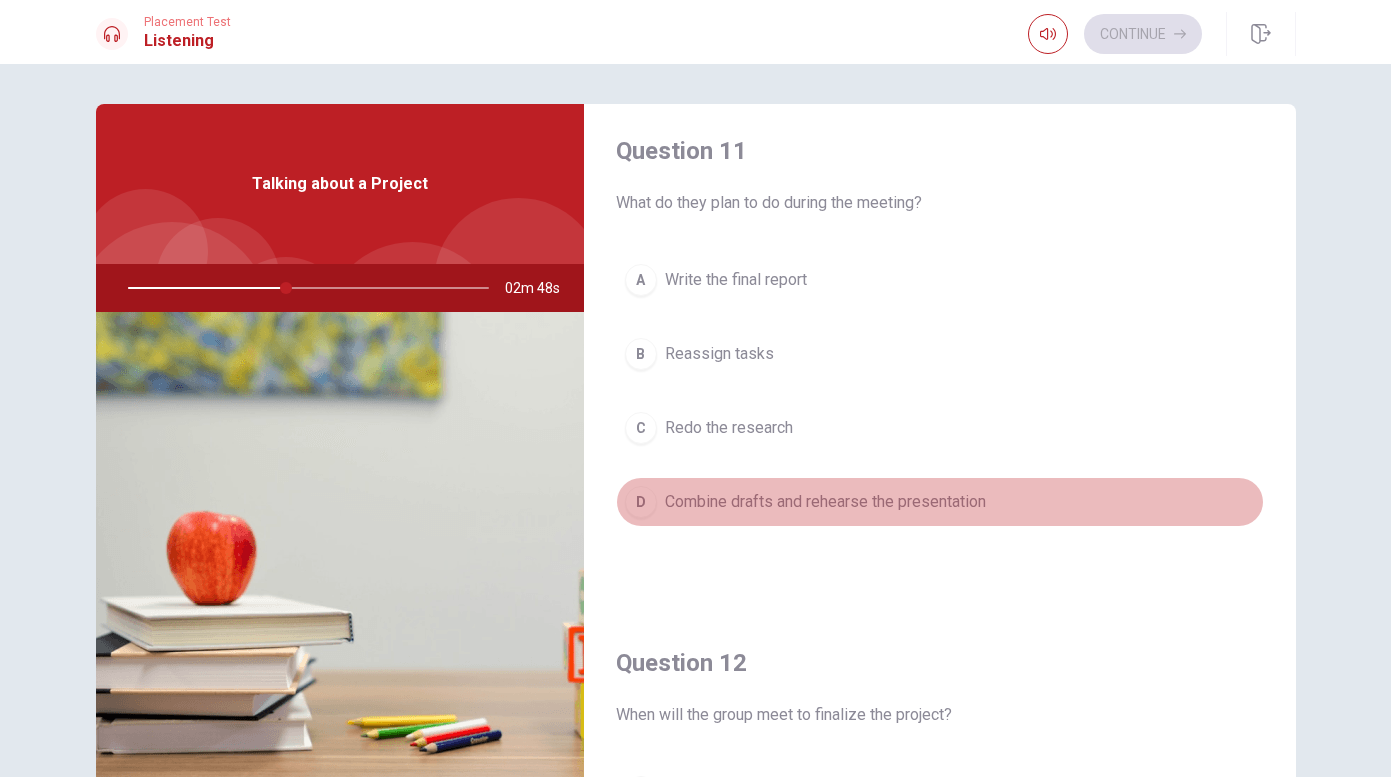 click on "Combine drafts and rehearse the presentation" at bounding box center [825, 502] 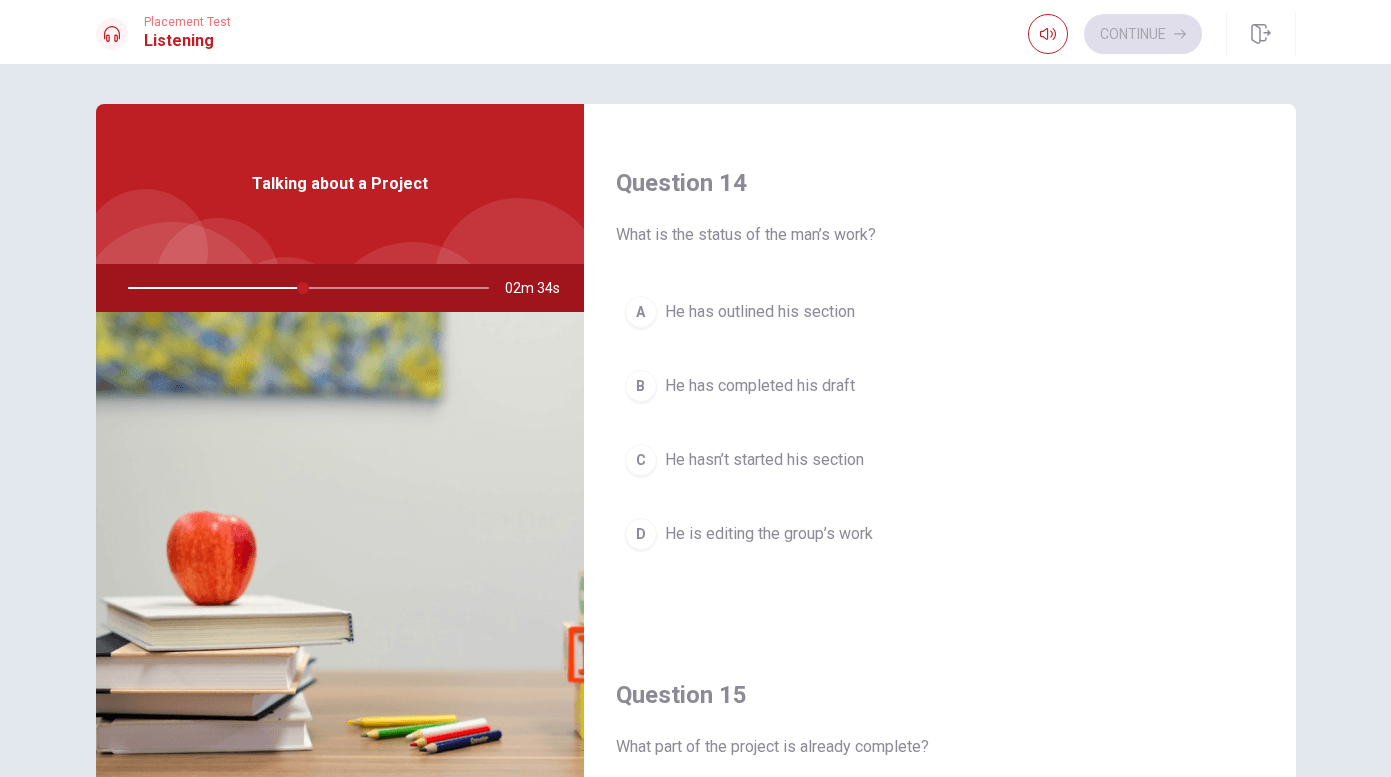 scroll, scrollTop: 1515, scrollLeft: 0, axis: vertical 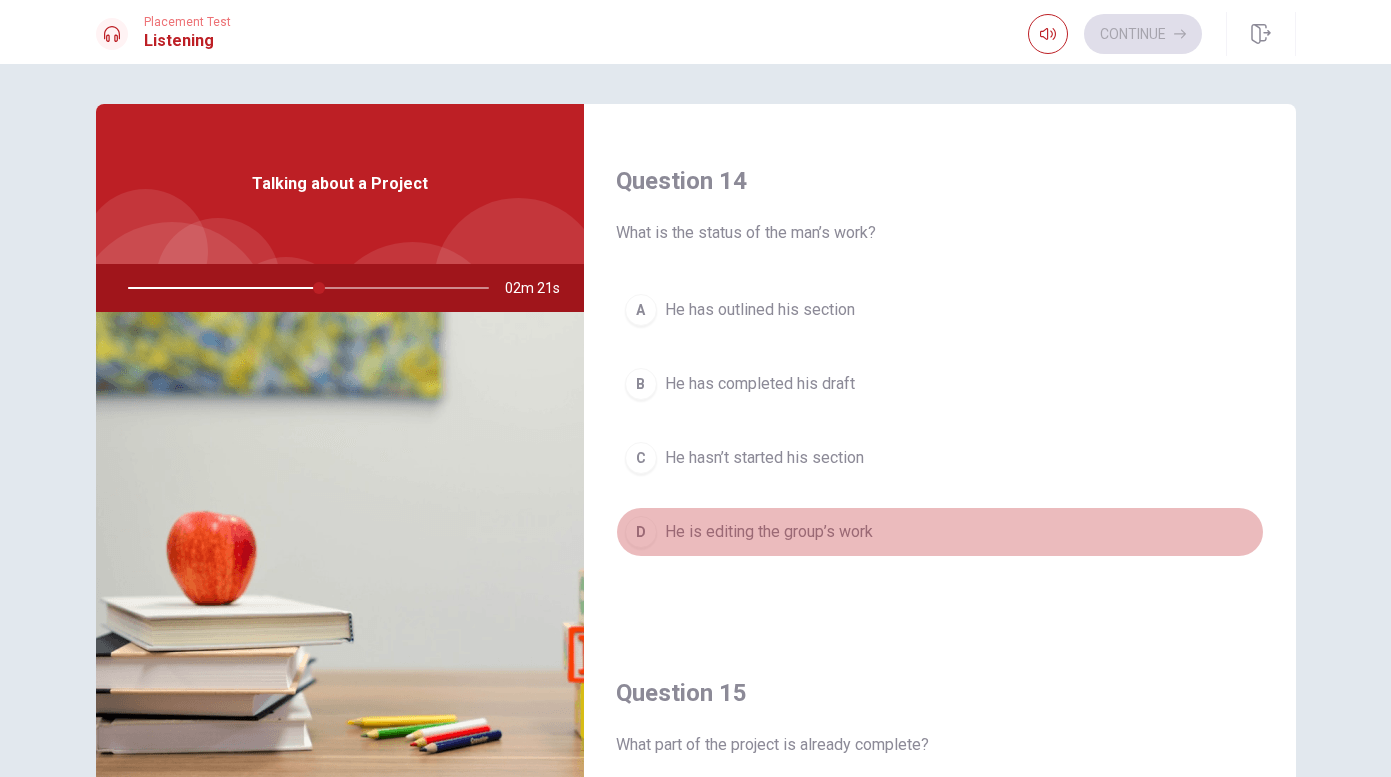 click on "He is editing the group’s work" at bounding box center (769, 532) 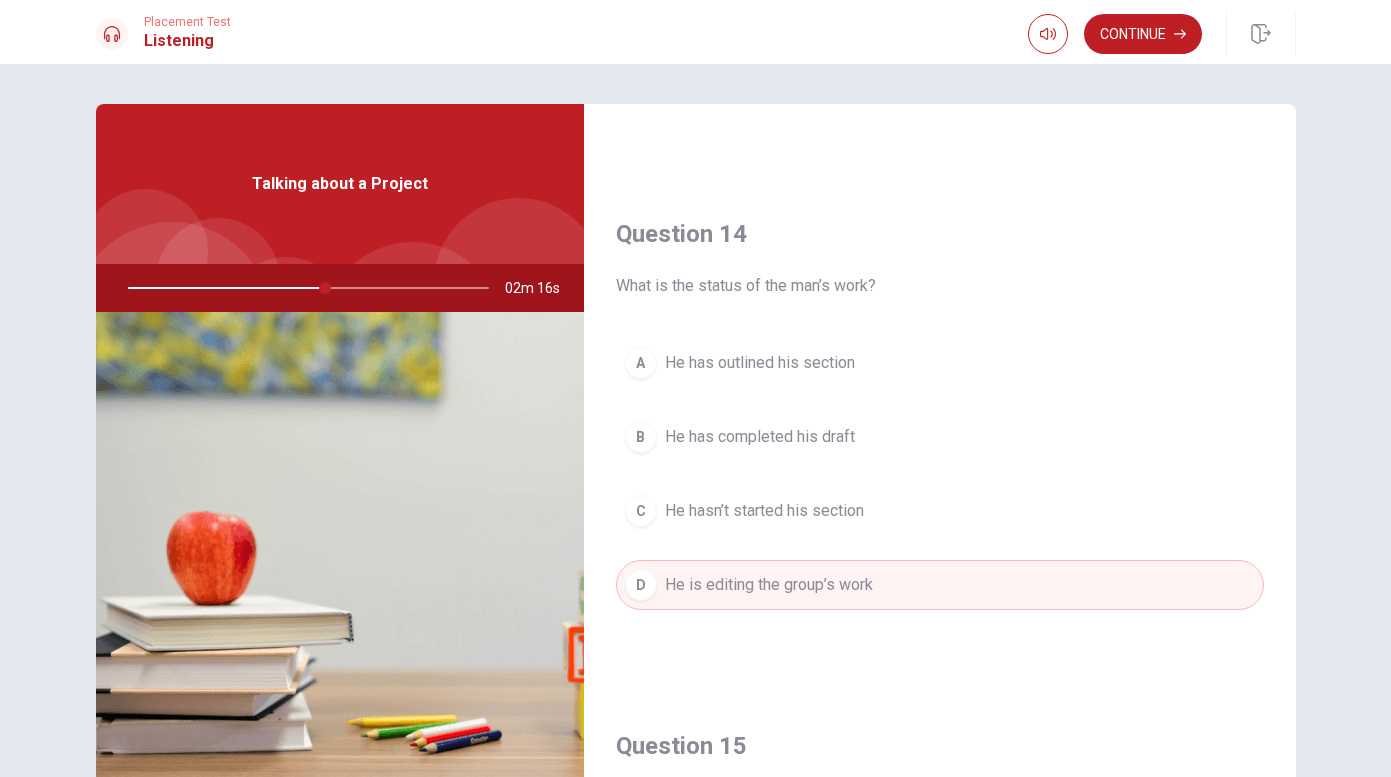 scroll, scrollTop: 1459, scrollLeft: 0, axis: vertical 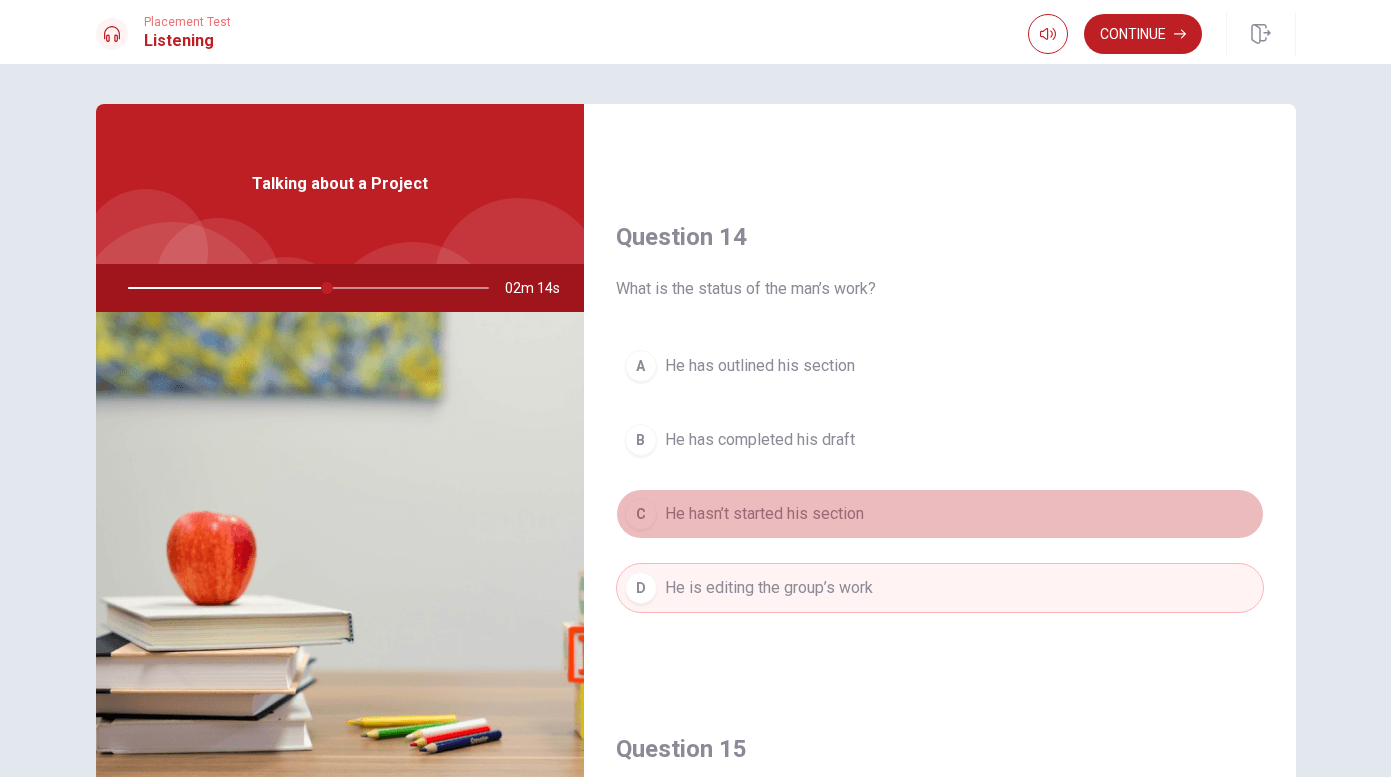 click on "C He hasn’t started his section" at bounding box center [940, 514] 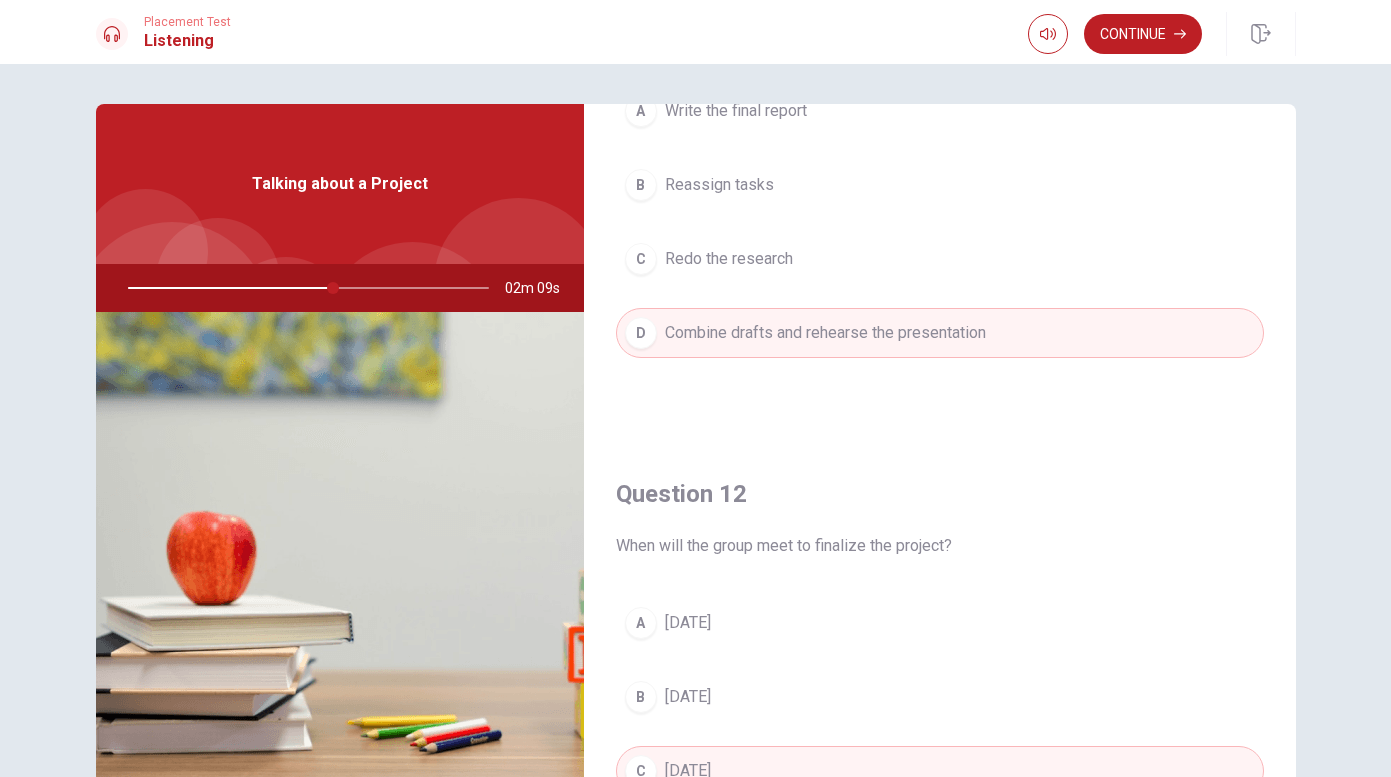 scroll, scrollTop: 0, scrollLeft: 0, axis: both 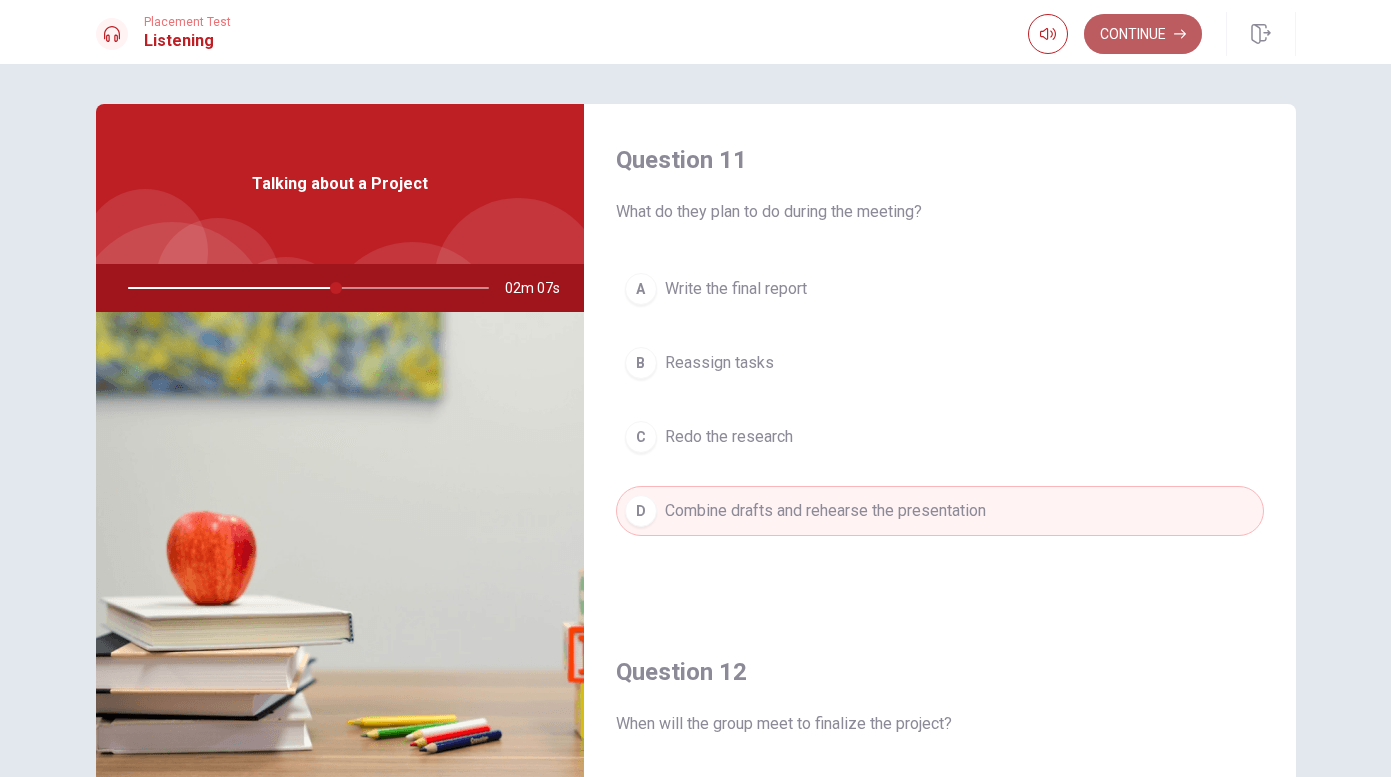 click on "Continue" at bounding box center [1143, 34] 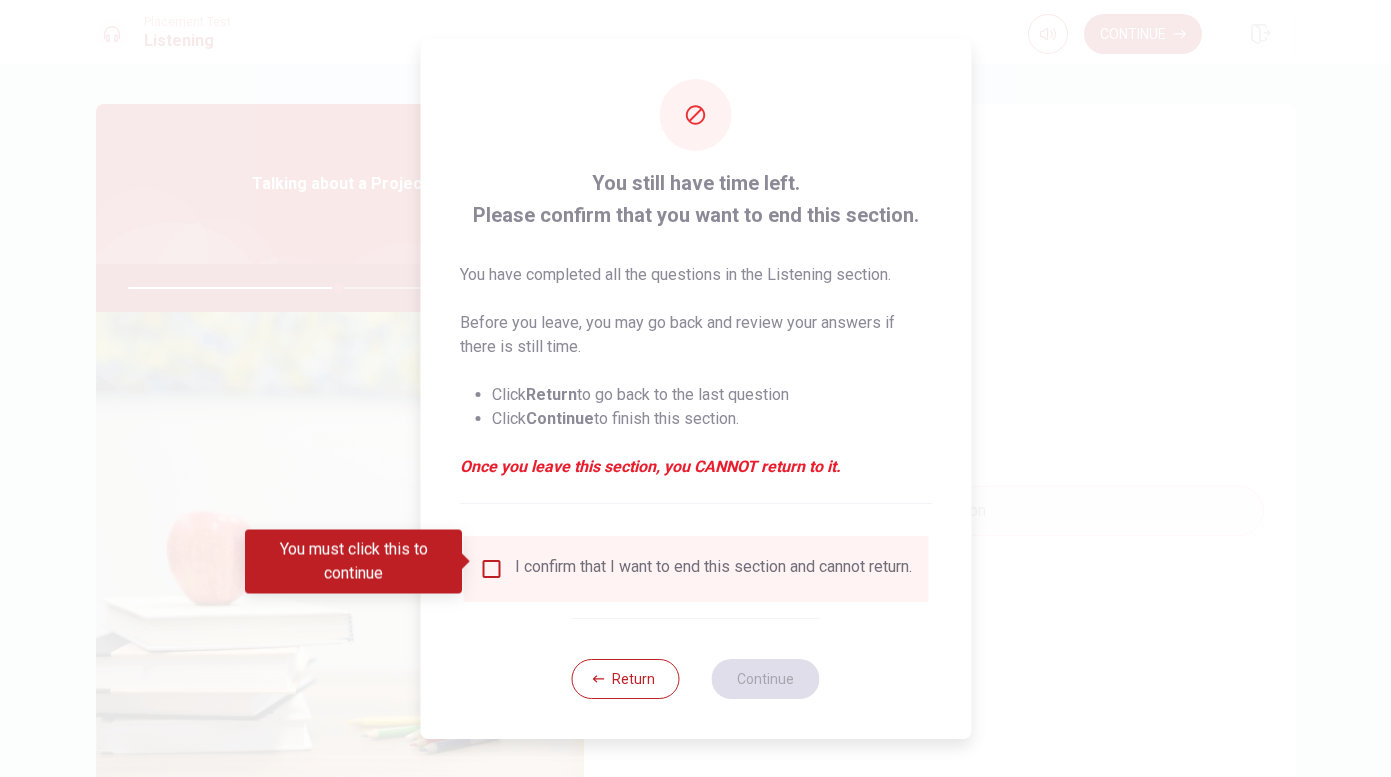 click on "I confirm that I want to end this section and cannot return." at bounding box center [695, 569] 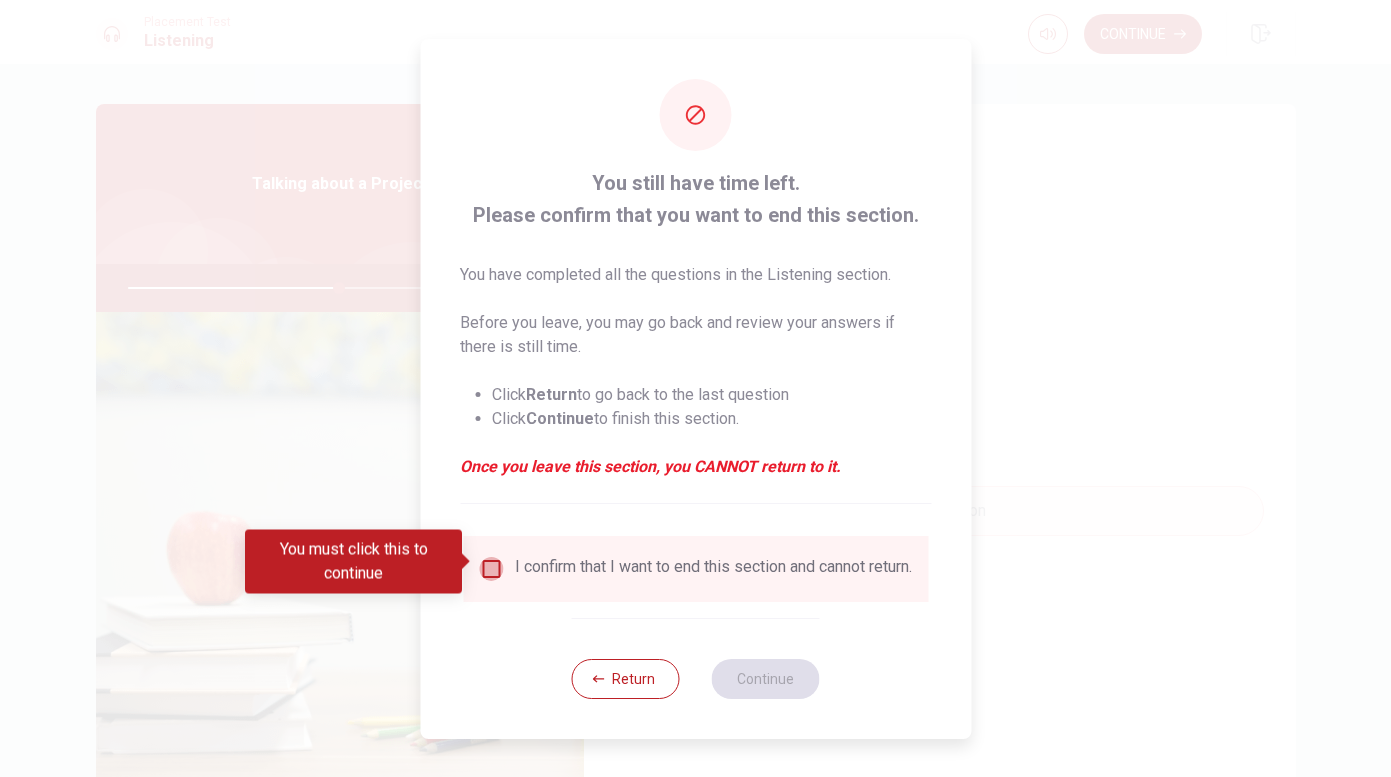 click at bounding box center (491, 569) 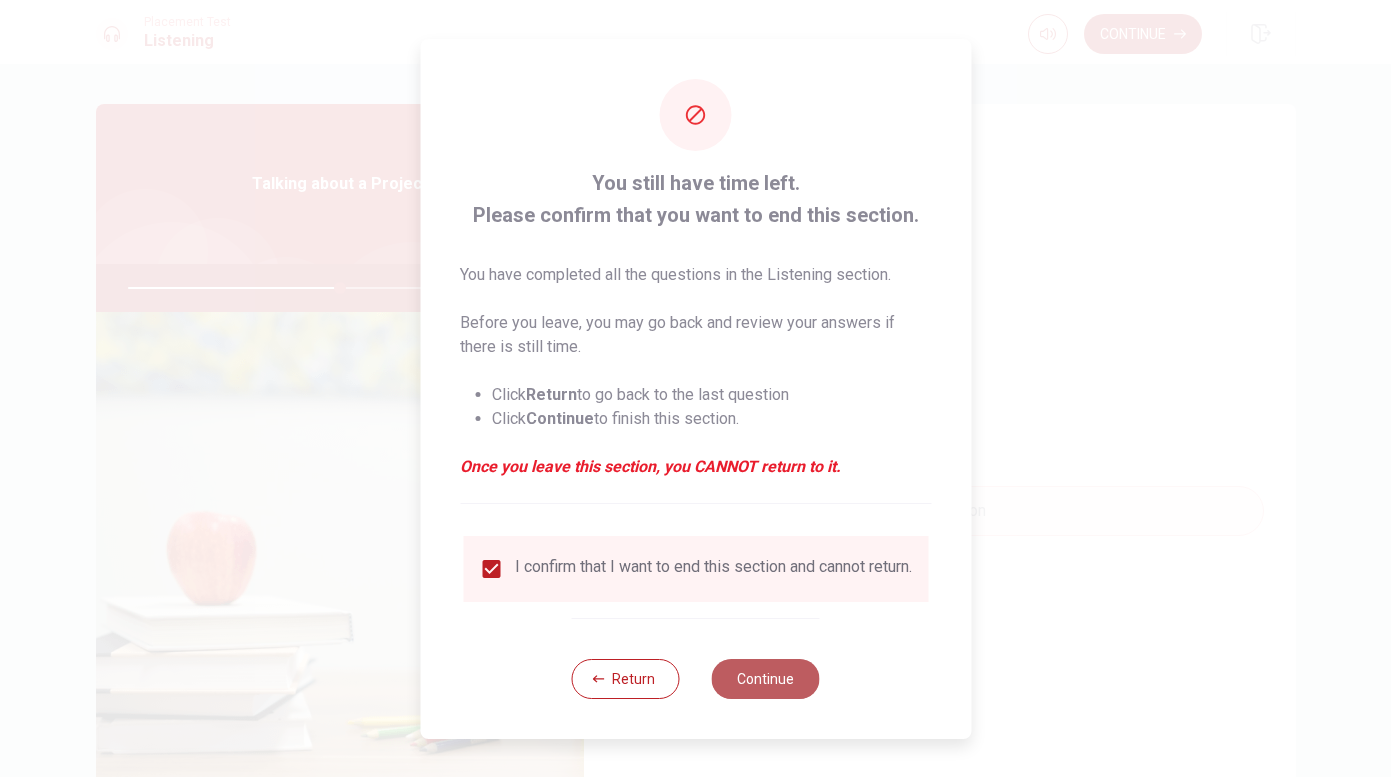 click on "Continue" at bounding box center (766, 679) 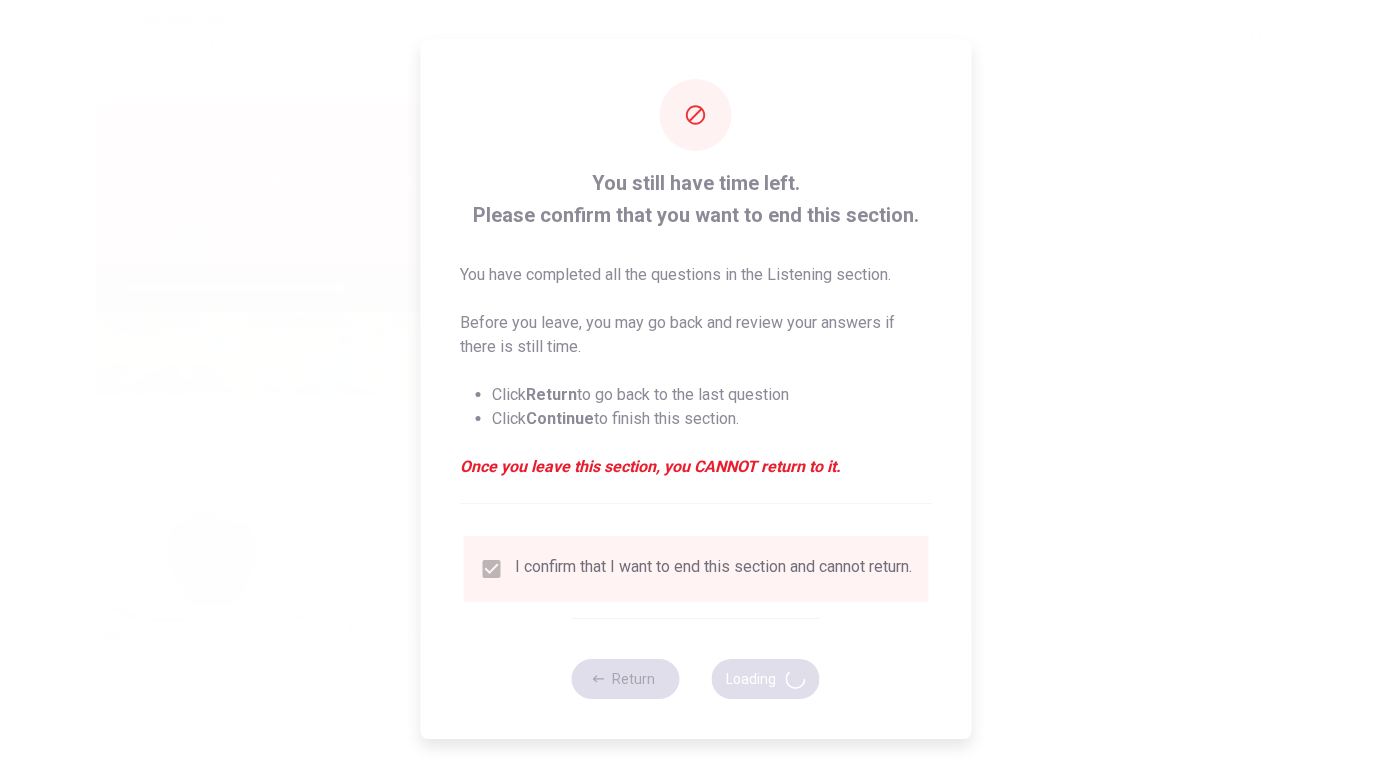 type on "60" 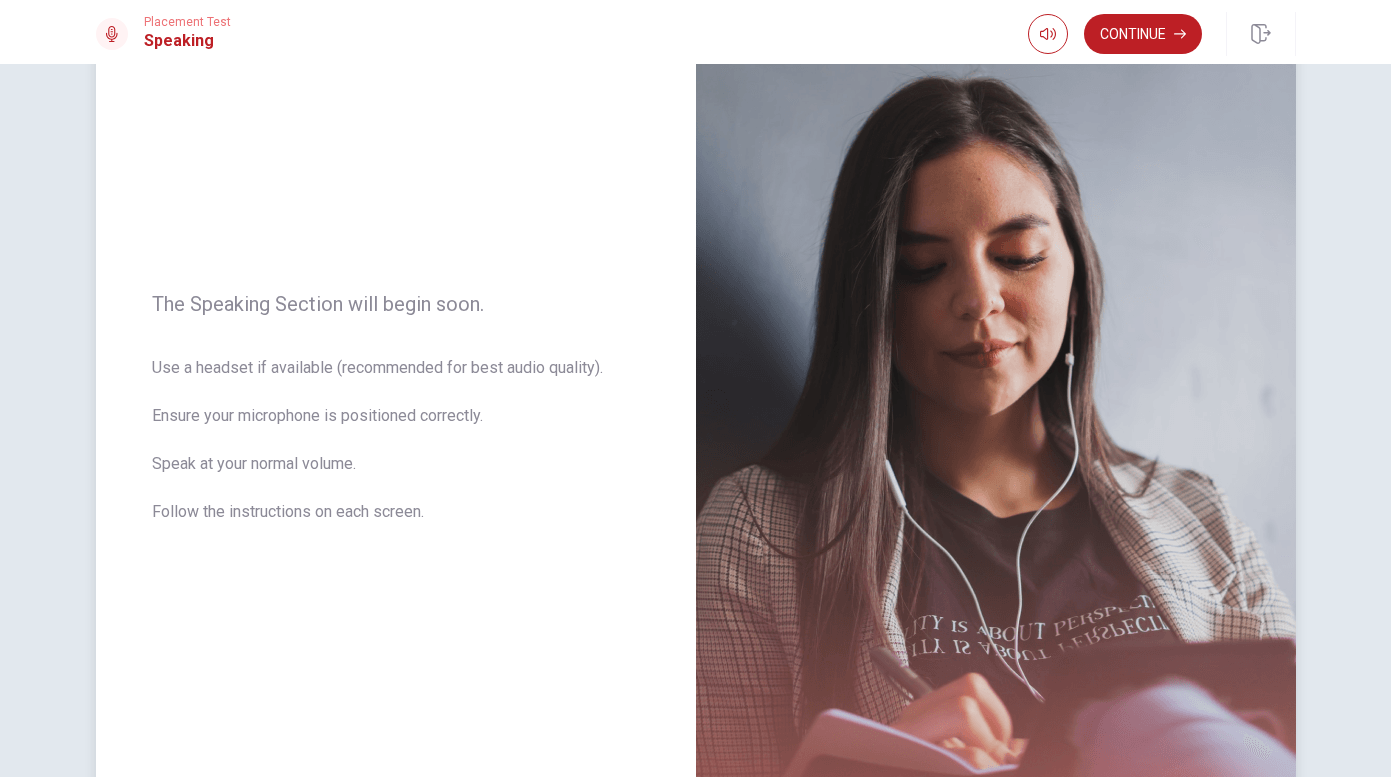 scroll, scrollTop: 0, scrollLeft: 0, axis: both 